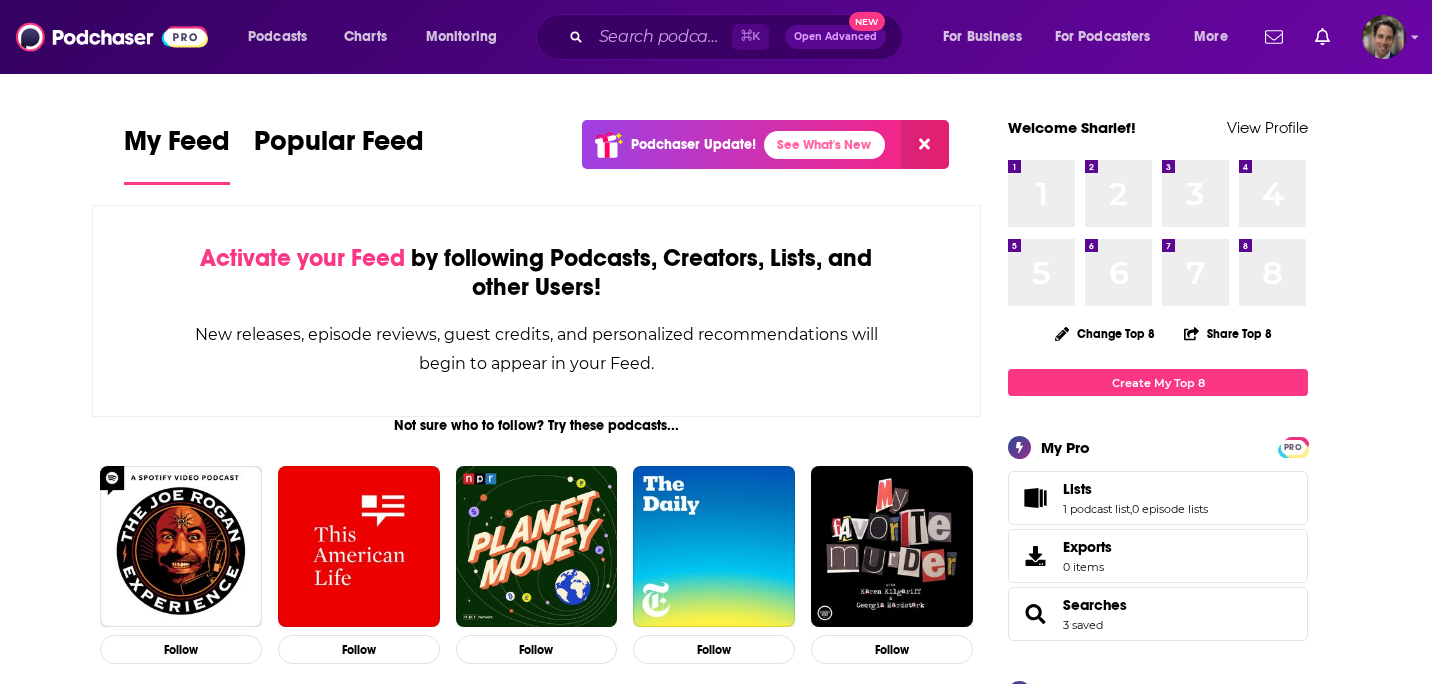 scroll, scrollTop: 0, scrollLeft: 0, axis: both 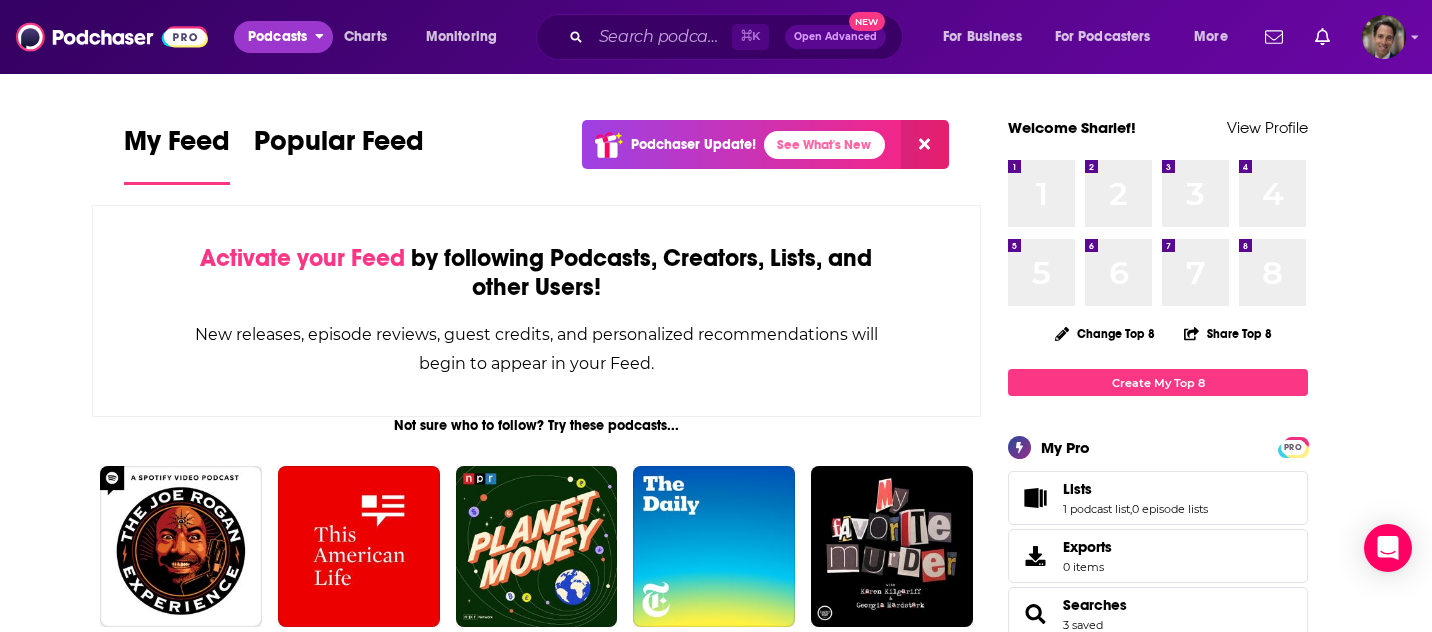 click on "Podcasts" at bounding box center [277, 37] 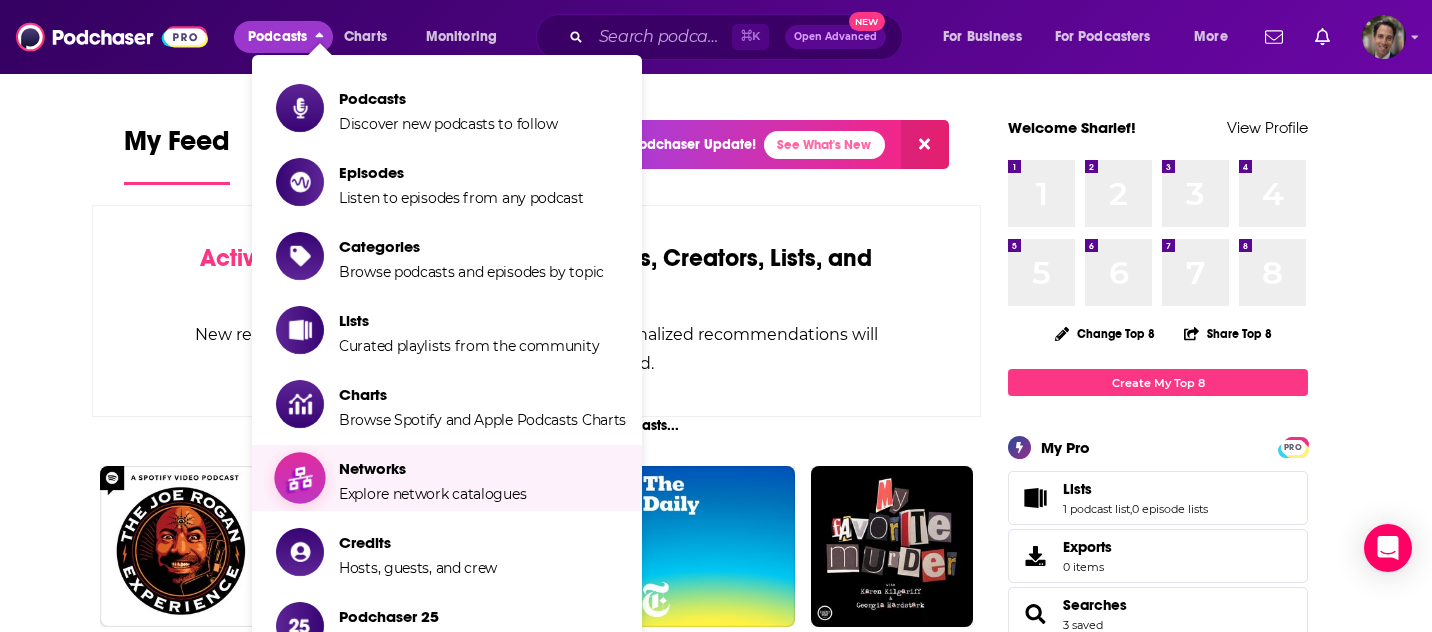 click on "Networks" at bounding box center [432, 468] 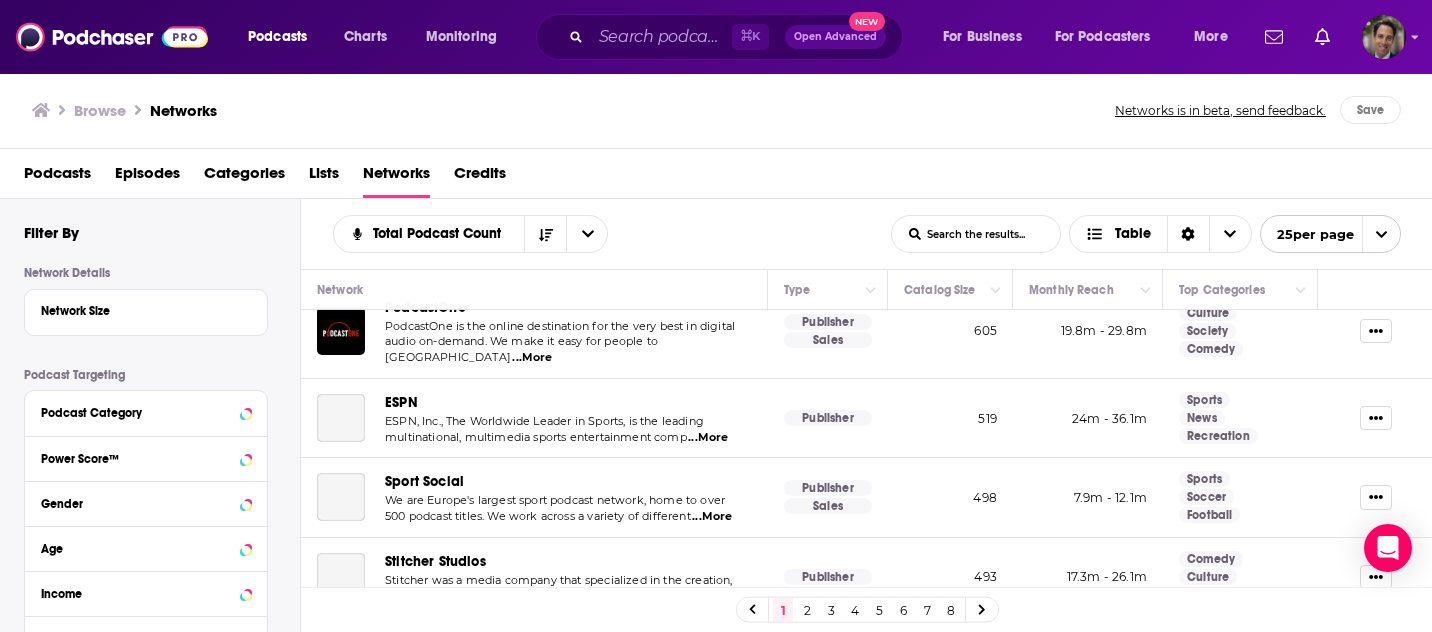 scroll, scrollTop: 719, scrollLeft: 0, axis: vertical 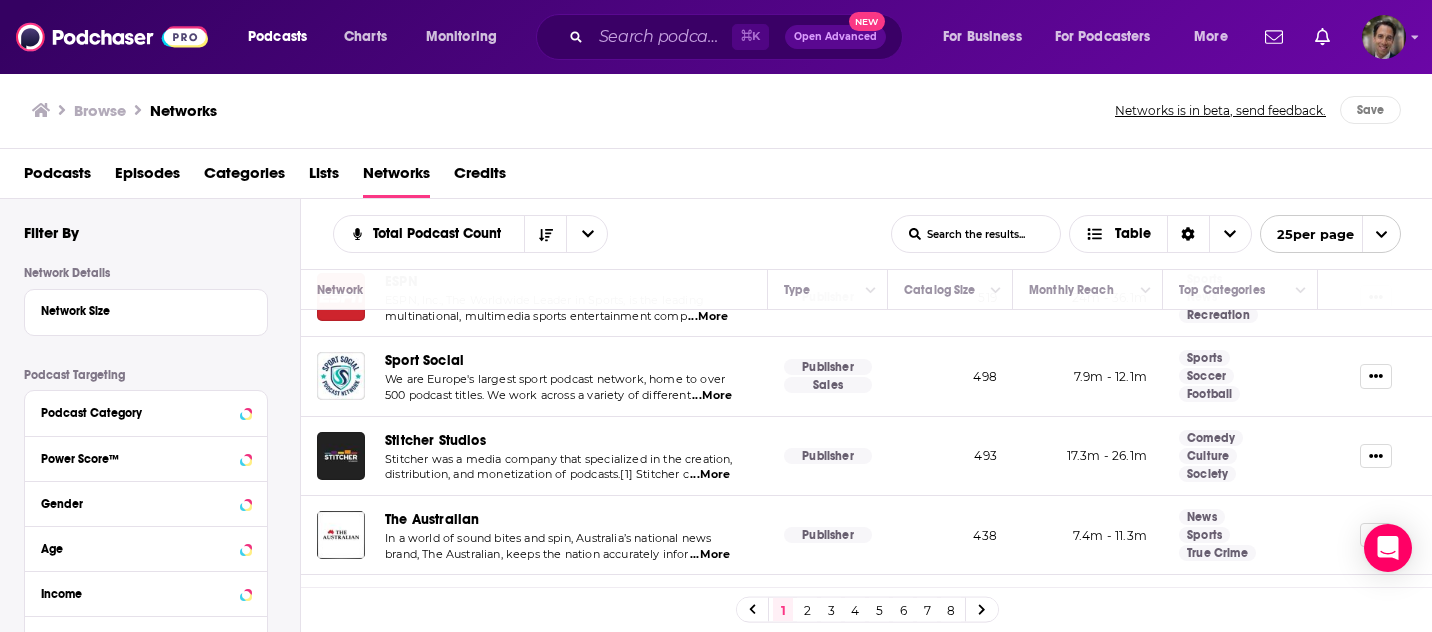 click on "We are Europe's largest sport podcast network, home to over" at bounding box center [555, 379] 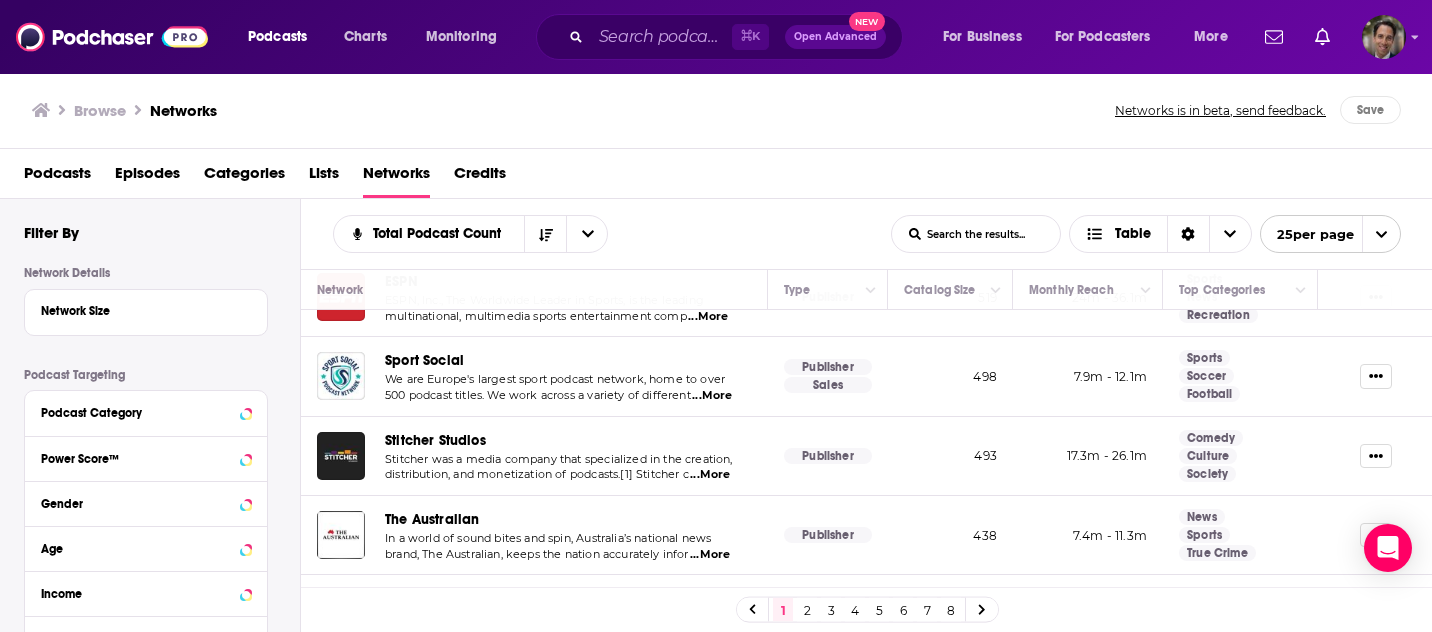click on "...More" at bounding box center (712, 396) 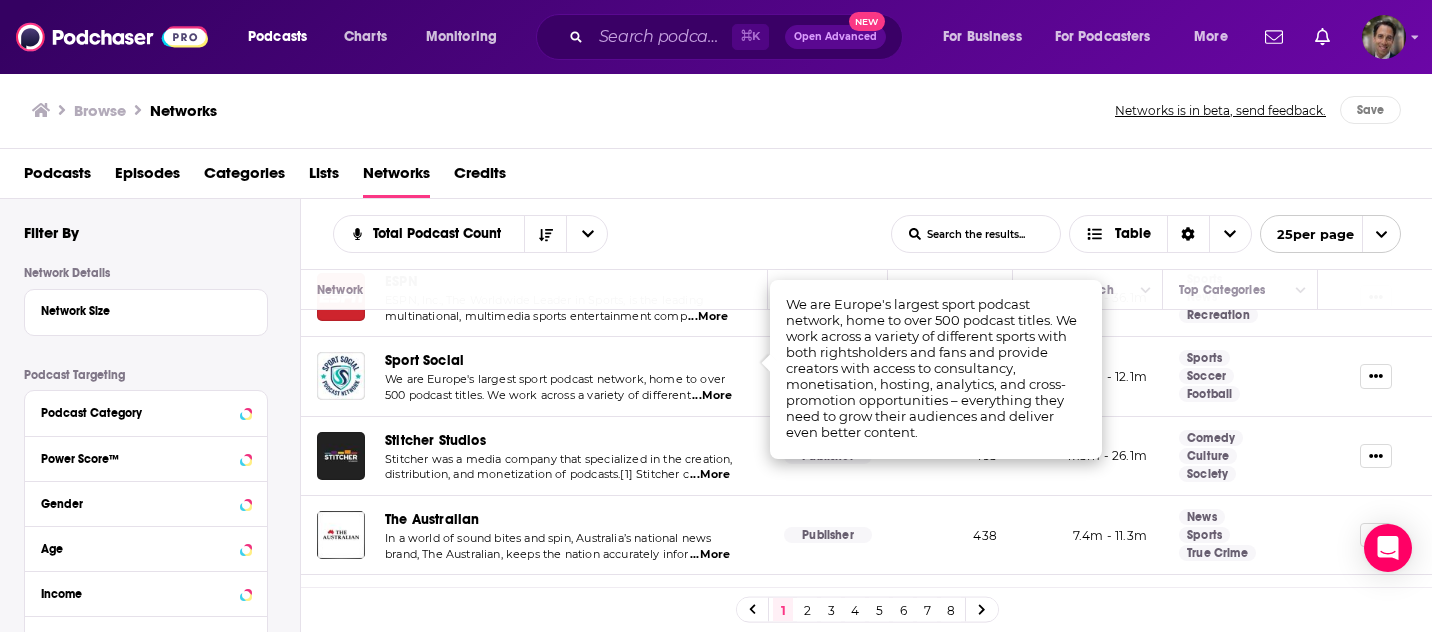 click on "...More" at bounding box center (712, 396) 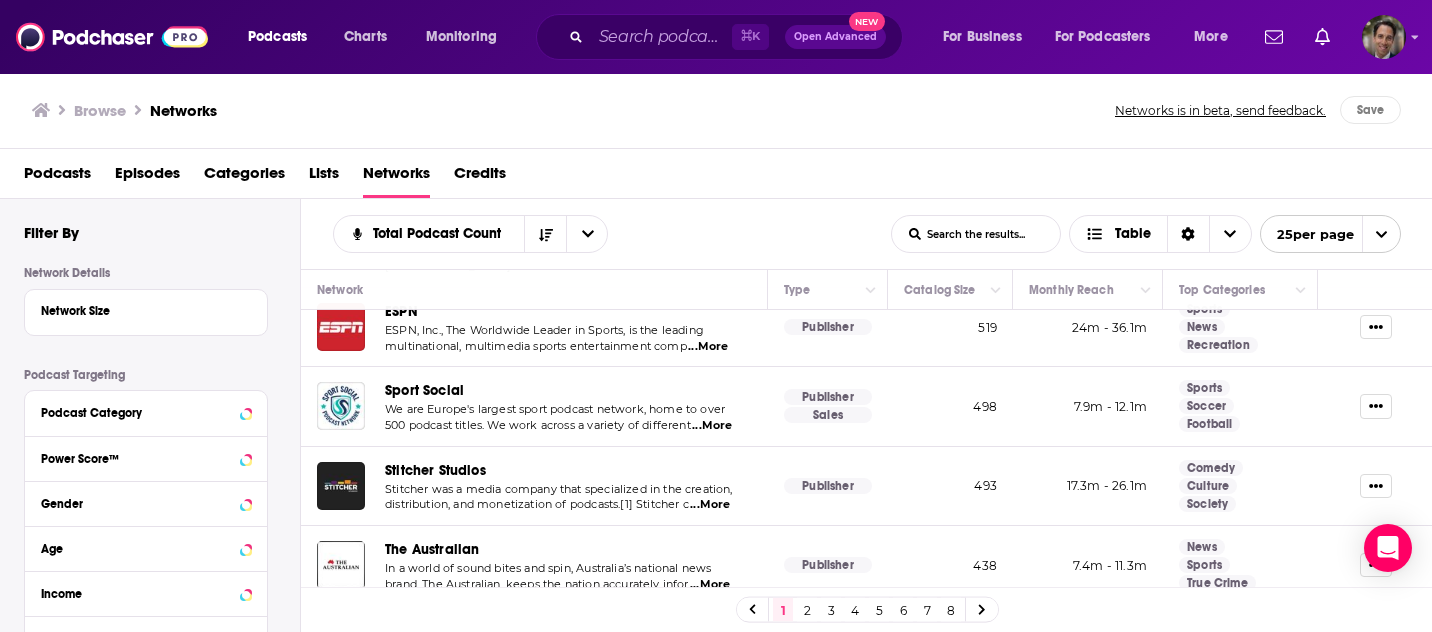 scroll, scrollTop: 680, scrollLeft: 0, axis: vertical 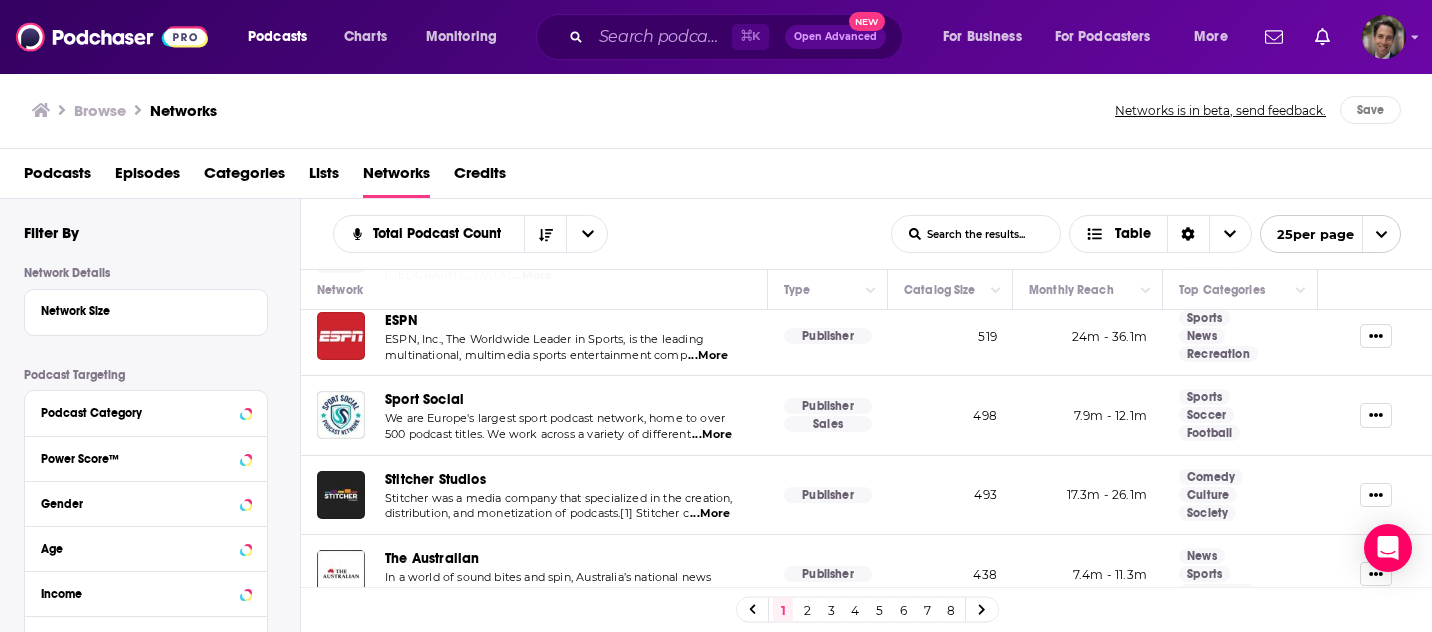 click on "...More" at bounding box center (712, 435) 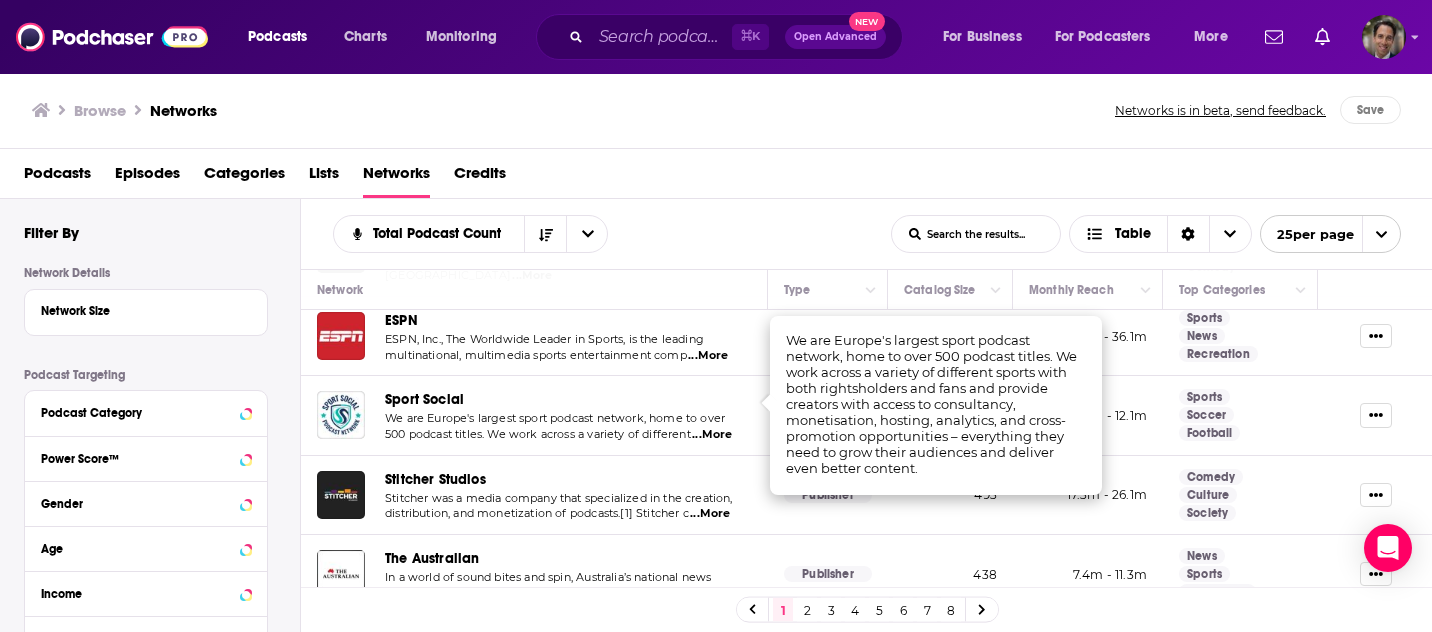 click on "...More" at bounding box center [712, 435] 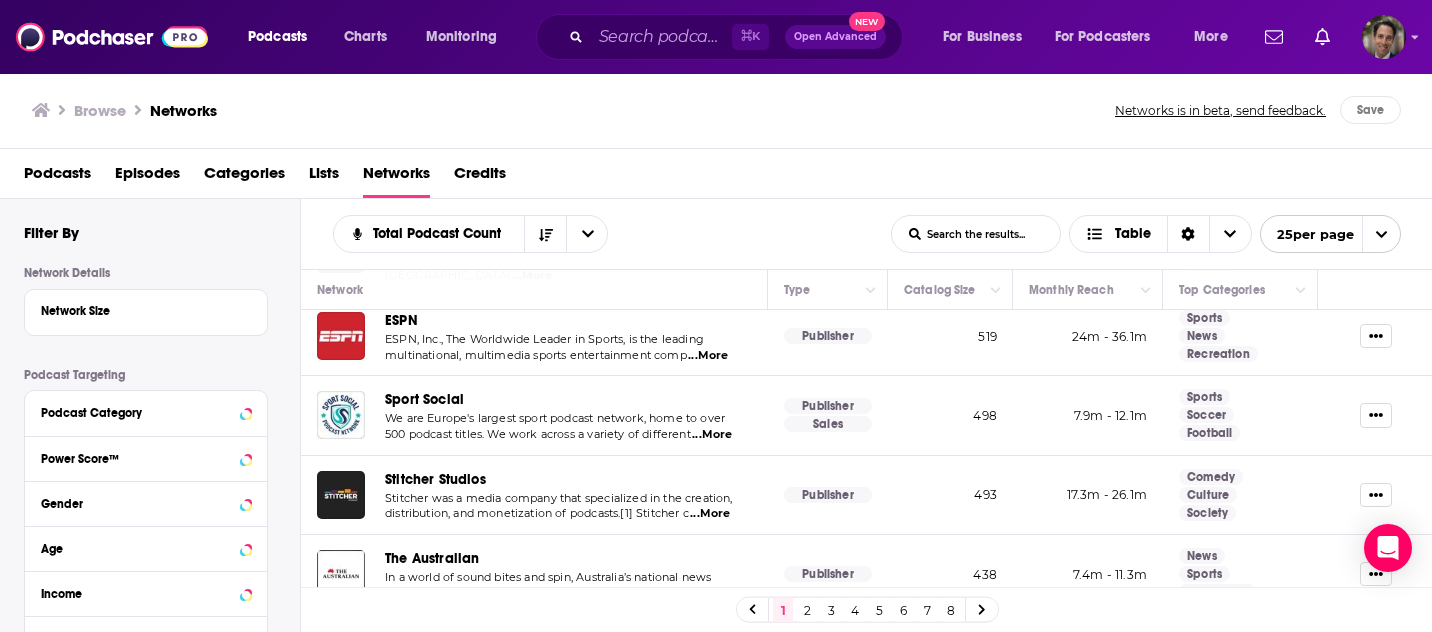click on "Sport Social" at bounding box center [424, 399] 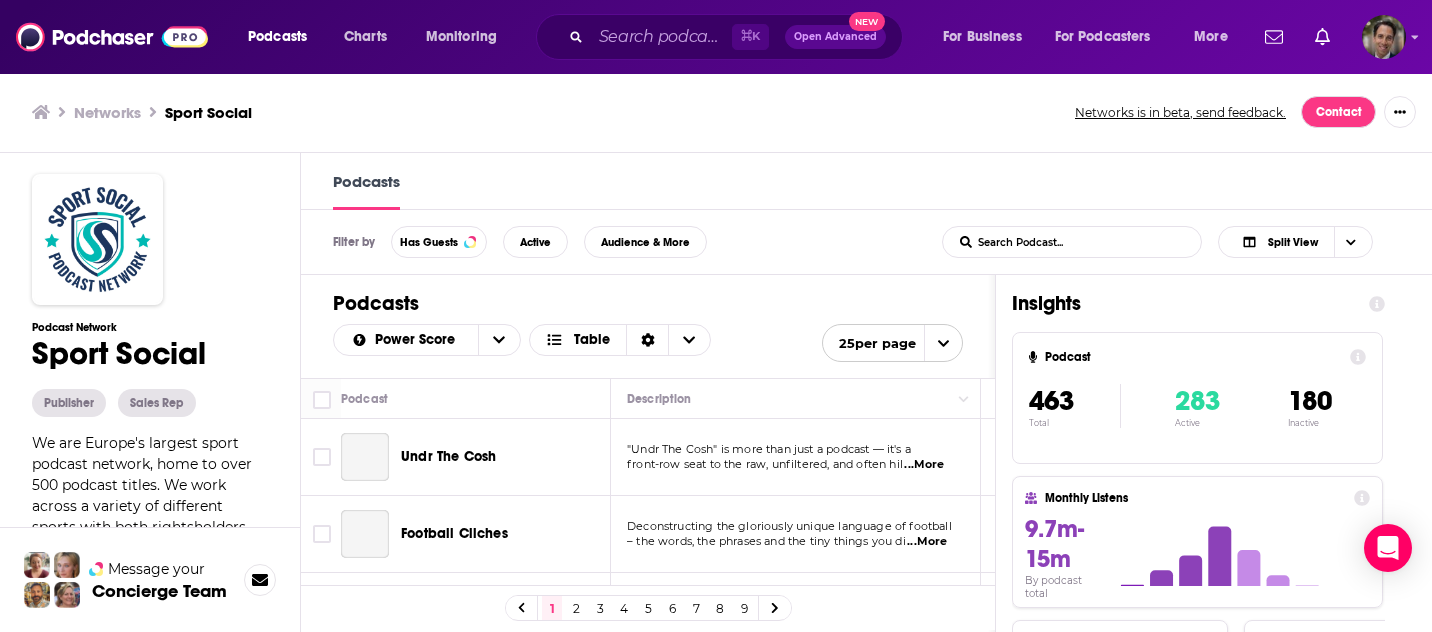 scroll, scrollTop: 1, scrollLeft: 0, axis: vertical 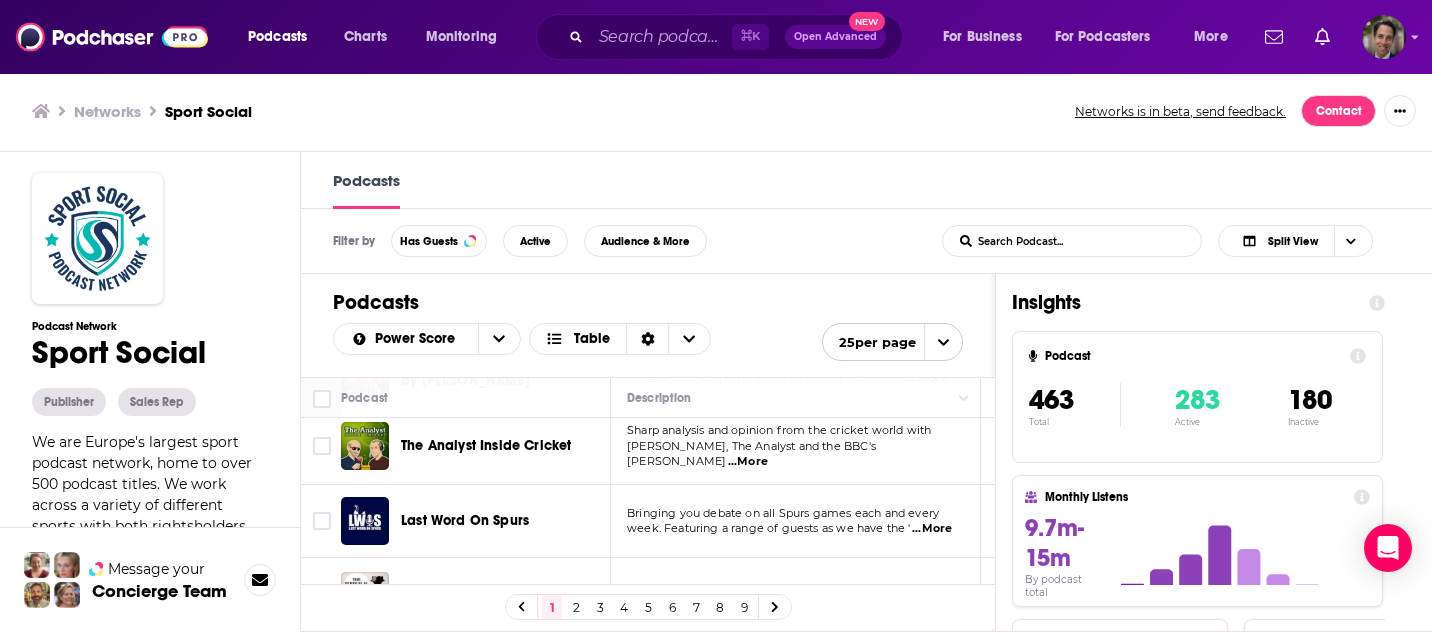 click on "Networks" at bounding box center (107, 111) 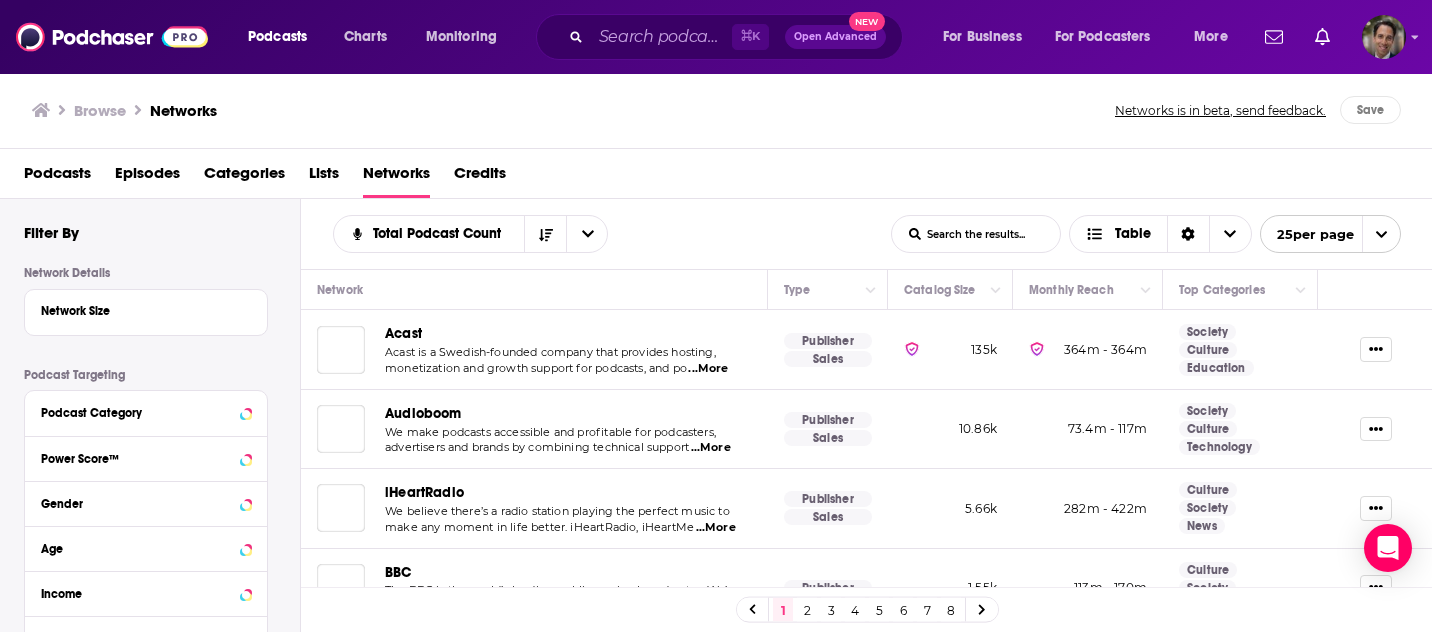 scroll, scrollTop: 0, scrollLeft: 0, axis: both 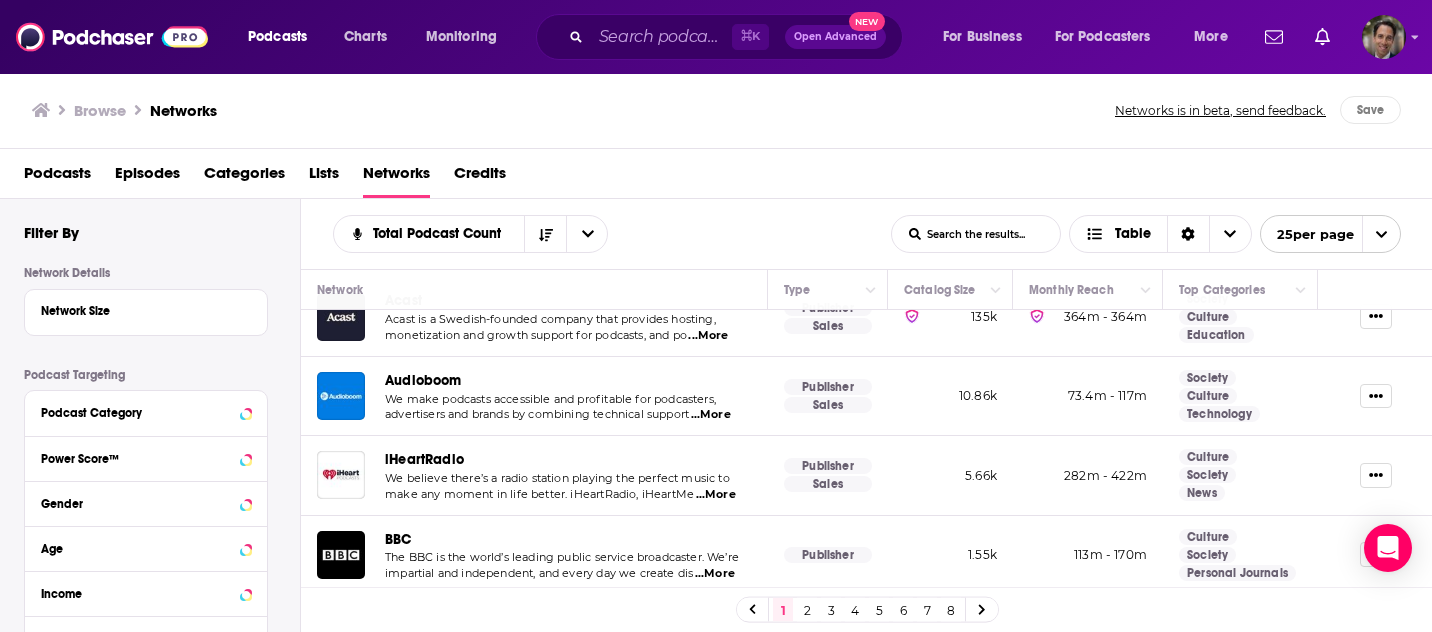 click on "Podcasts" at bounding box center (57, 177) 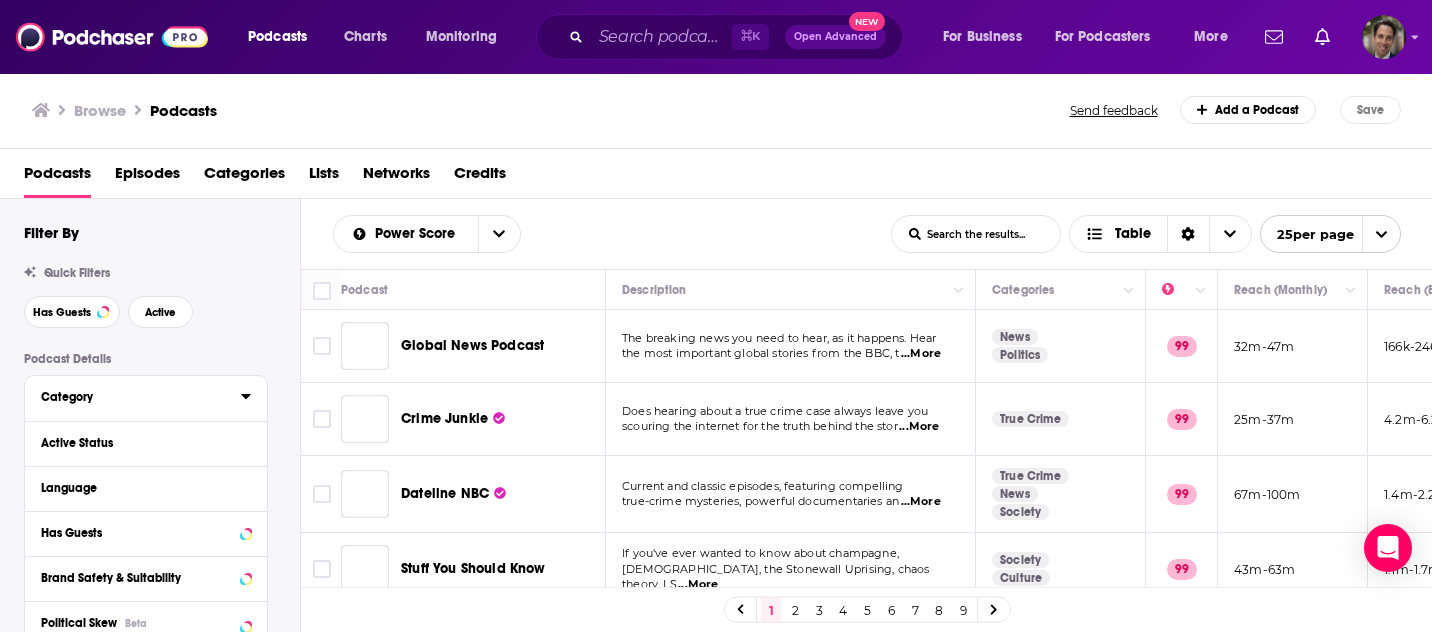 click on "Category" at bounding box center [134, 397] 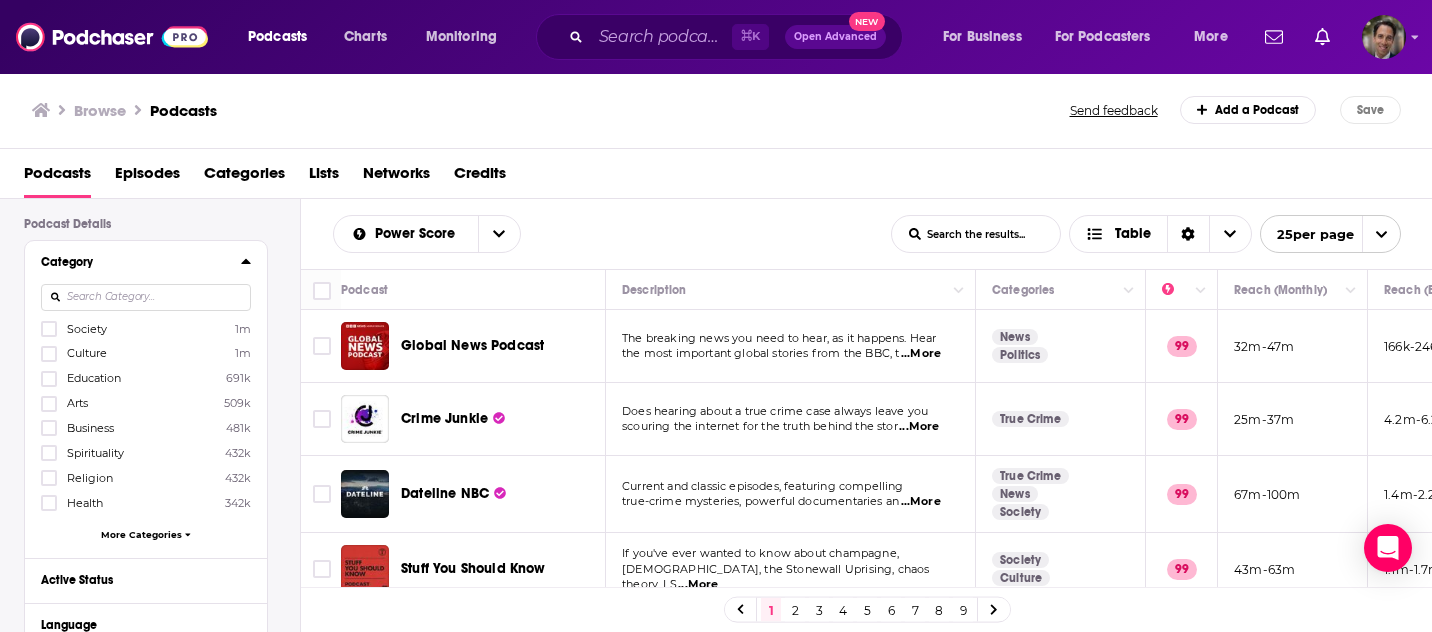 scroll, scrollTop: 144, scrollLeft: 0, axis: vertical 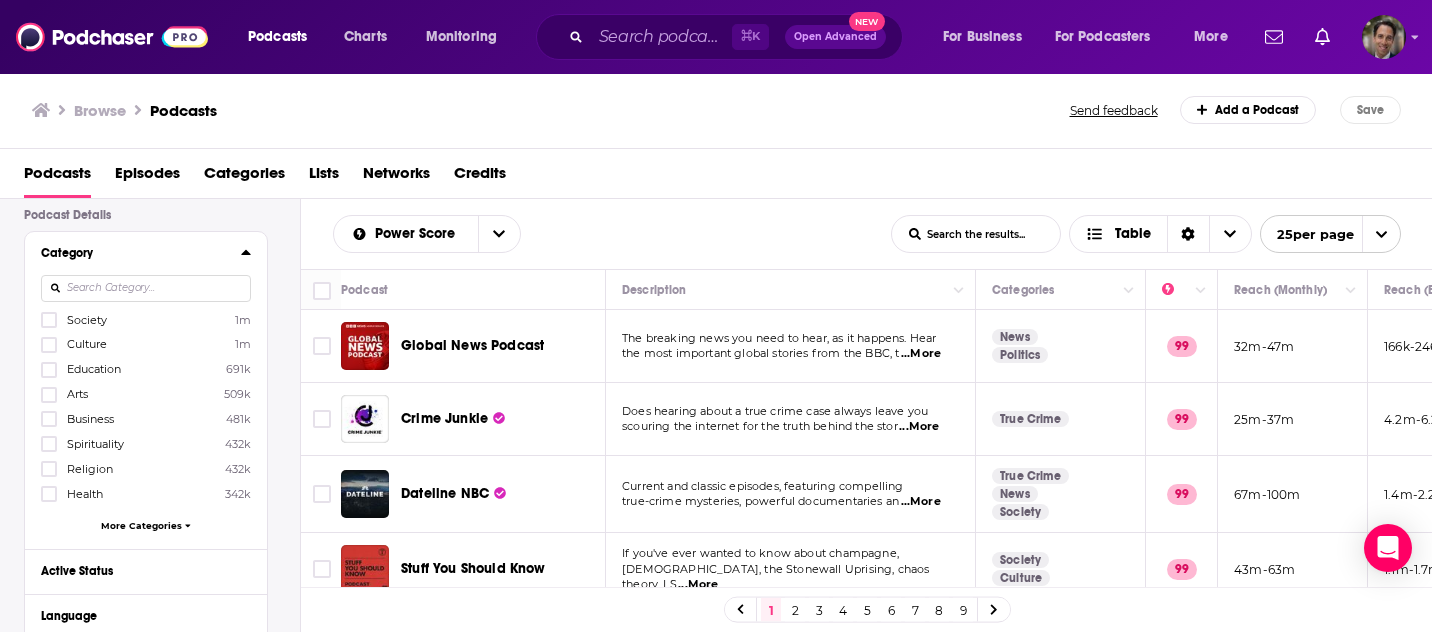 click on "More Categories" at bounding box center [141, 525] 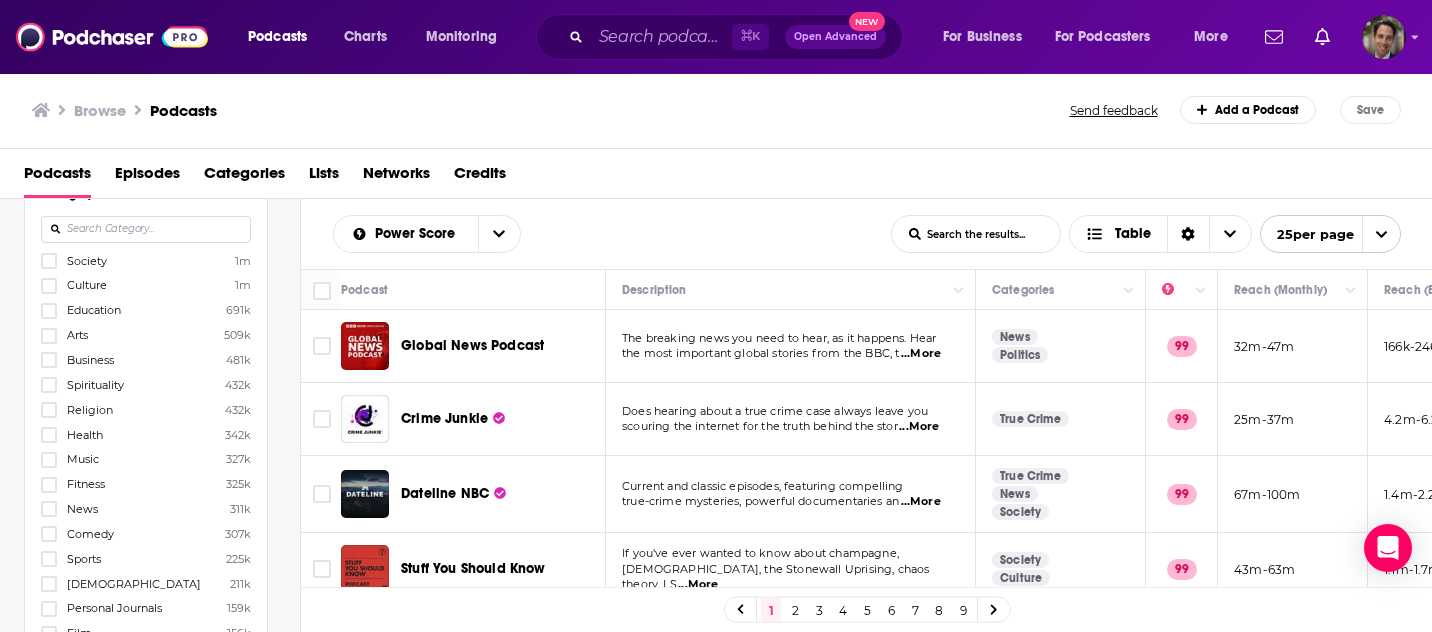 scroll, scrollTop: 215, scrollLeft: 0, axis: vertical 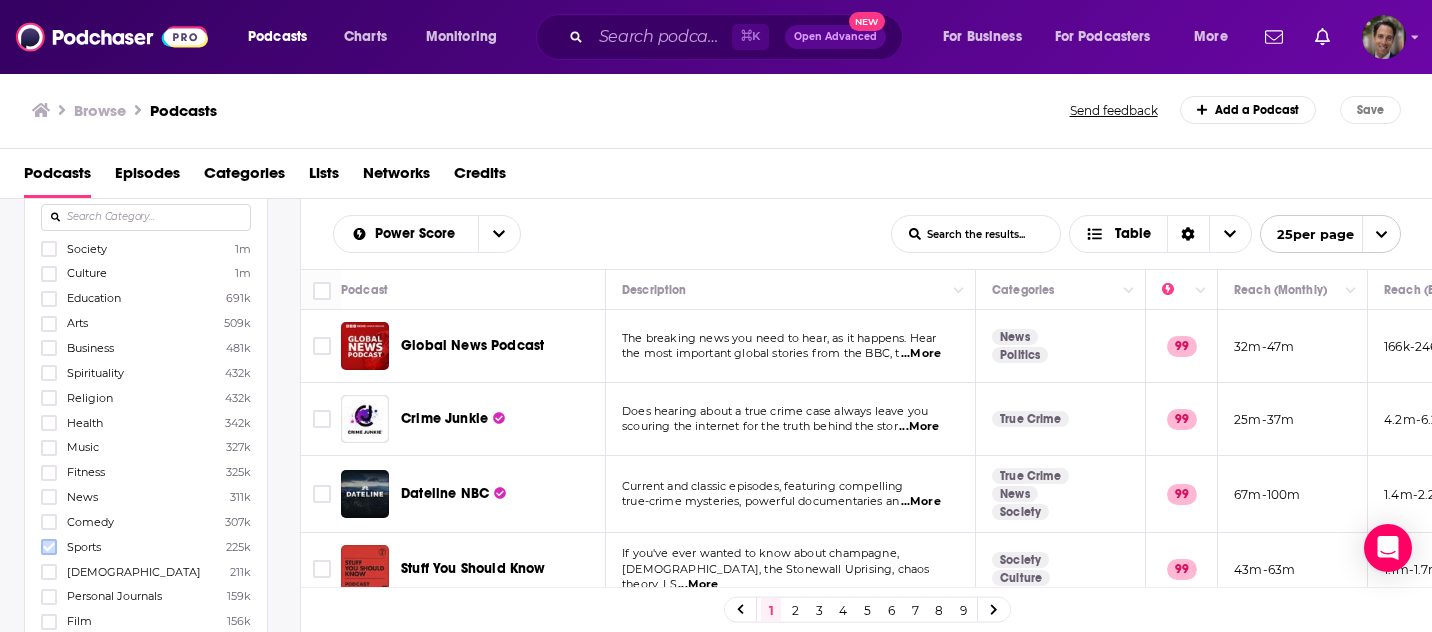 click 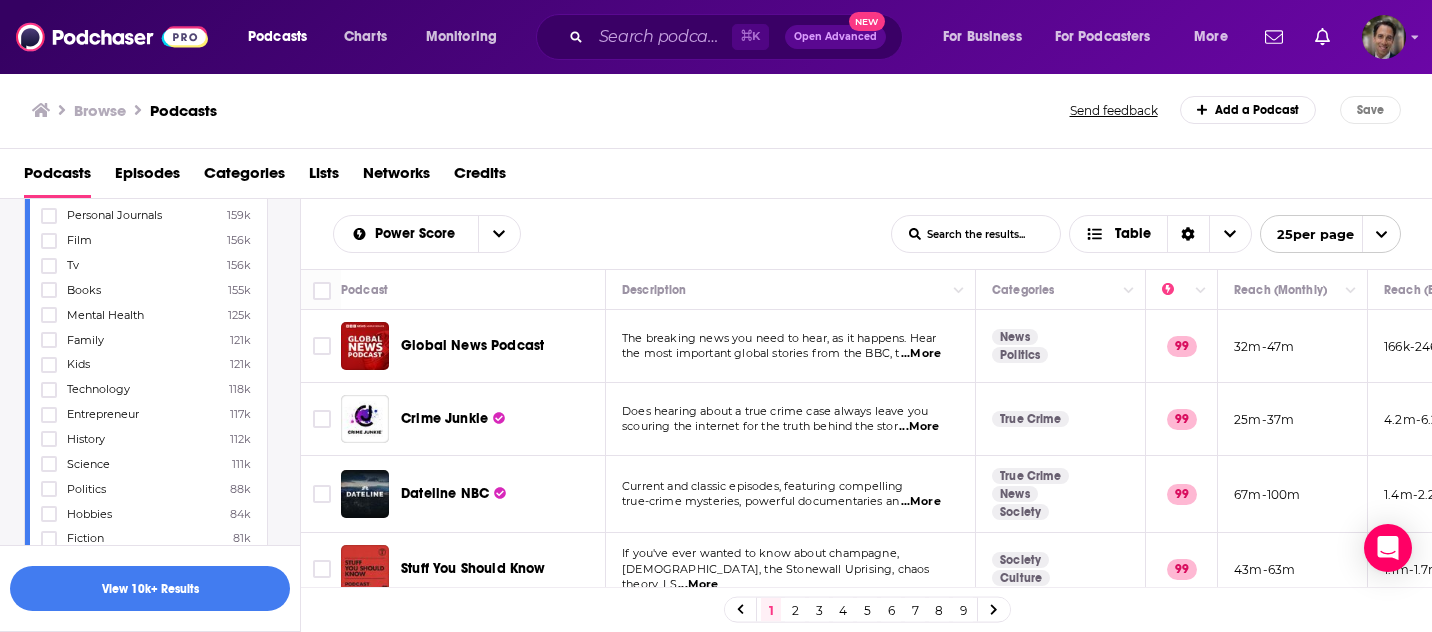 scroll, scrollTop: 0, scrollLeft: 0, axis: both 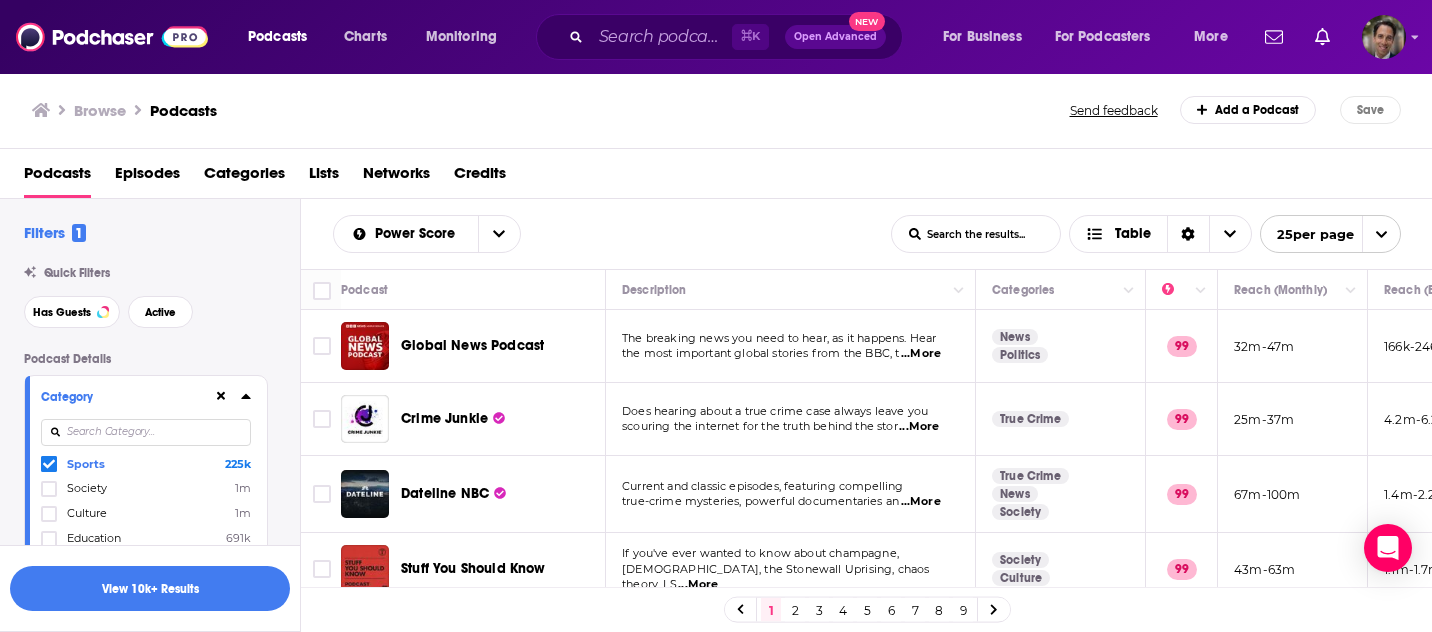 click 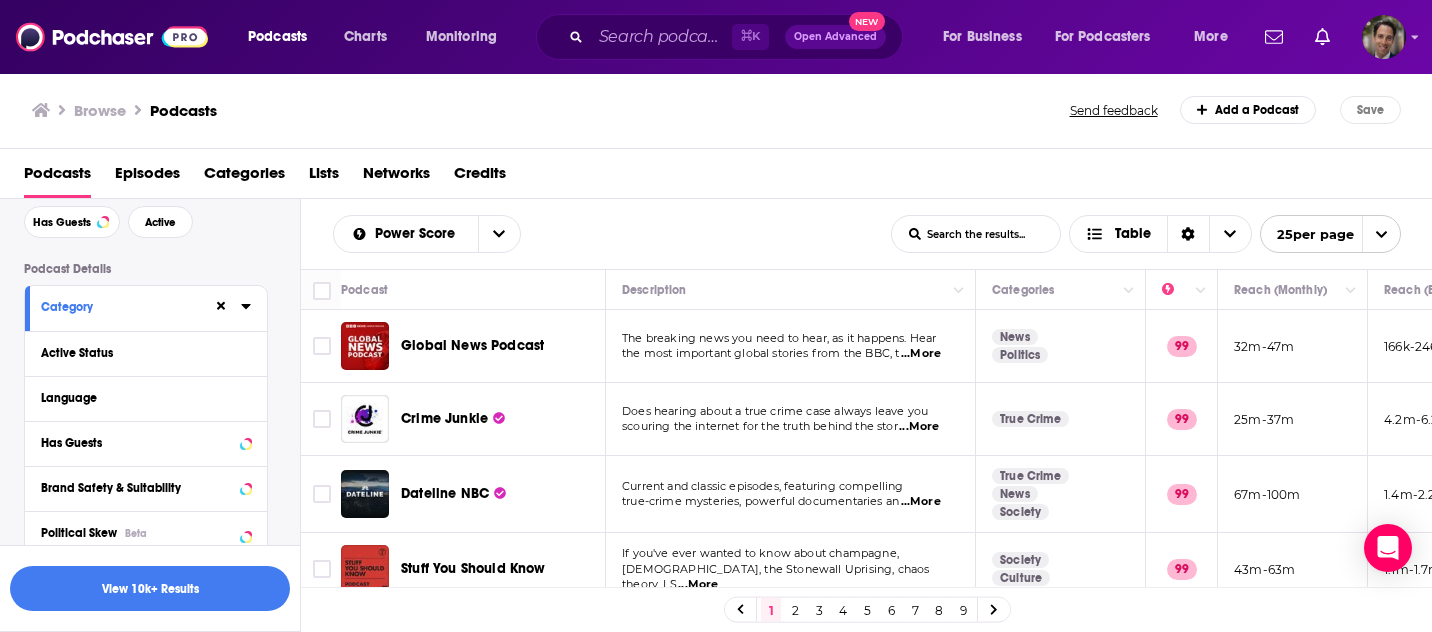 scroll, scrollTop: 93, scrollLeft: 0, axis: vertical 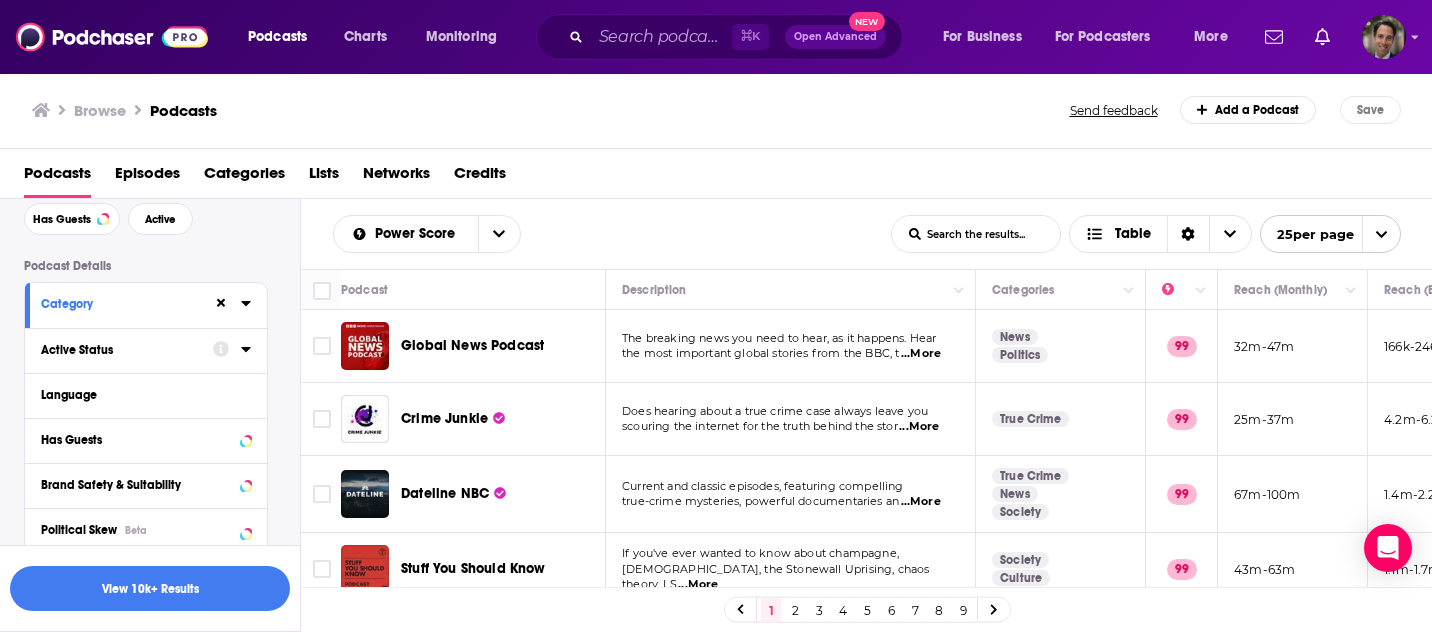 click on "Active Status" at bounding box center (127, 349) 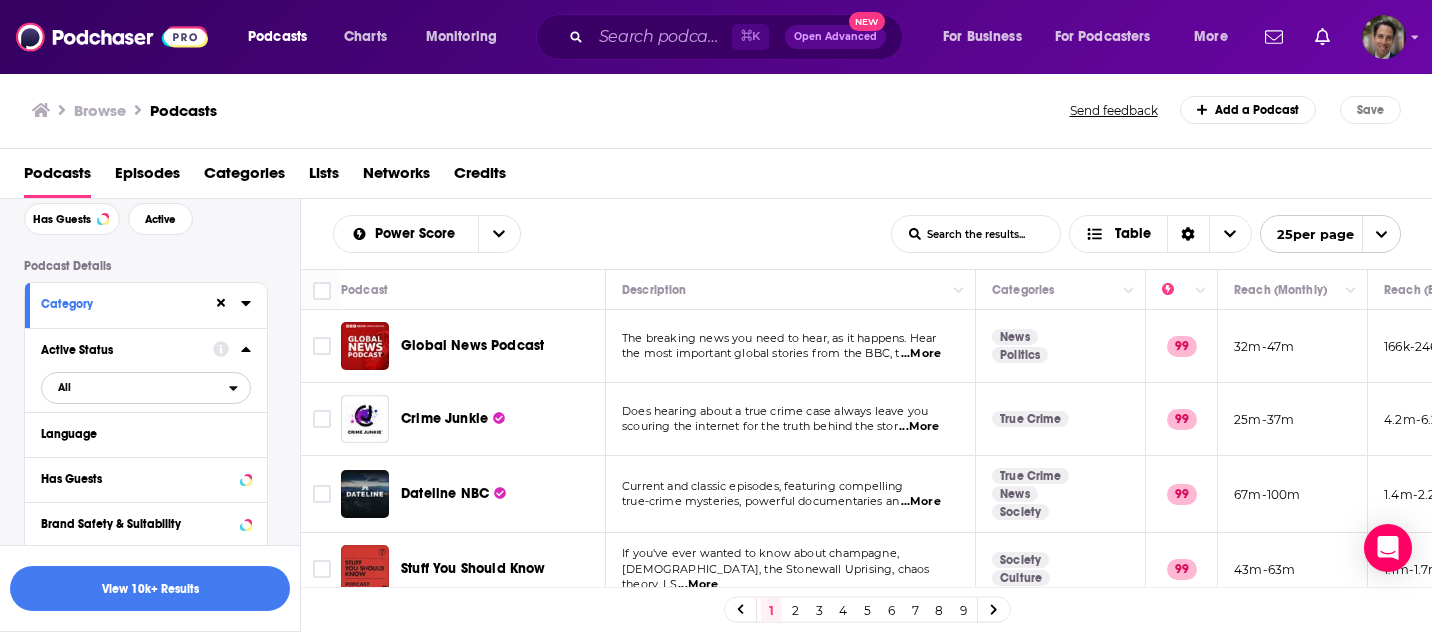 click 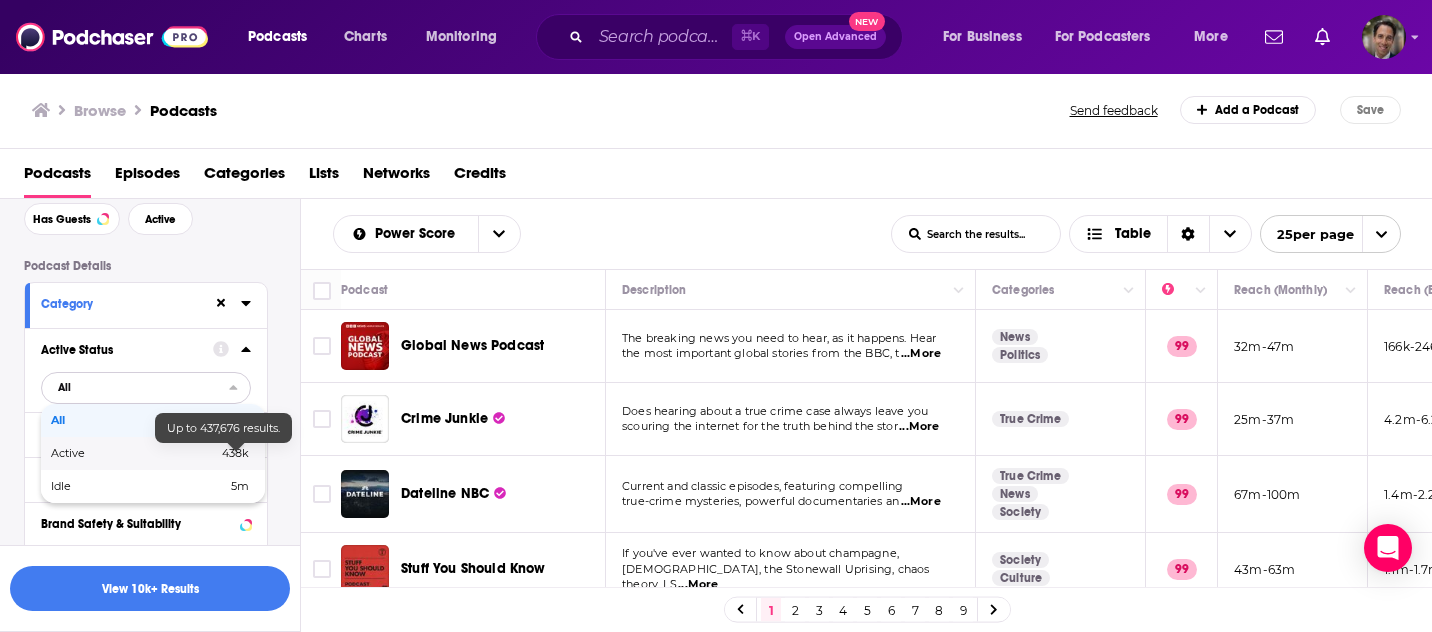 click on "438k" at bounding box center (235, 453) 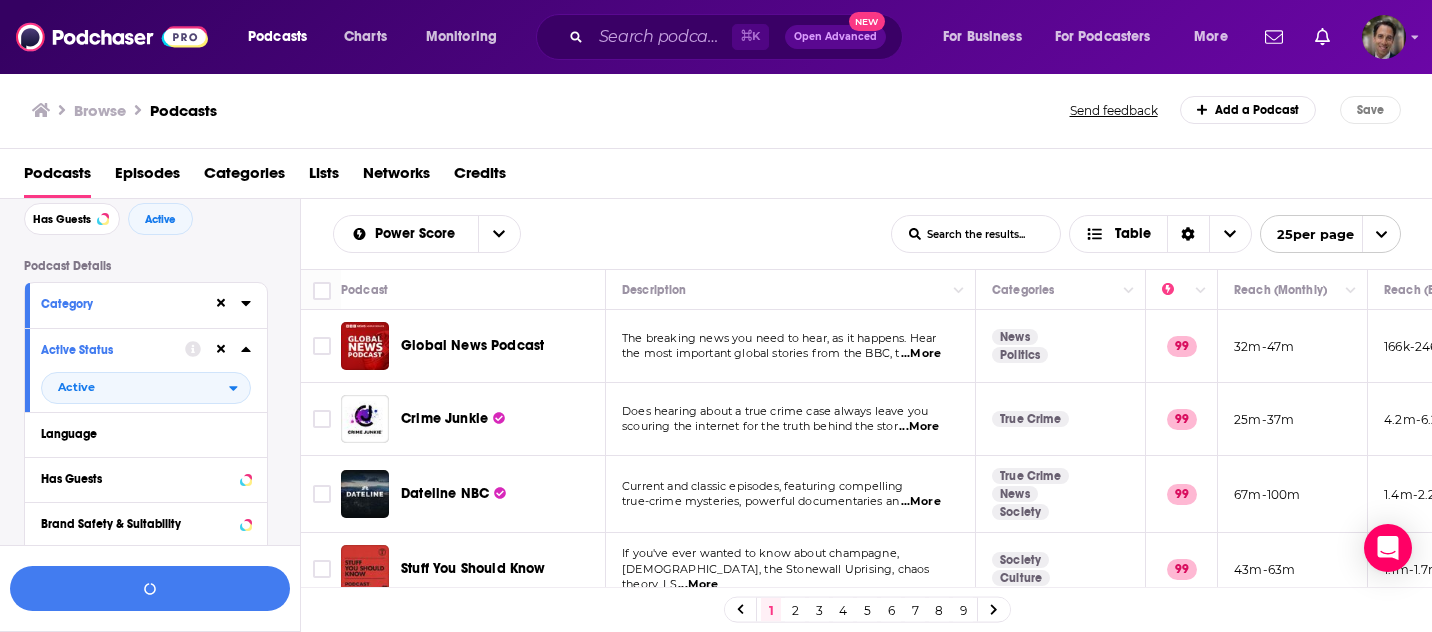 click on "Podcast Details Category Active Status Active Language Has Guests Brand Safety & Suitability Political Skew Beta Show More Audience & Reach Power Score™ Reach (Monthly) Reach (Episode Average) Gender Age Income Show More" at bounding box center (162, 634) 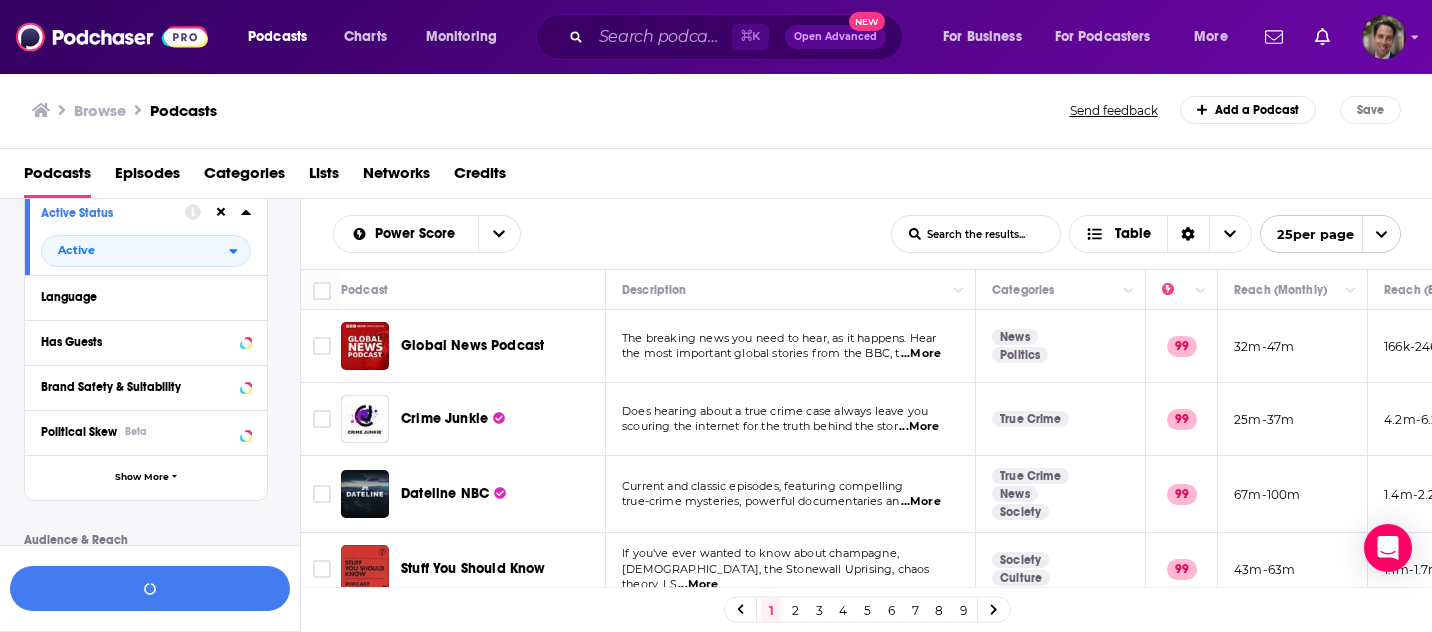 scroll, scrollTop: 229, scrollLeft: 0, axis: vertical 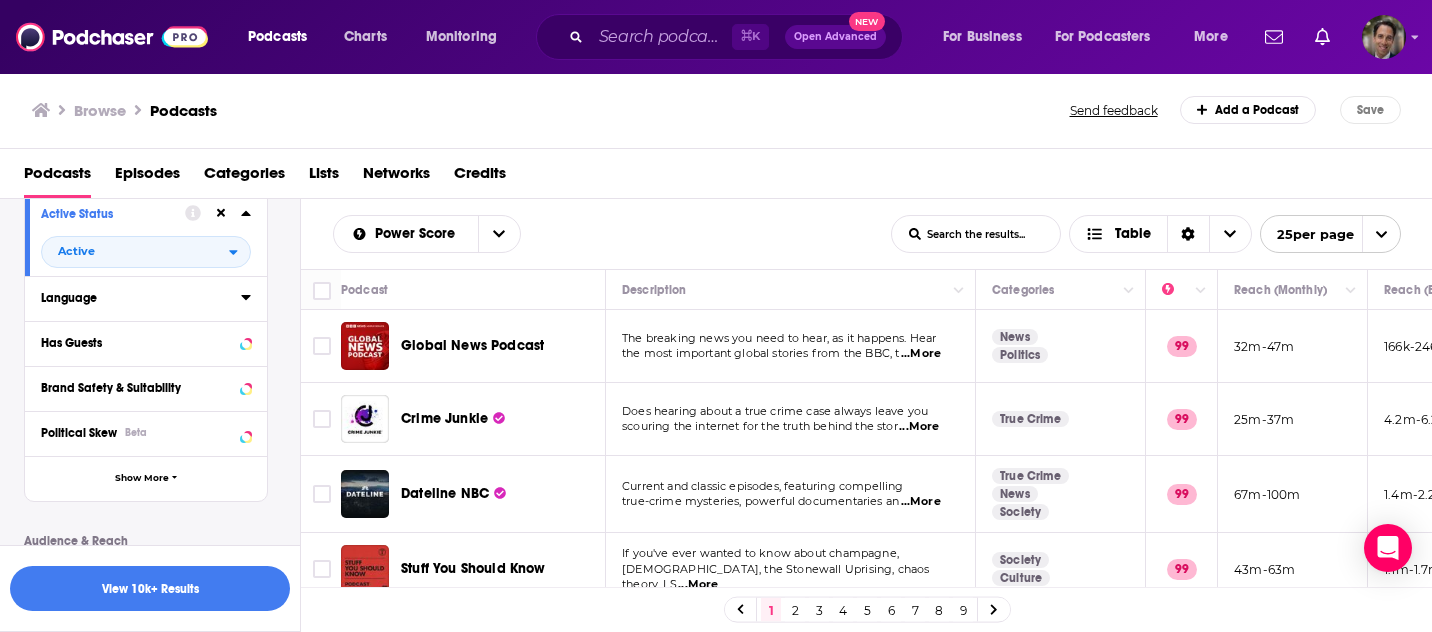 click 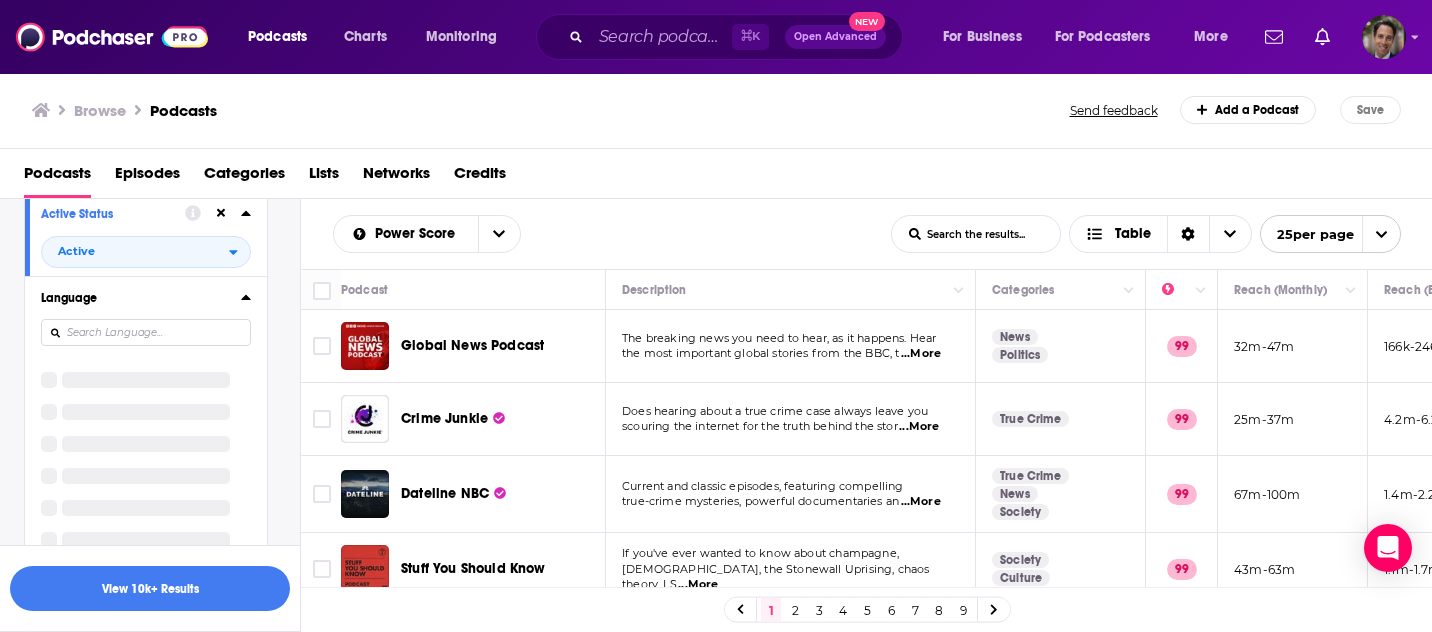 scroll, scrollTop: 85, scrollLeft: 0, axis: vertical 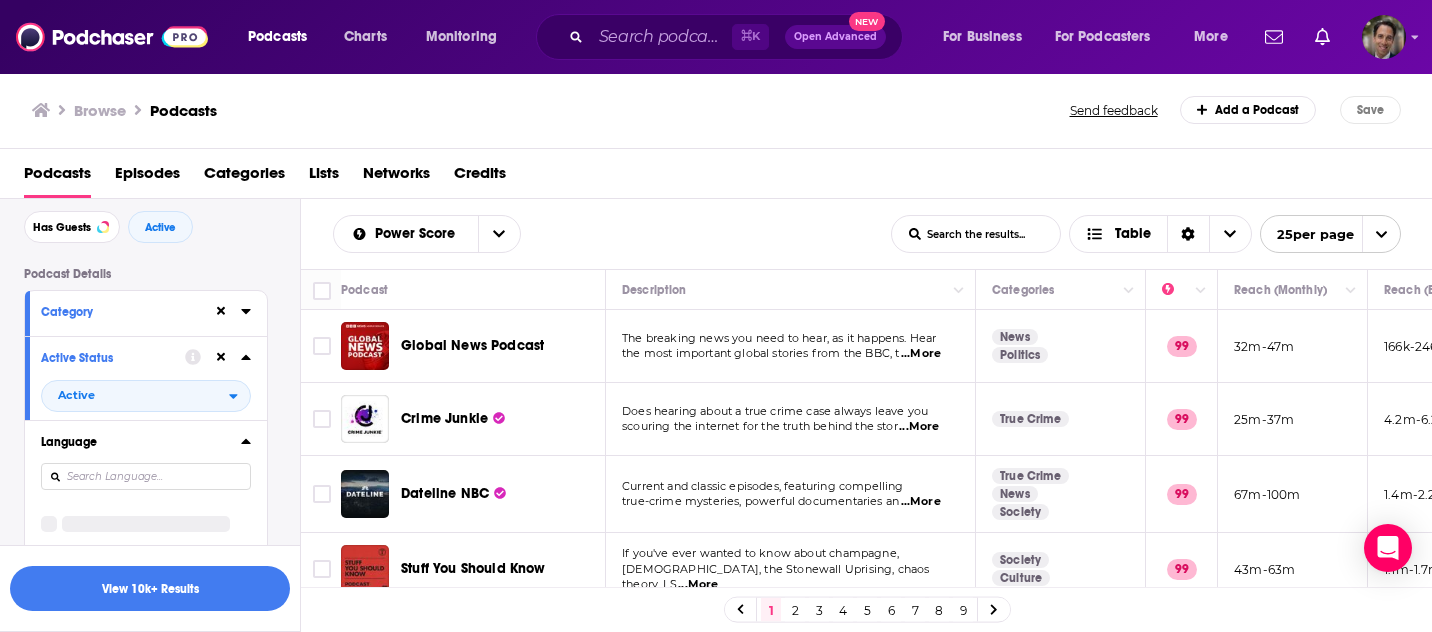 click on "Category Active Status Active Language Has Guests Brand Safety & Suitability Political Skew Beta Show More" at bounding box center [146, 593] 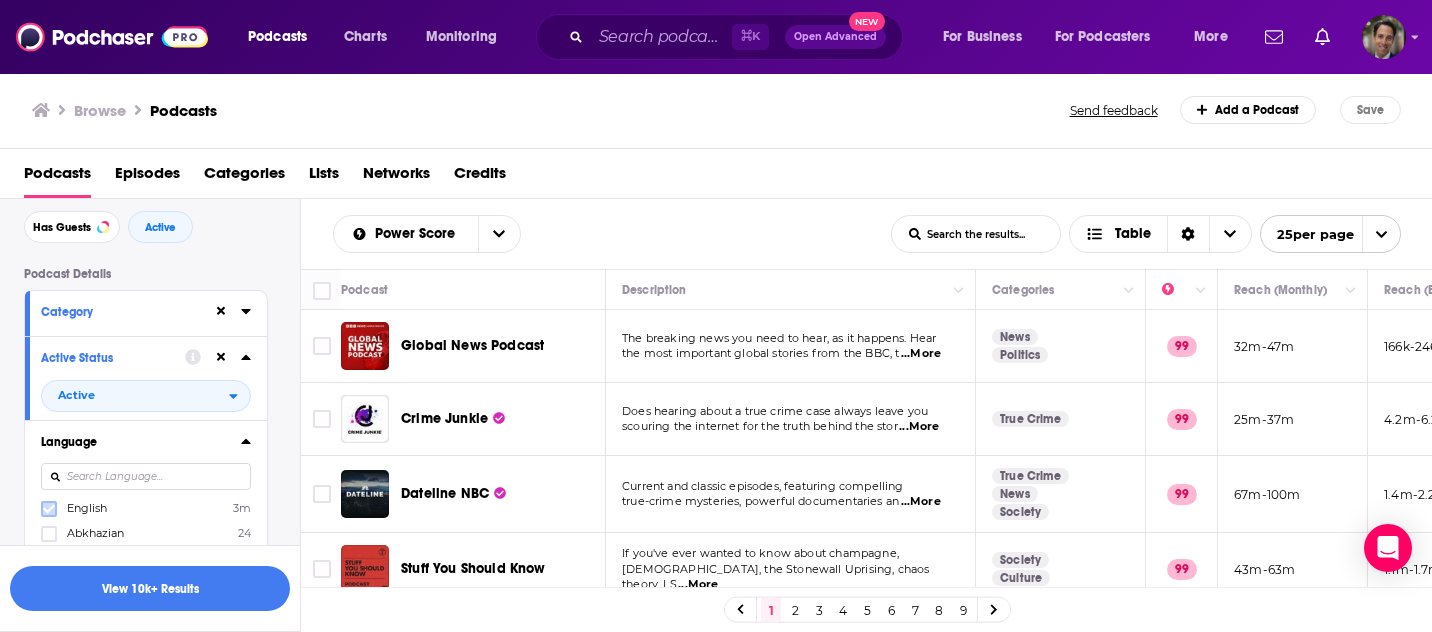 click 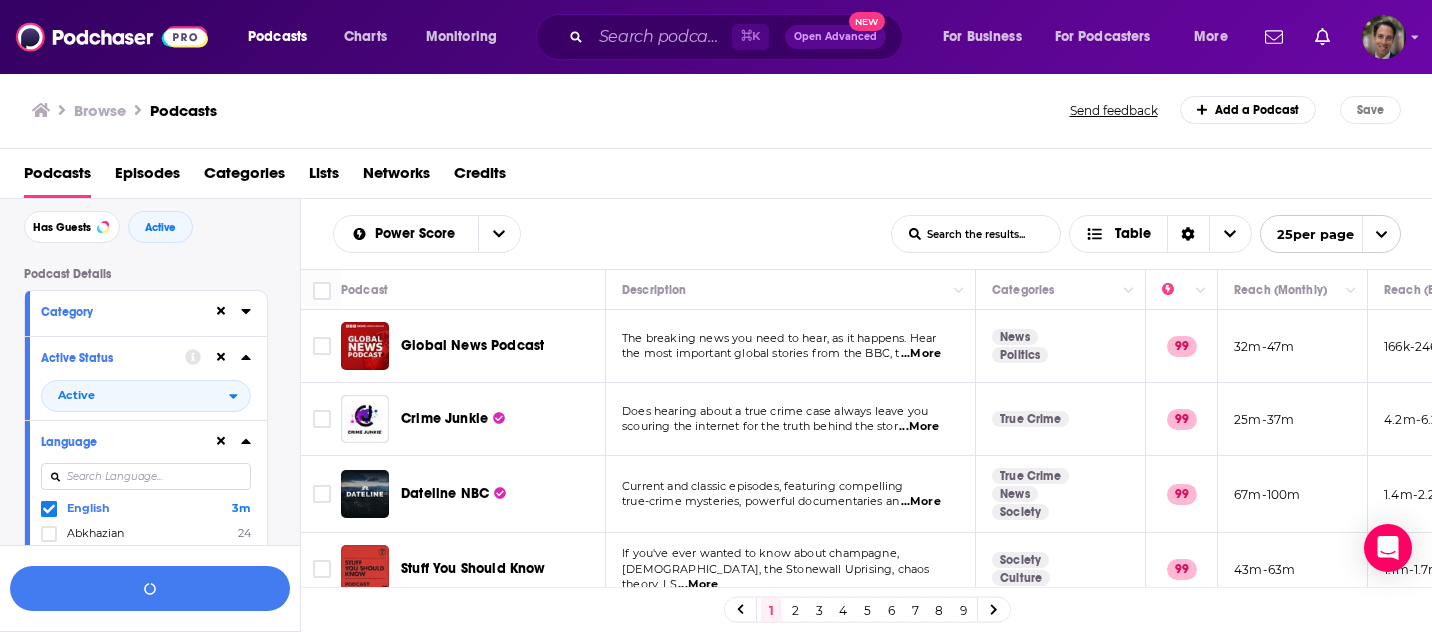click 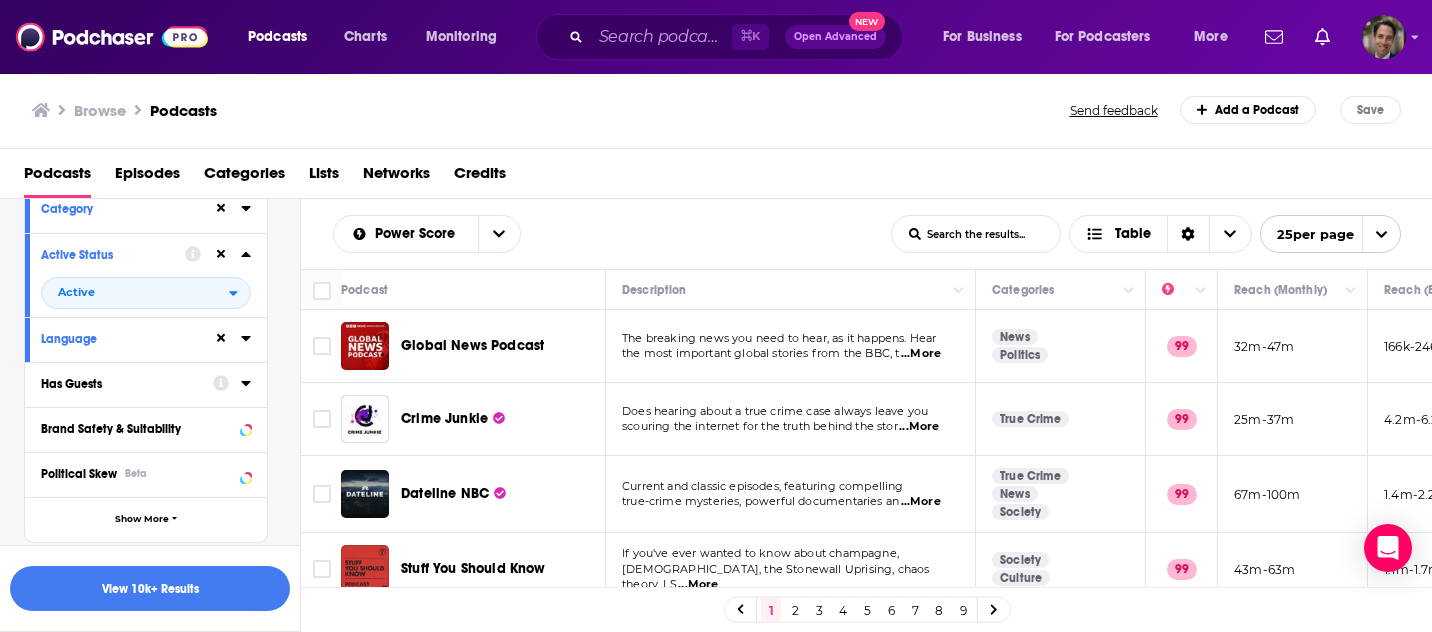 scroll, scrollTop: 193, scrollLeft: 0, axis: vertical 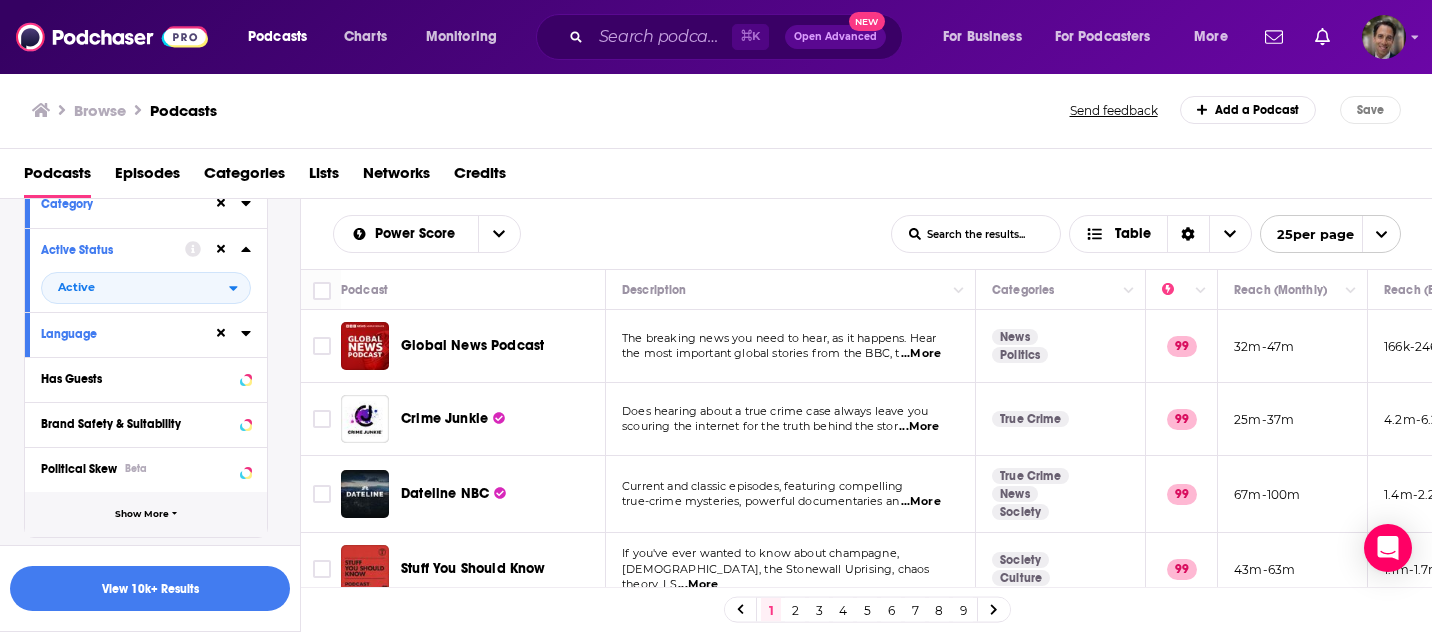 click on "Show More" at bounding box center (146, 514) 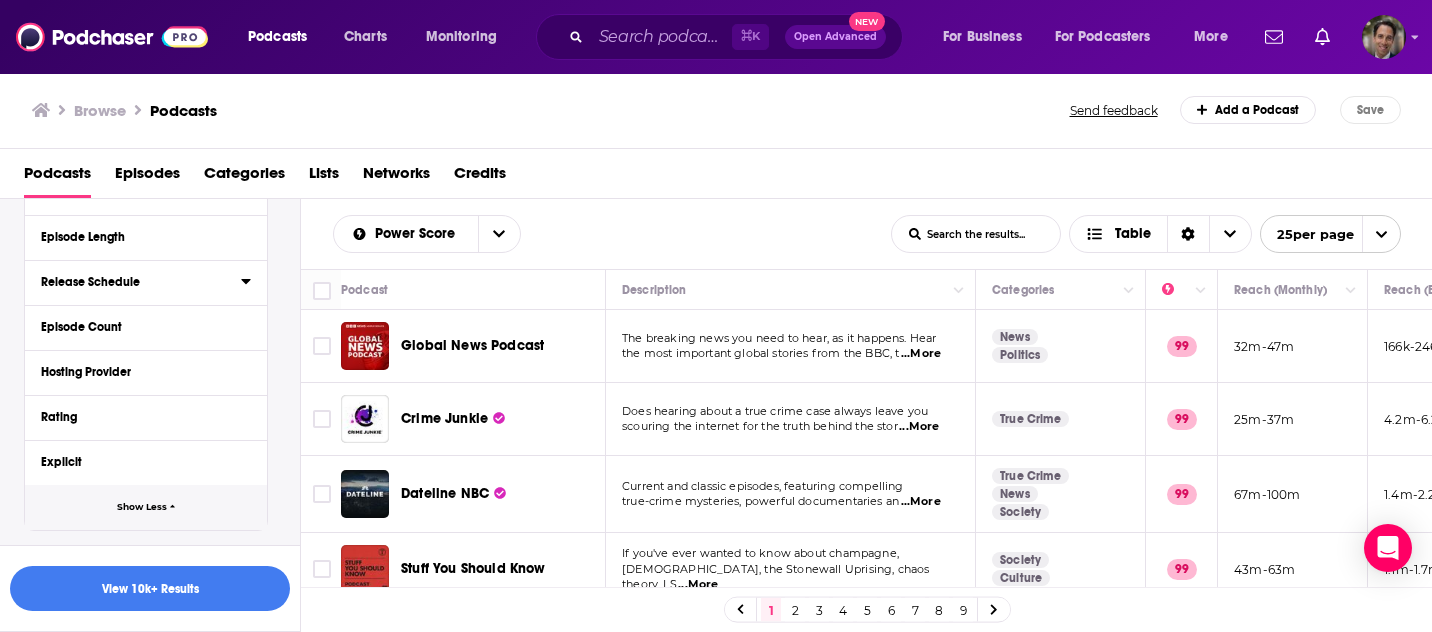 scroll, scrollTop: 611, scrollLeft: 0, axis: vertical 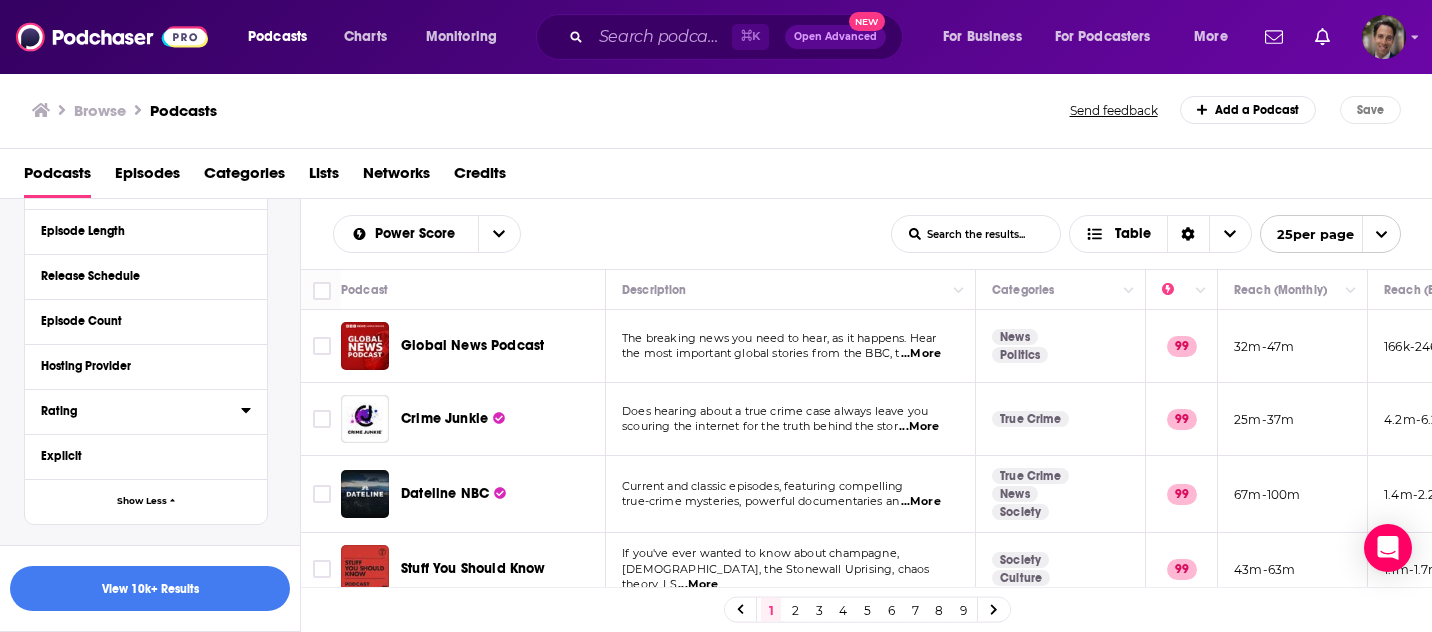 click on "Rating" at bounding box center [134, 411] 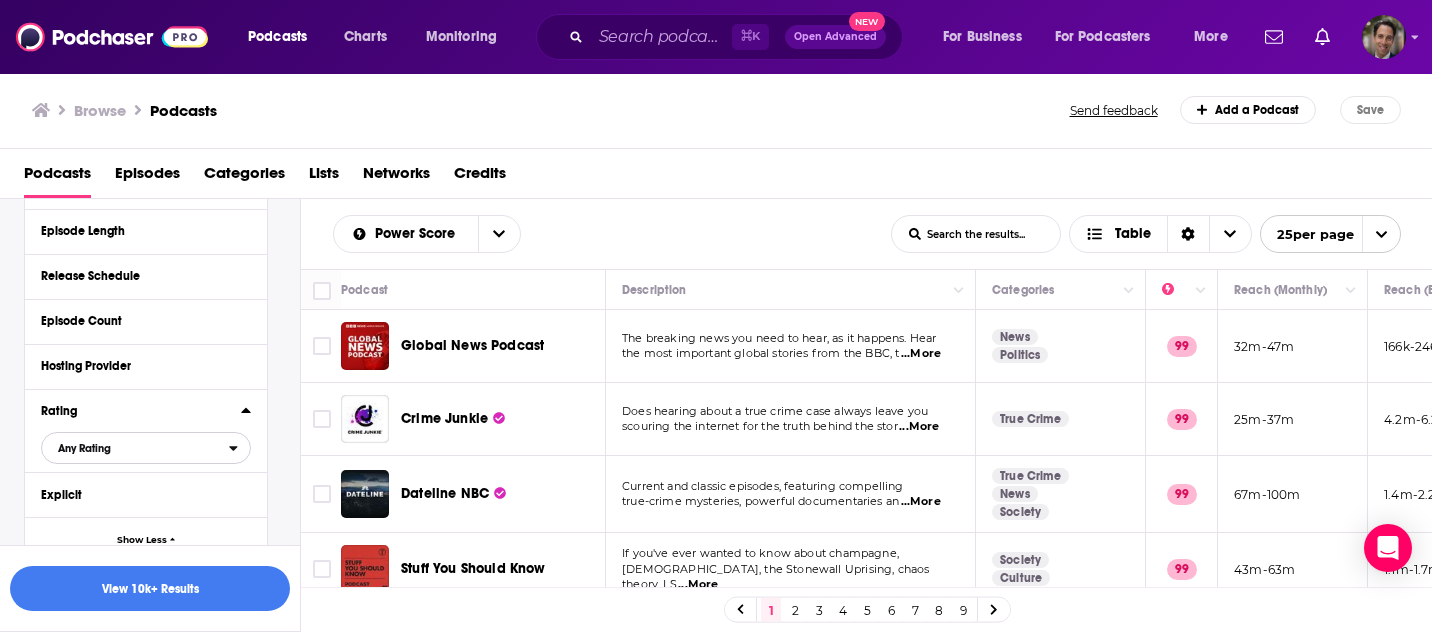 click on "Any Rating" at bounding box center [135, 448] 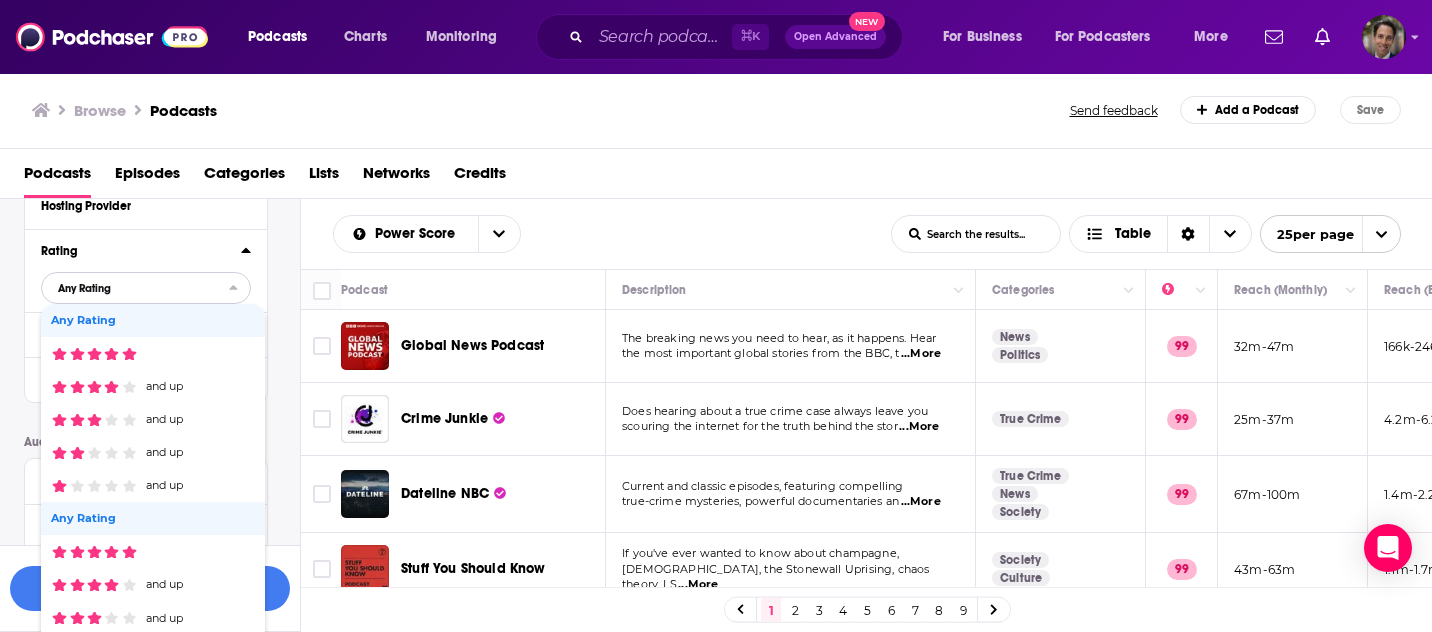 scroll, scrollTop: 775, scrollLeft: 0, axis: vertical 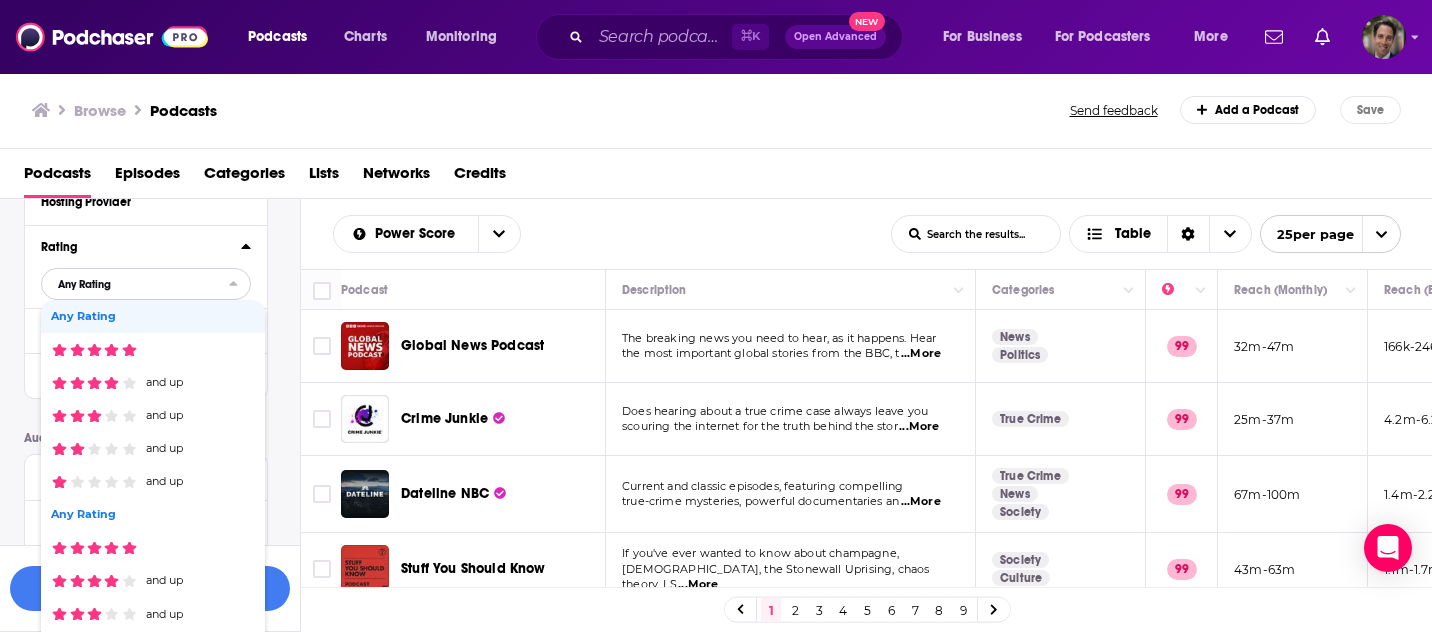 click on "Any Rating" at bounding box center [153, 514] 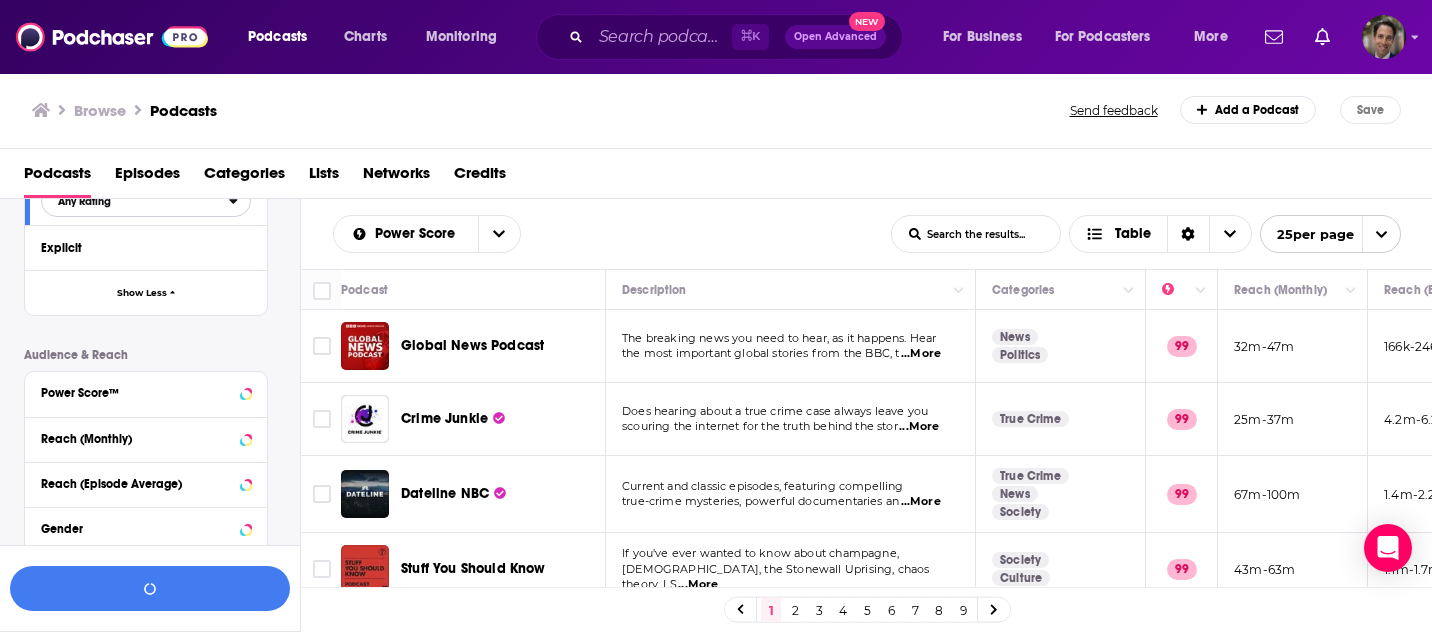 scroll, scrollTop: 878, scrollLeft: 0, axis: vertical 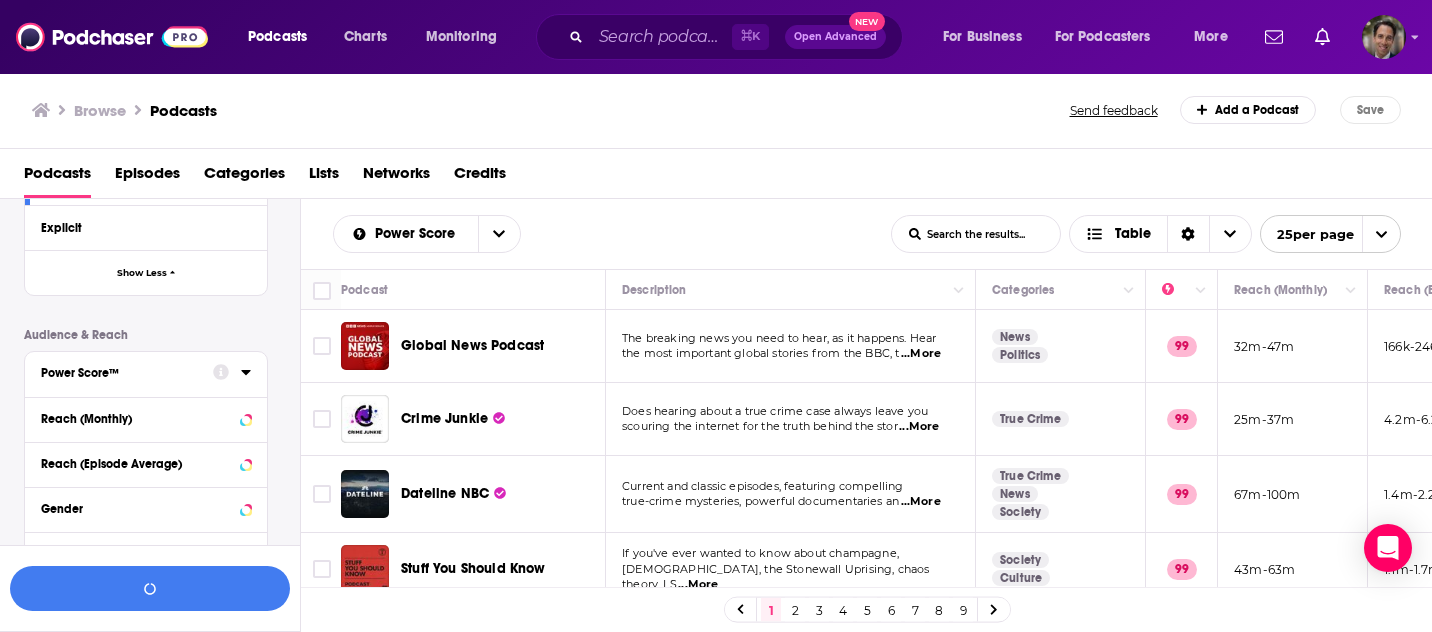 click 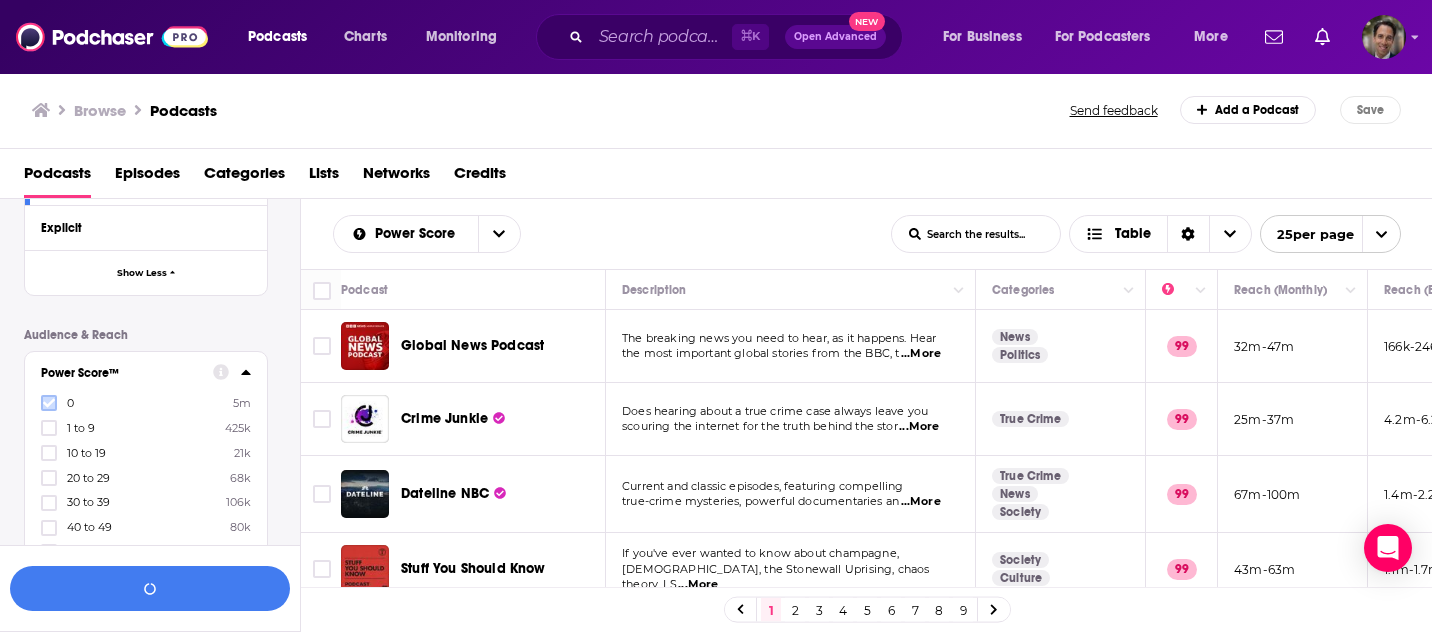 click 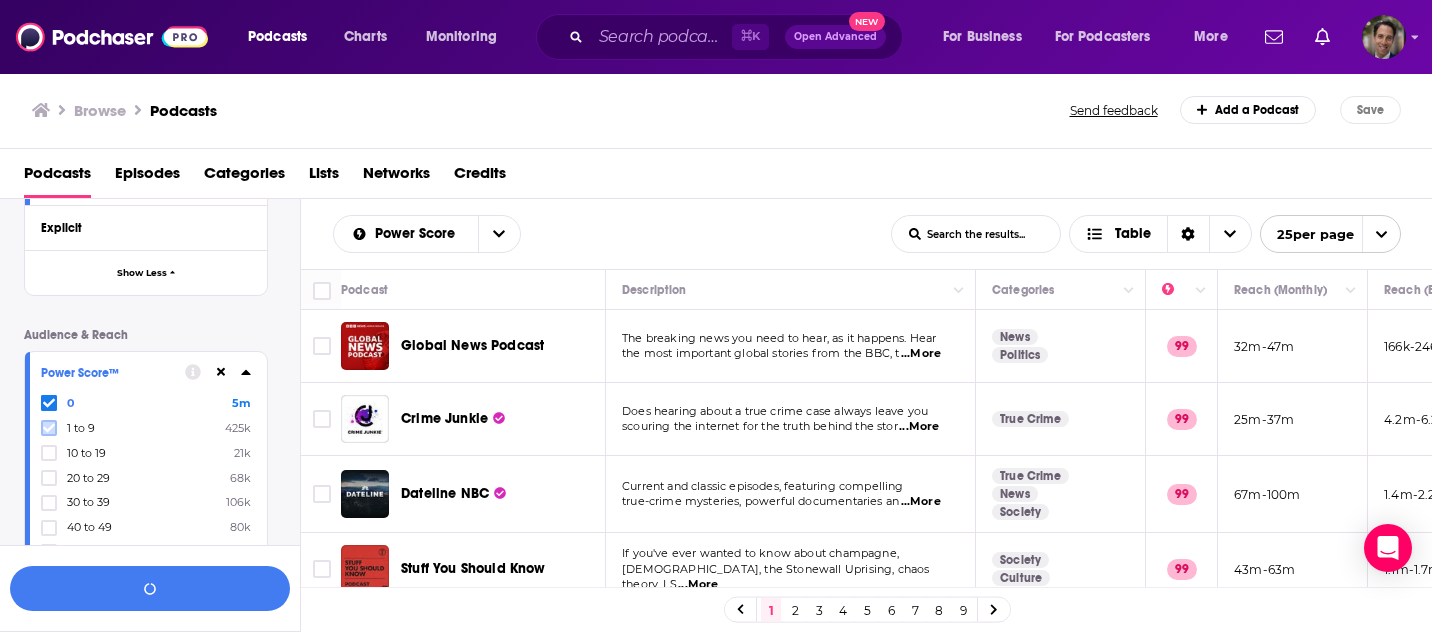 click 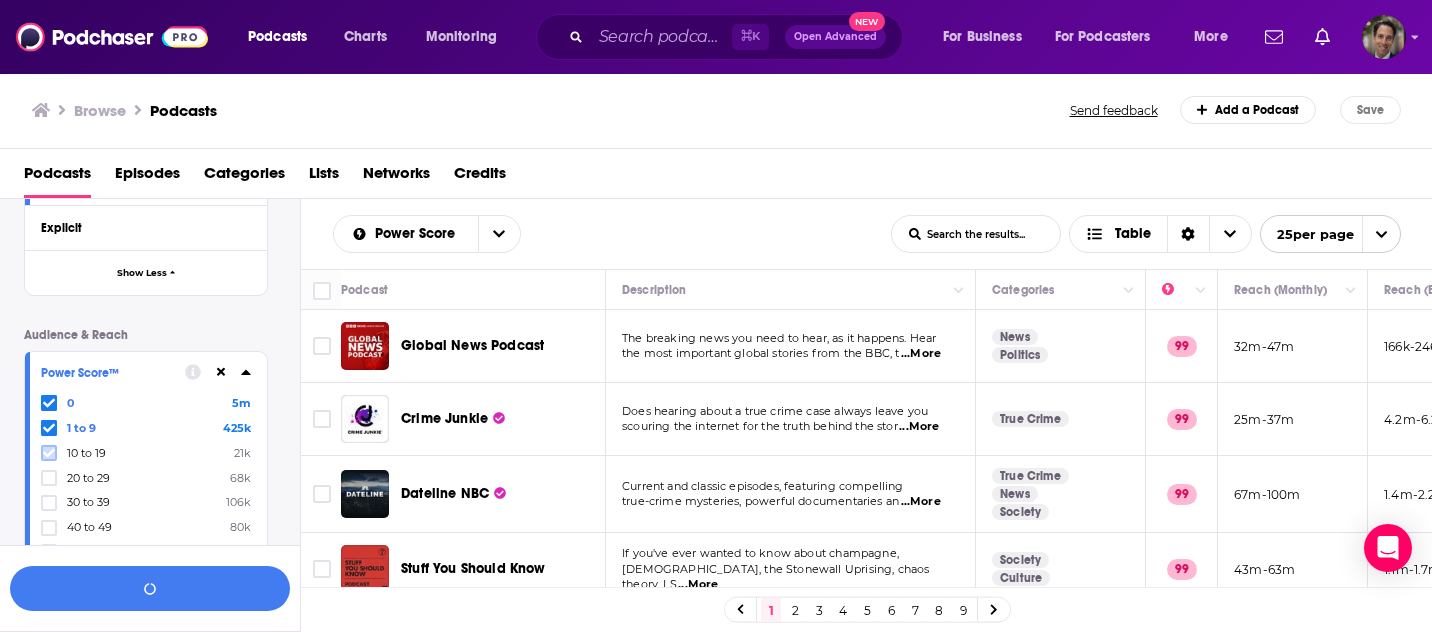 click 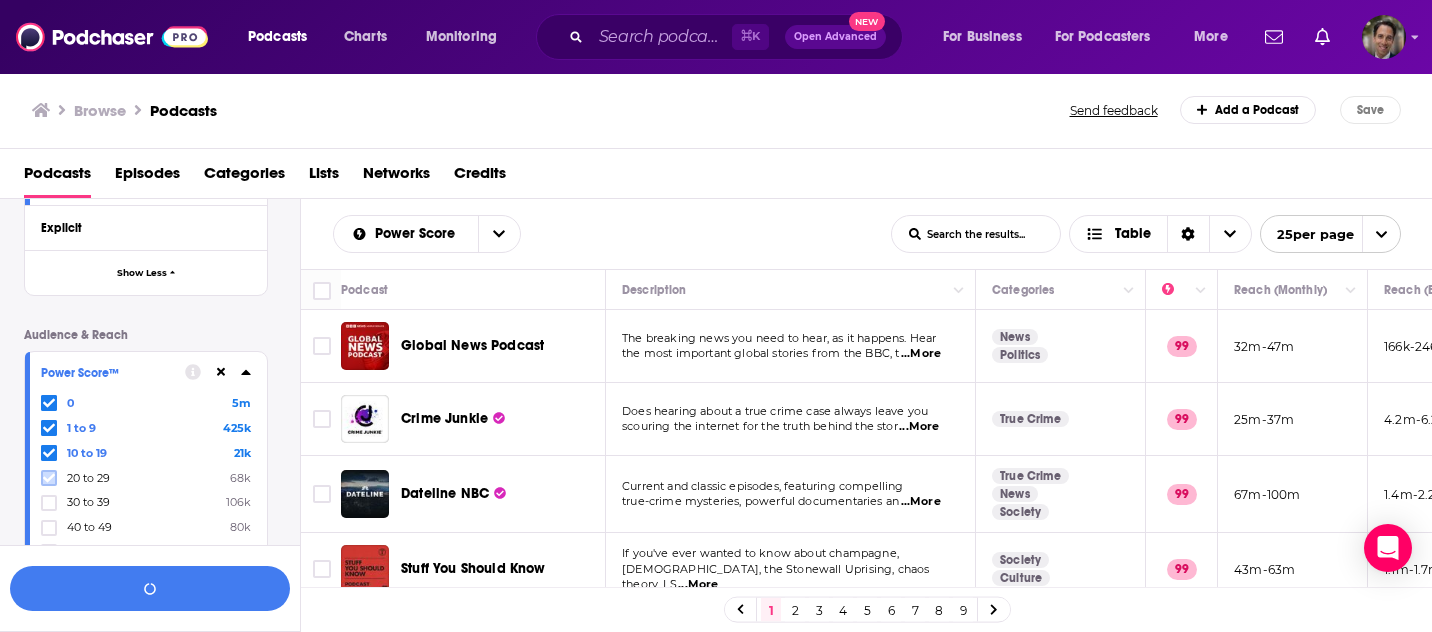 click 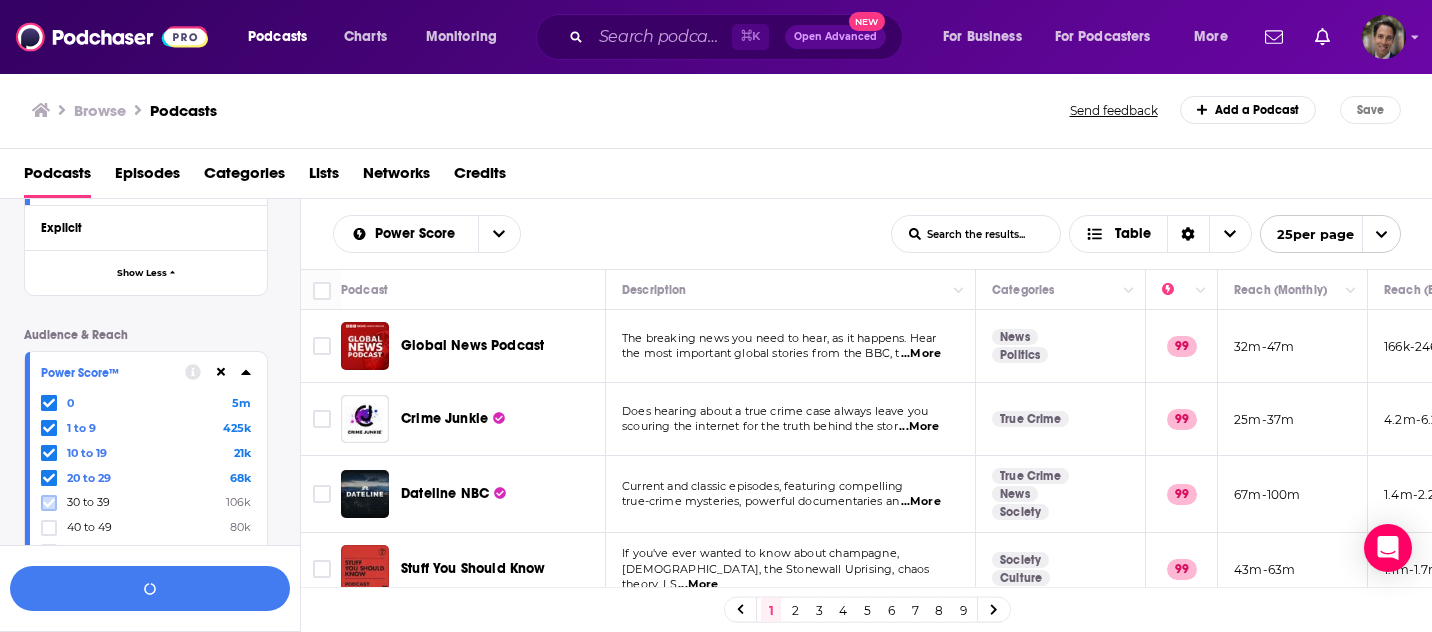 click at bounding box center [49, 503] 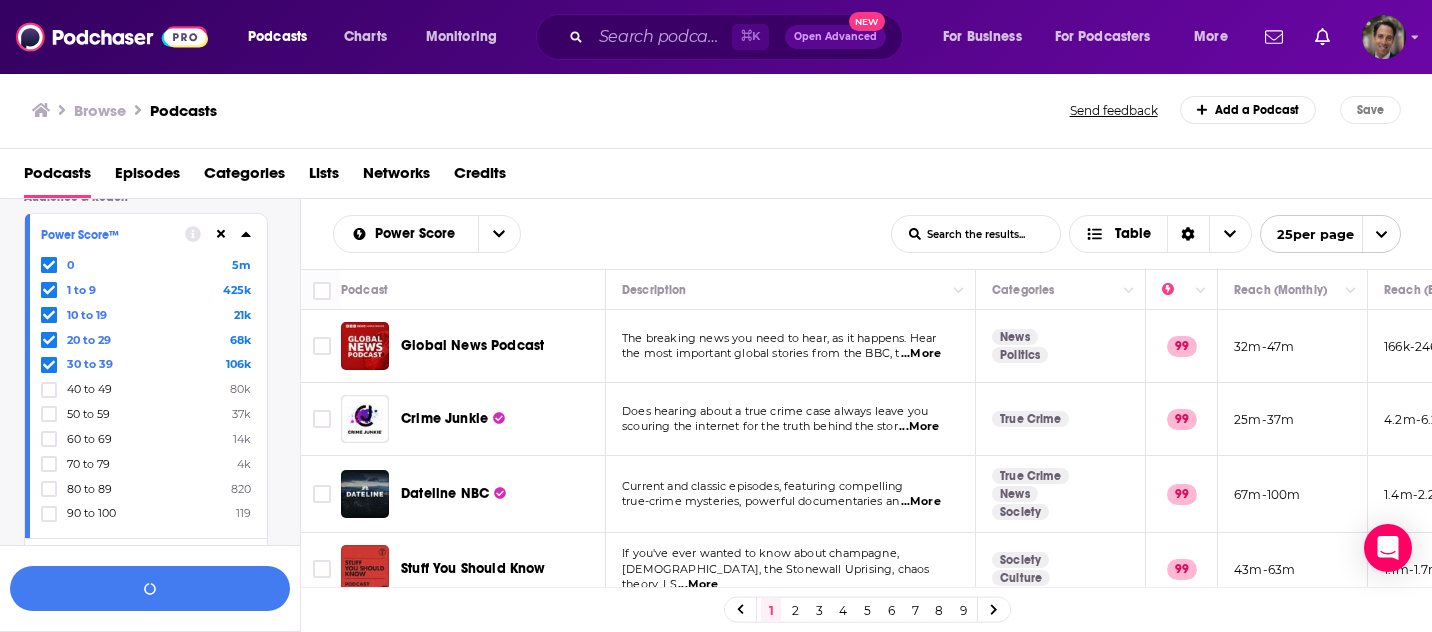 scroll, scrollTop: 1020, scrollLeft: 0, axis: vertical 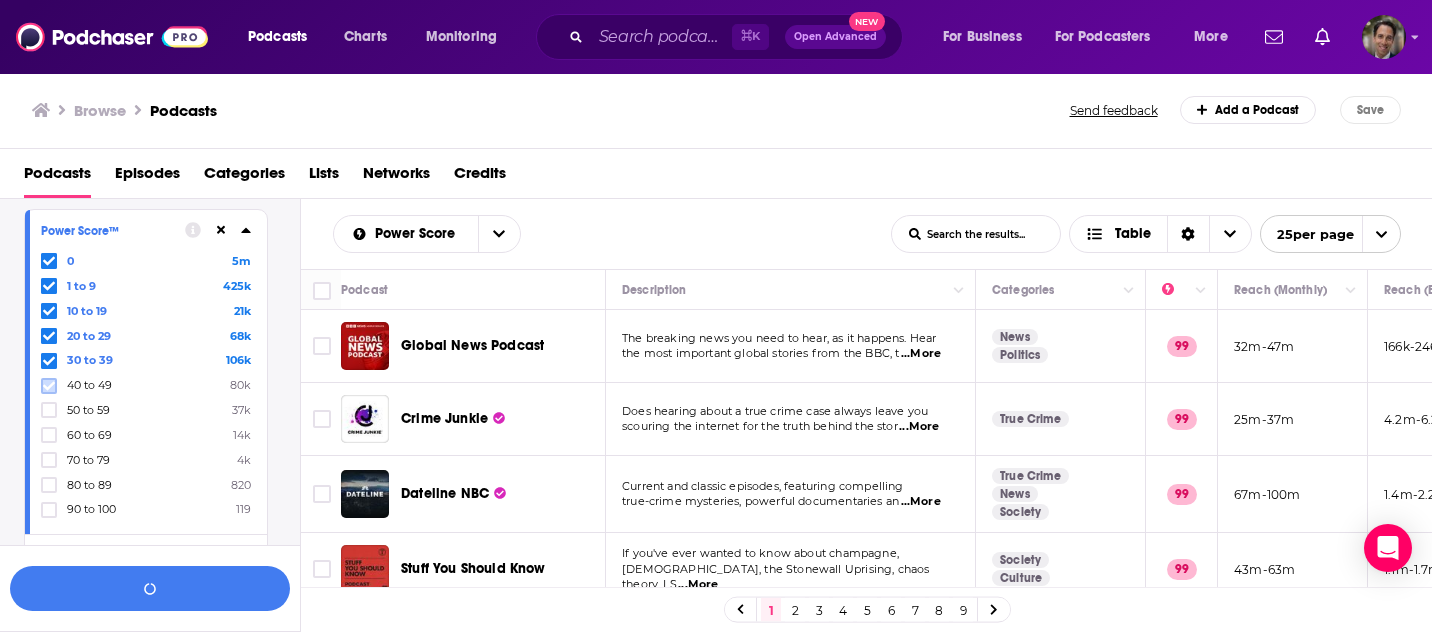 click 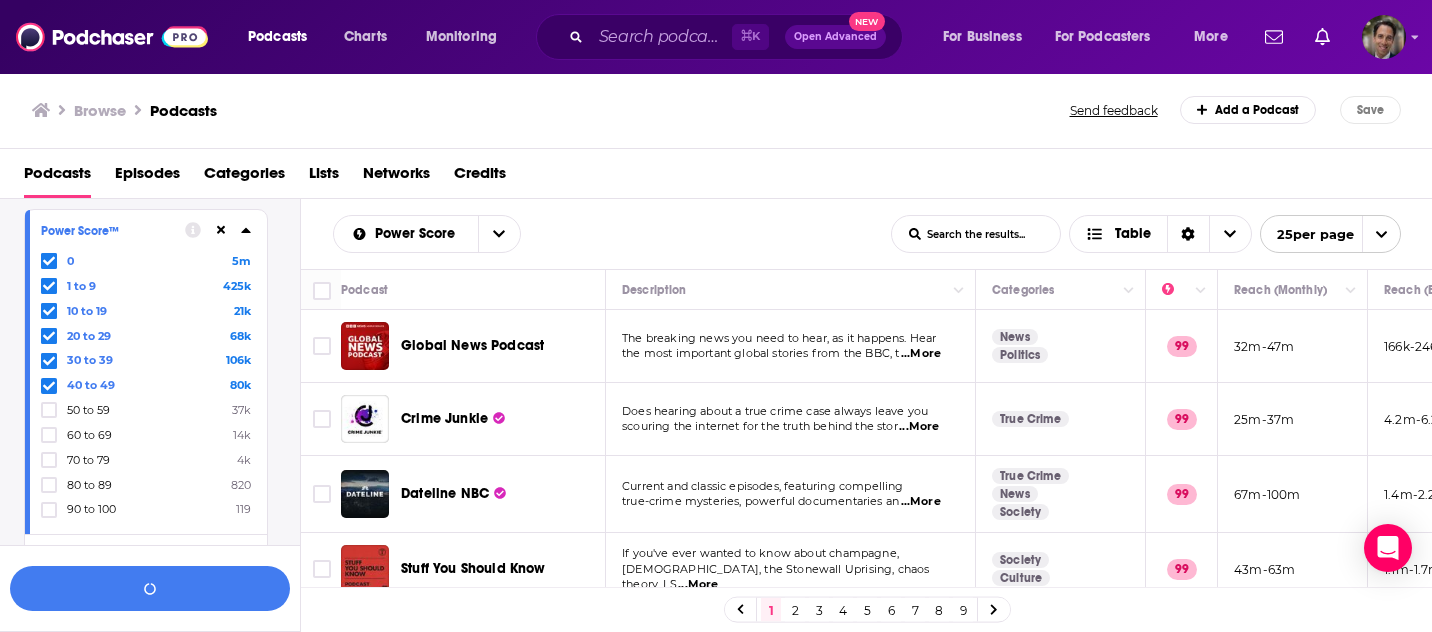 click 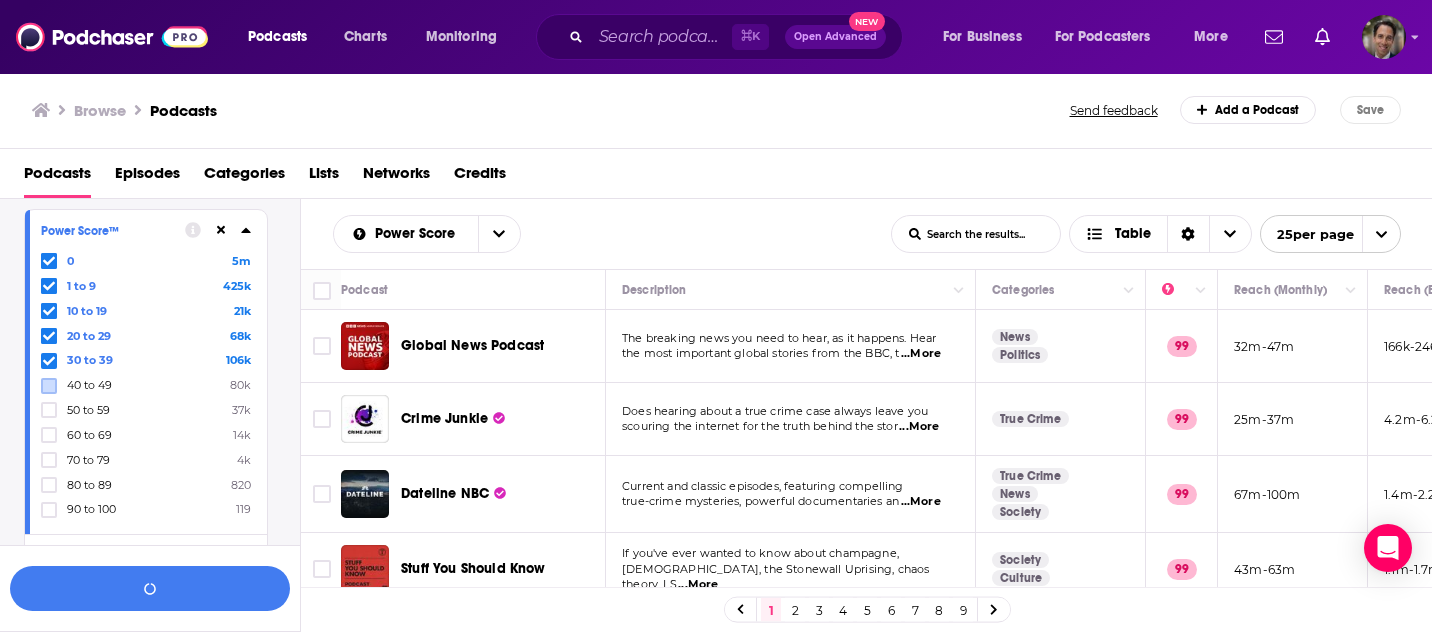 click 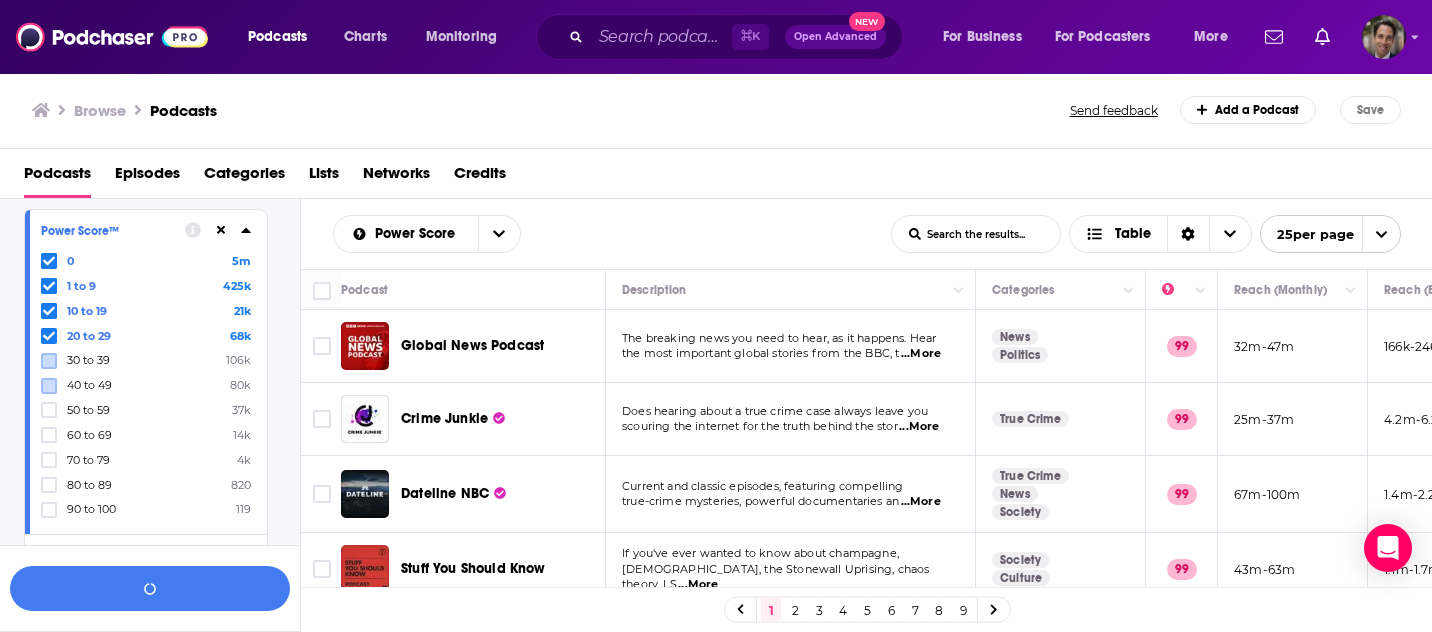 click 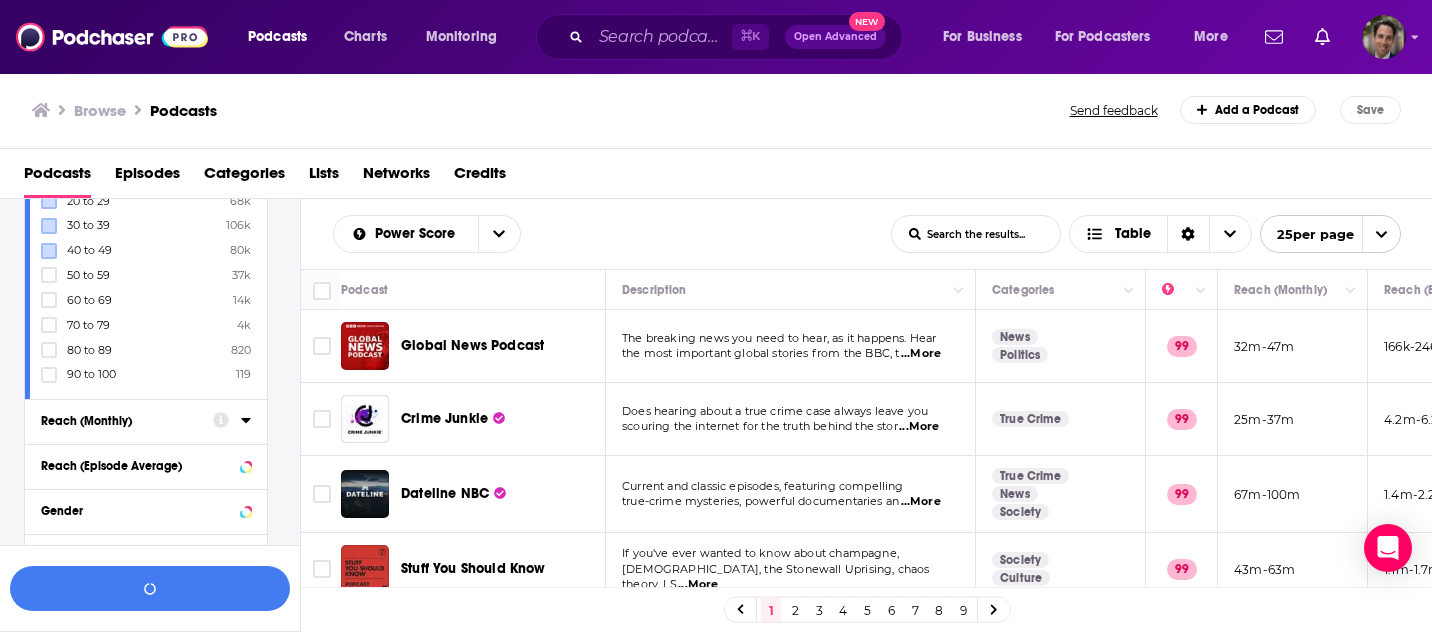 scroll, scrollTop: 1203, scrollLeft: 0, axis: vertical 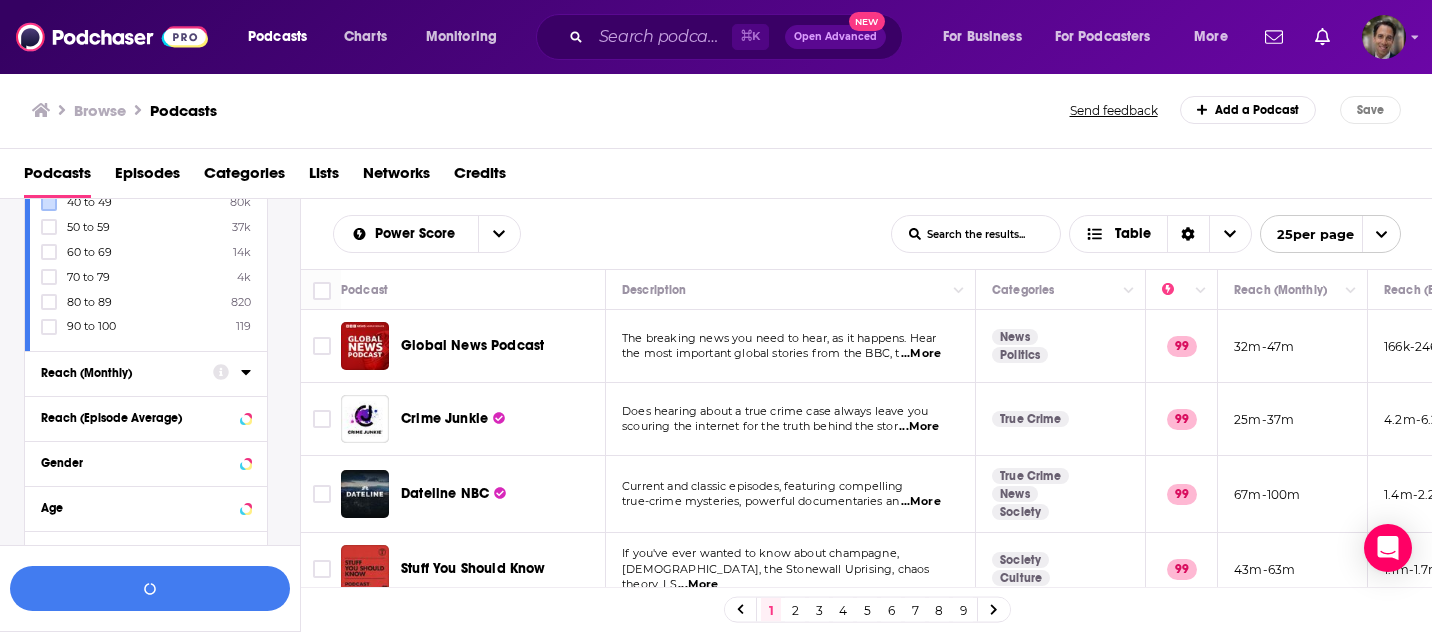 click 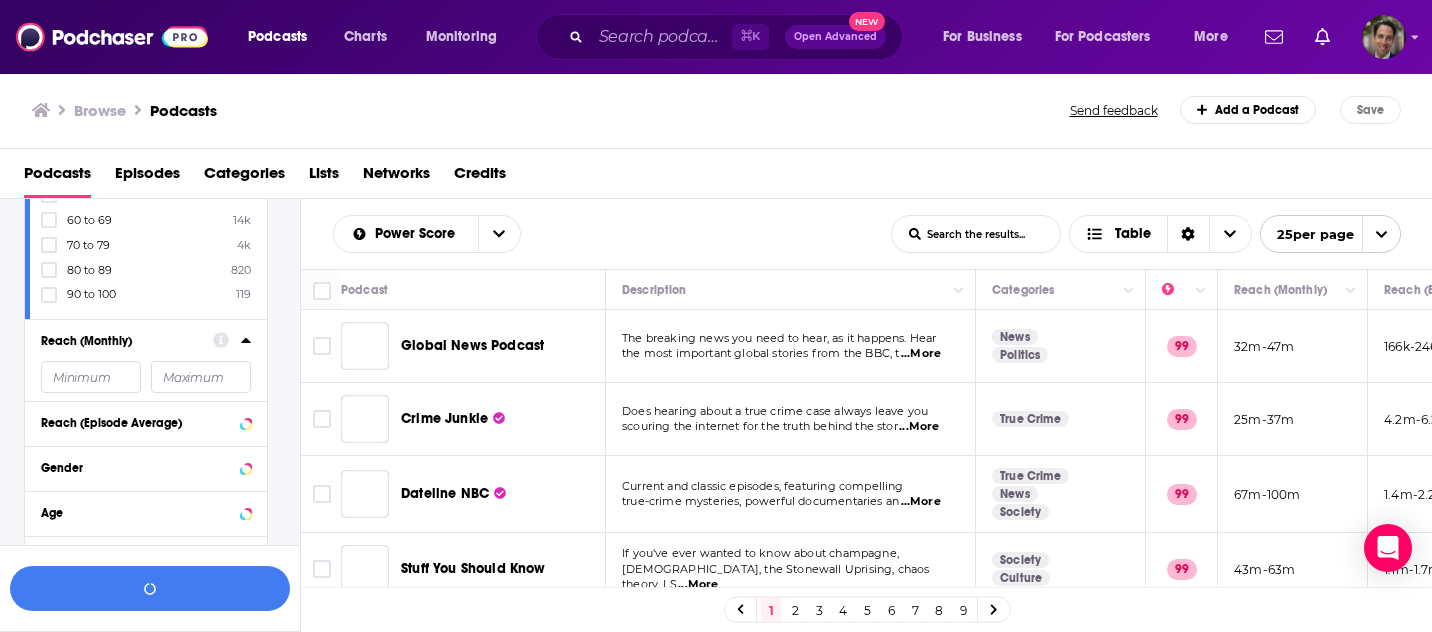 scroll, scrollTop: 1171, scrollLeft: 0, axis: vertical 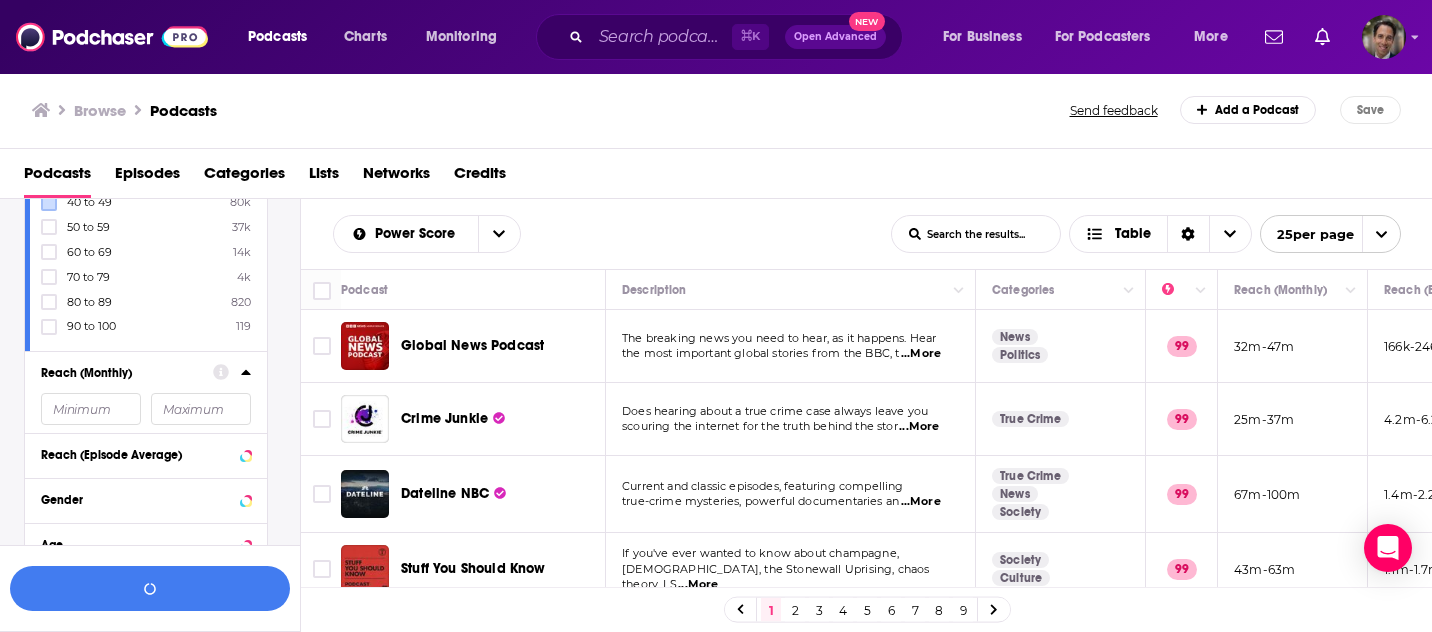 click on "Podcast Details Category Active Status Active Language Has Guests Brand Safety & Suitability Political Skew Beta Network Date of First Episode Date of Last Episode Episode Length Release Schedule Episode Count Hosting Provider Rating Any Rating Explicit Show Less Audience & Reach Power Score™ 0 5m 1 to 9 425k 10 to 19 21k 20 to 29 68k 30 to 39 106k 40 to 49 80k 50 to 59 37k 60 to 69 14k 70 to 79 4k 80 to 89 820 90 to 100 119 Reach (Monthly) Reach (Episode Average) Gender Age Income Show More" at bounding box center (162, -96) 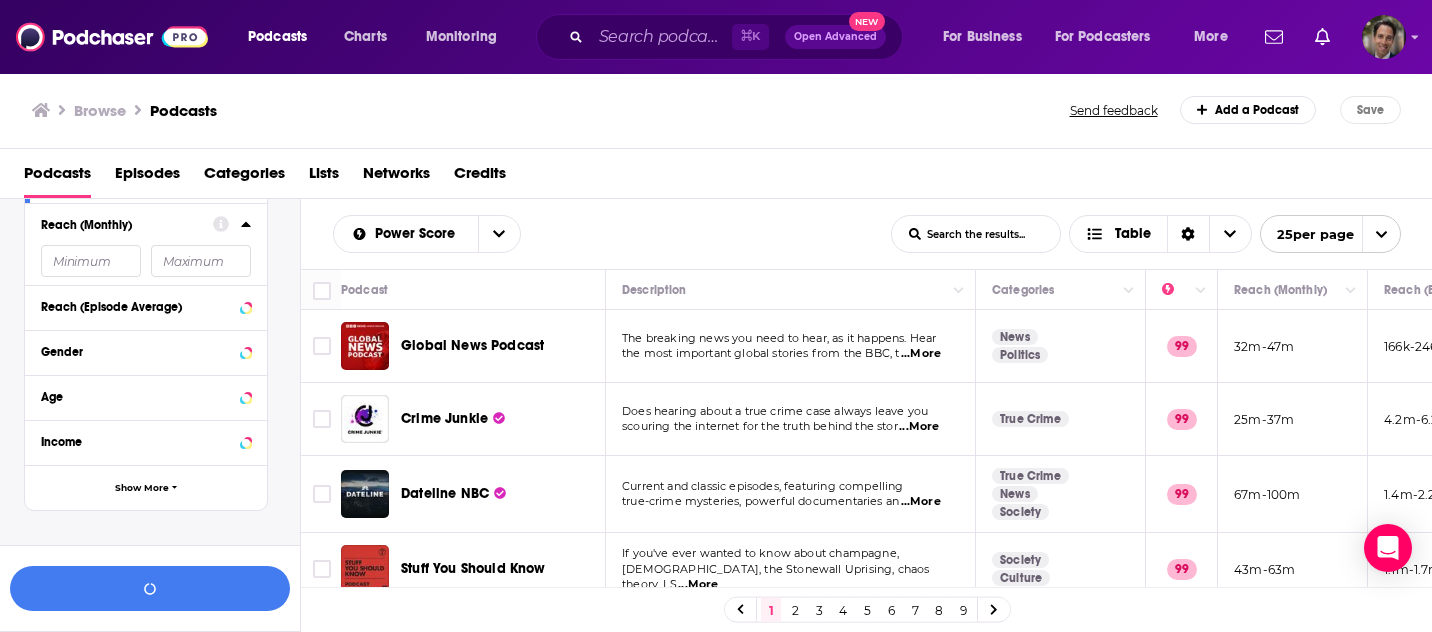 scroll, scrollTop: 1377, scrollLeft: 0, axis: vertical 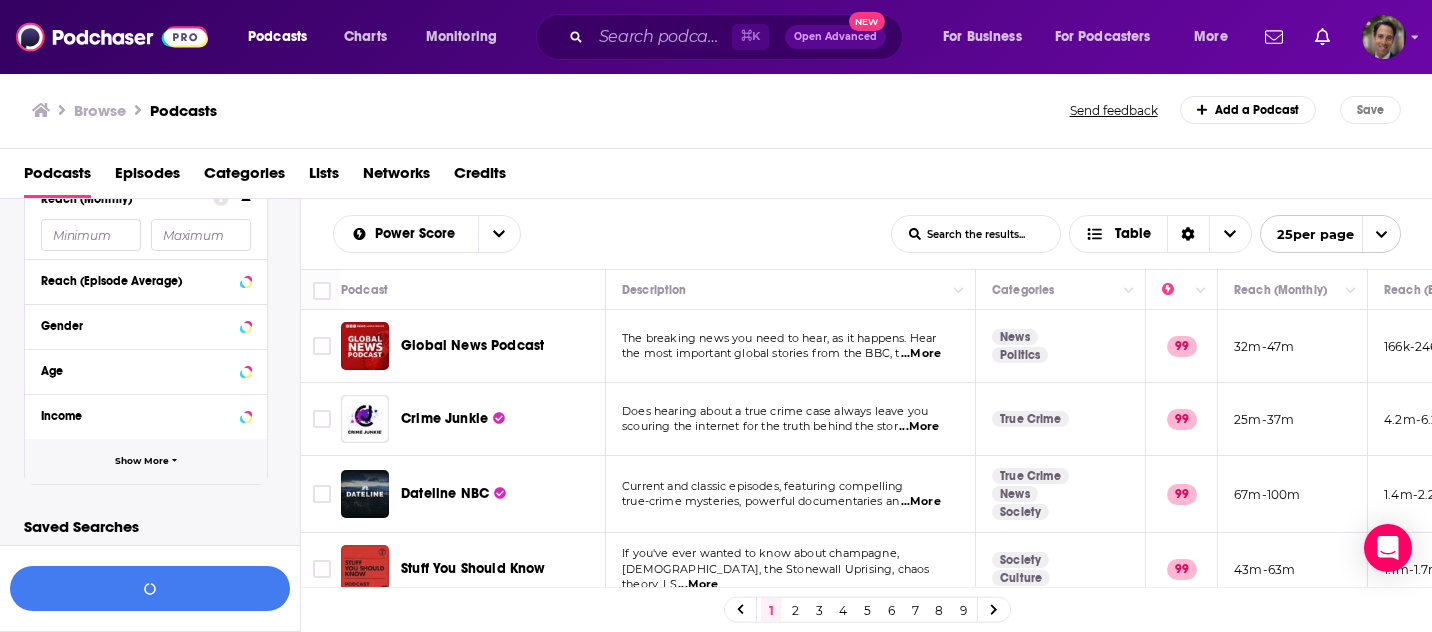 click on "Show More" at bounding box center [142, 461] 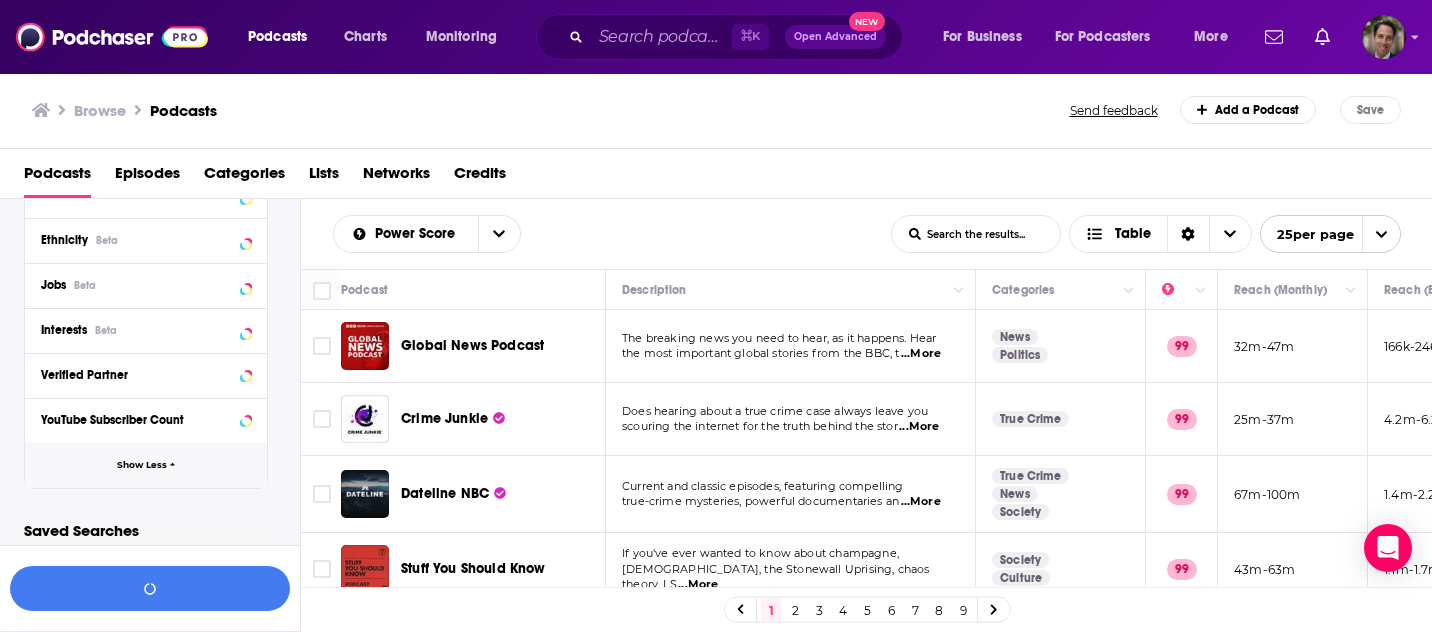 scroll, scrollTop: 1692, scrollLeft: 0, axis: vertical 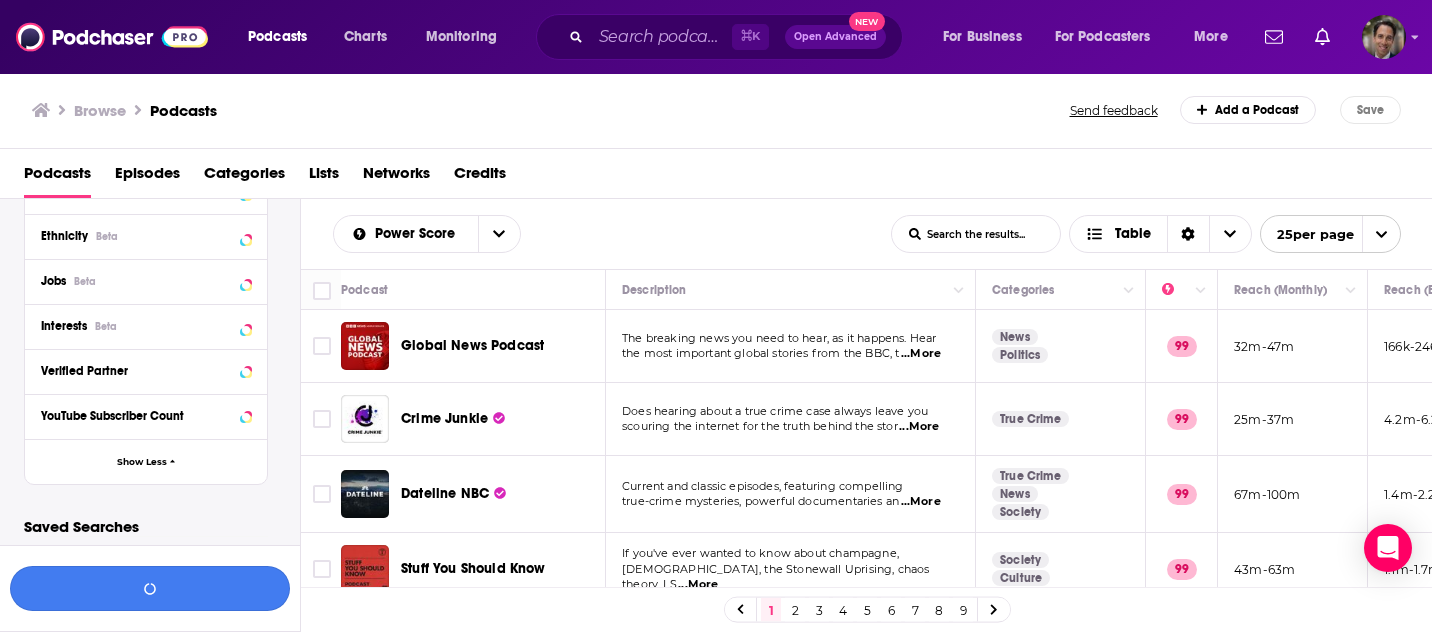 click at bounding box center (150, 588) 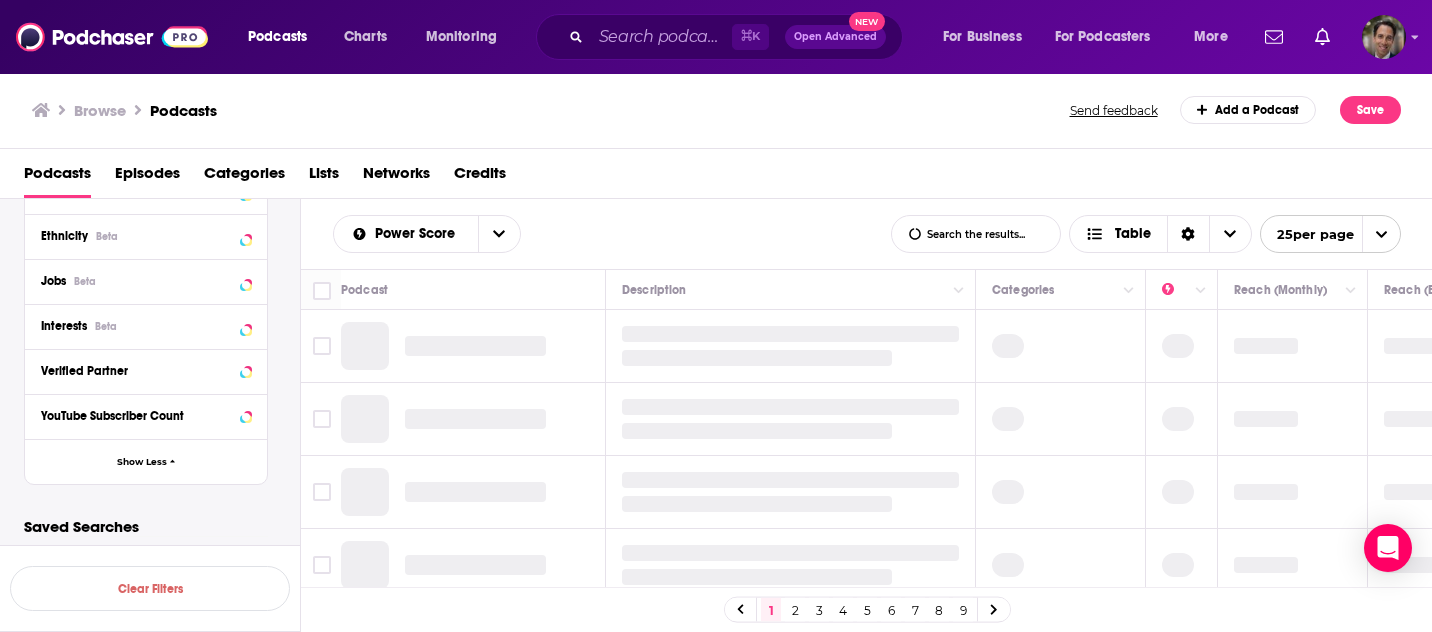 scroll, scrollTop: 1660, scrollLeft: 0, axis: vertical 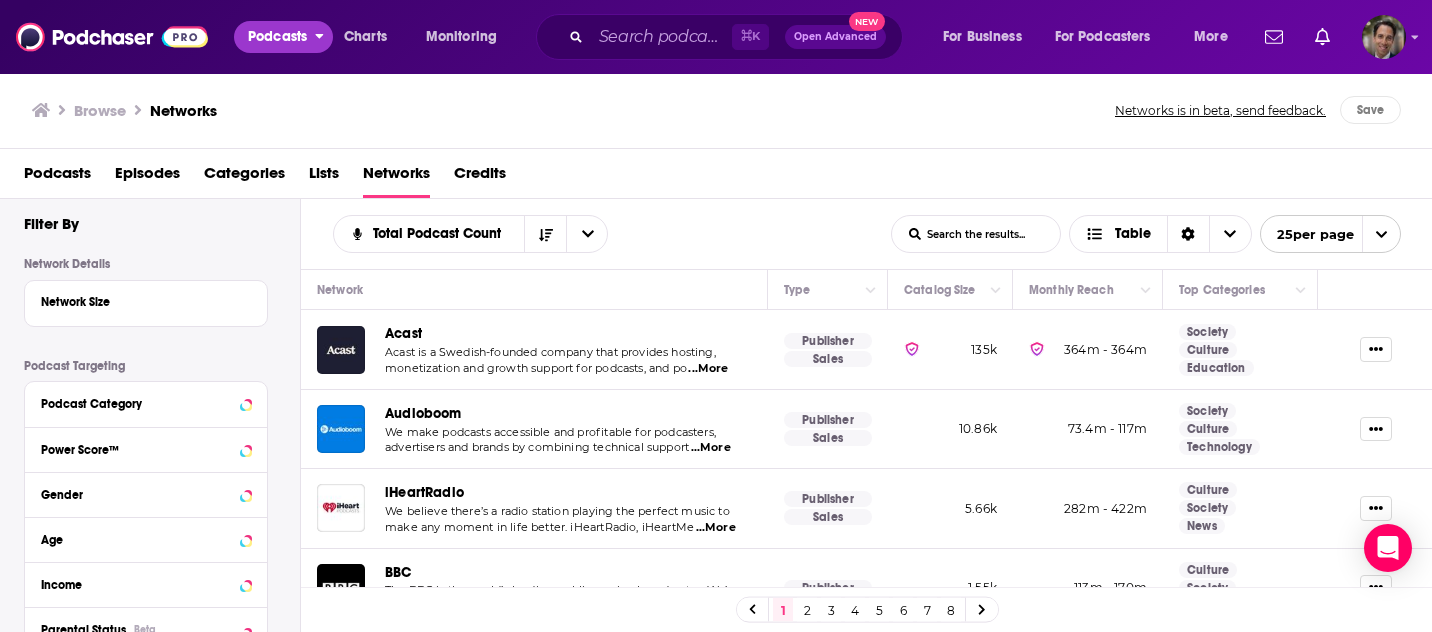 click on "Podcasts" at bounding box center [277, 37] 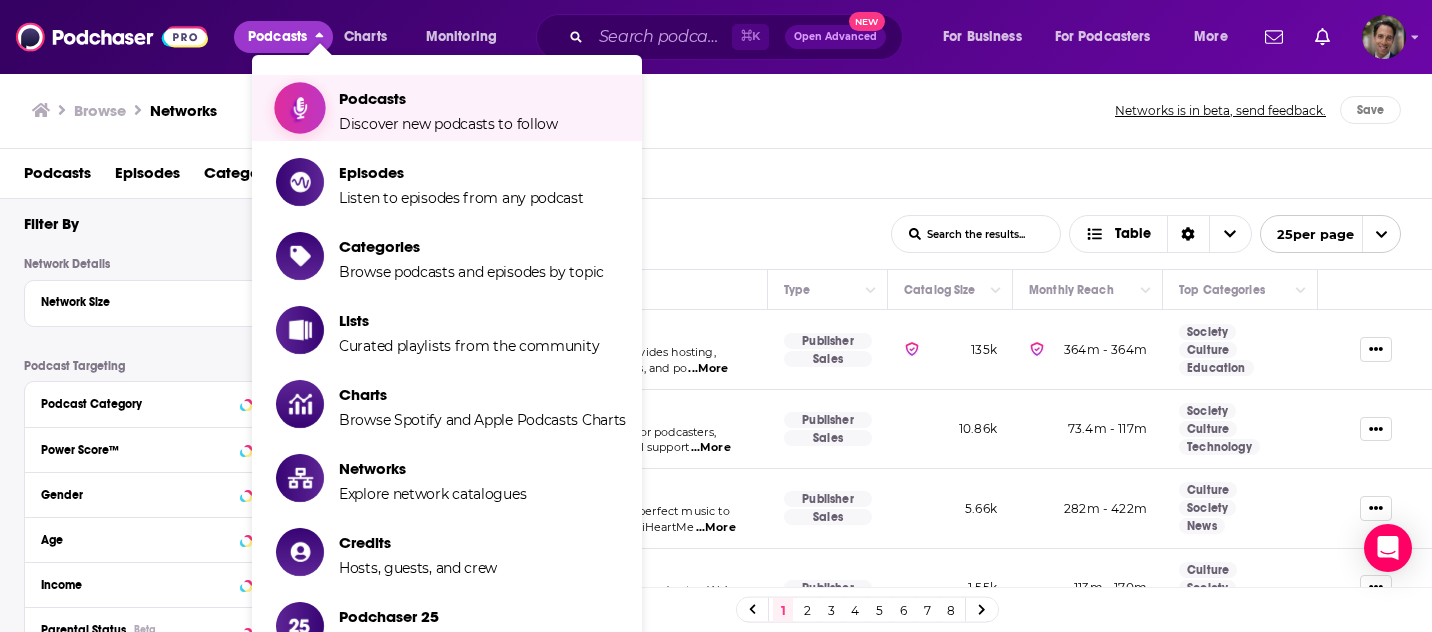 click on "Discover new podcasts to follow" at bounding box center [448, 124] 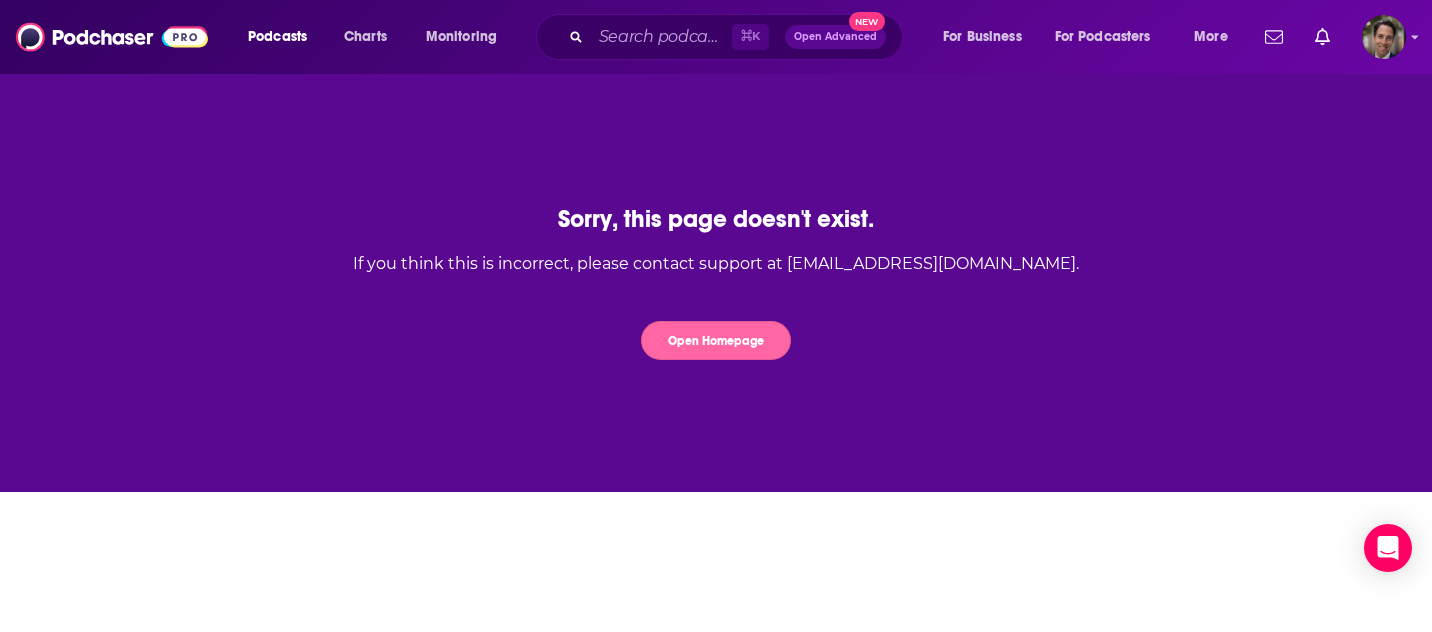click on "Open Homepage" at bounding box center [716, 340] 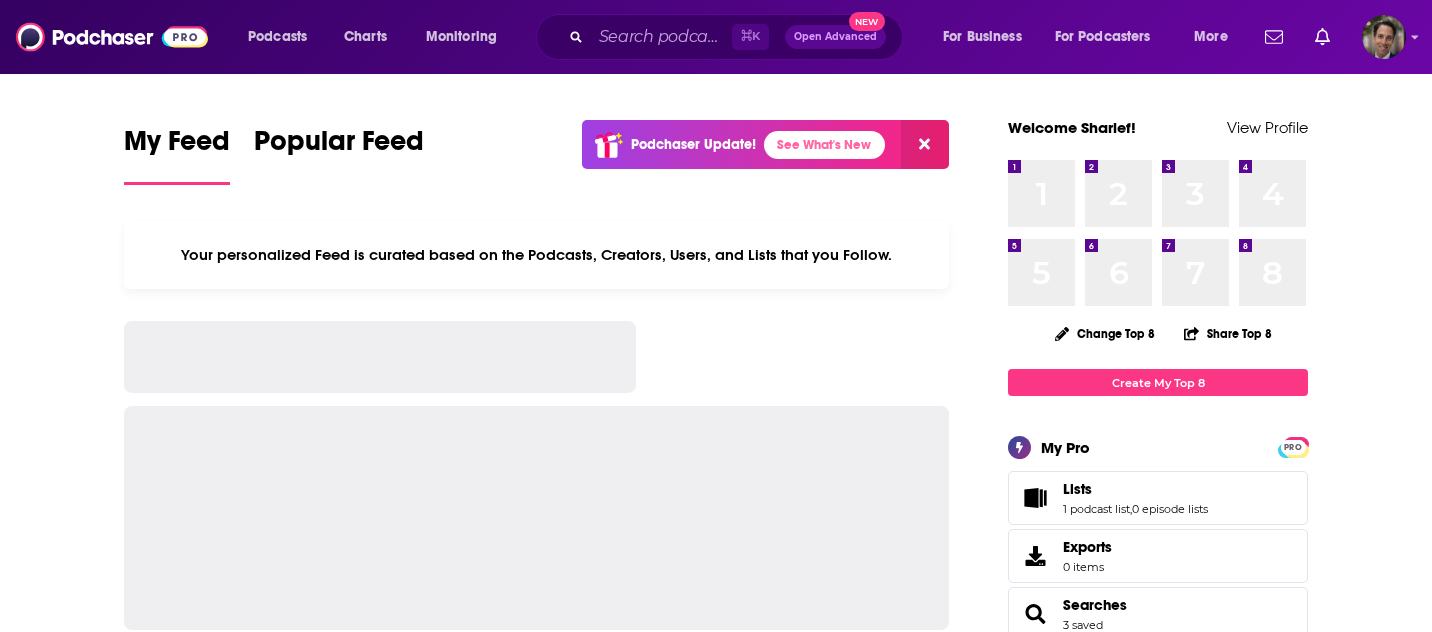 scroll, scrollTop: 0, scrollLeft: 0, axis: both 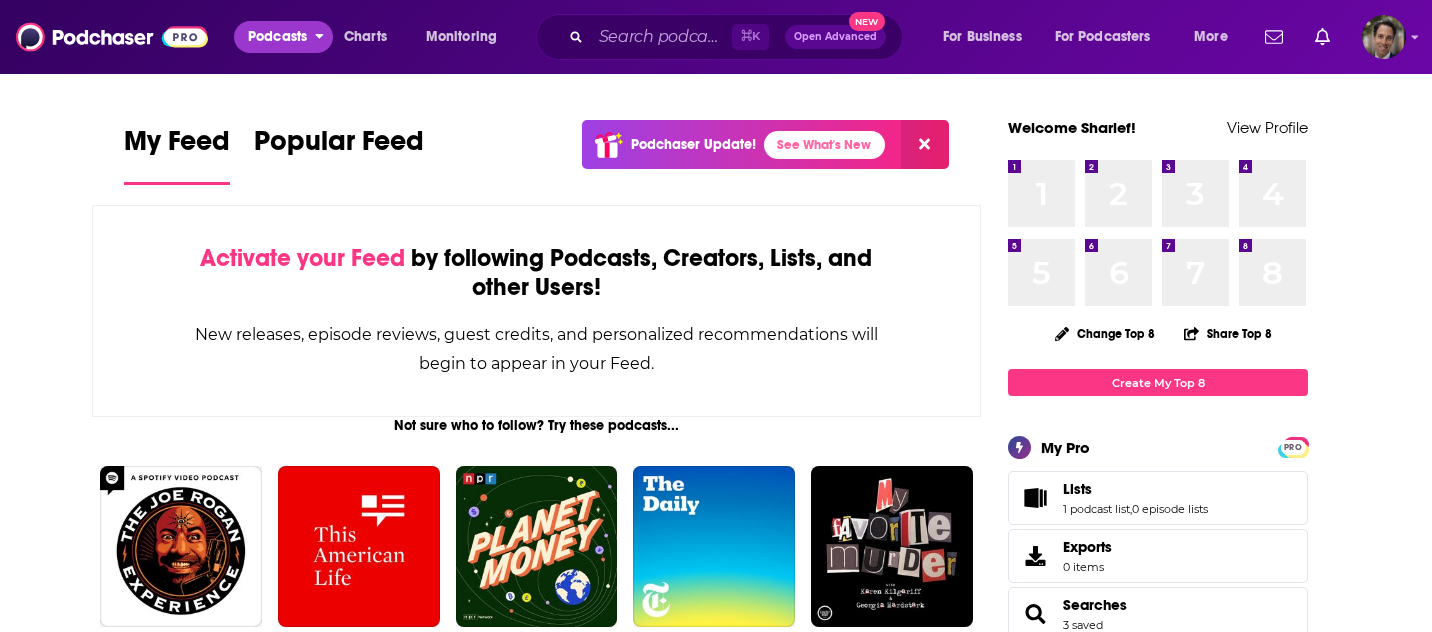 click on "Podcasts" at bounding box center [277, 37] 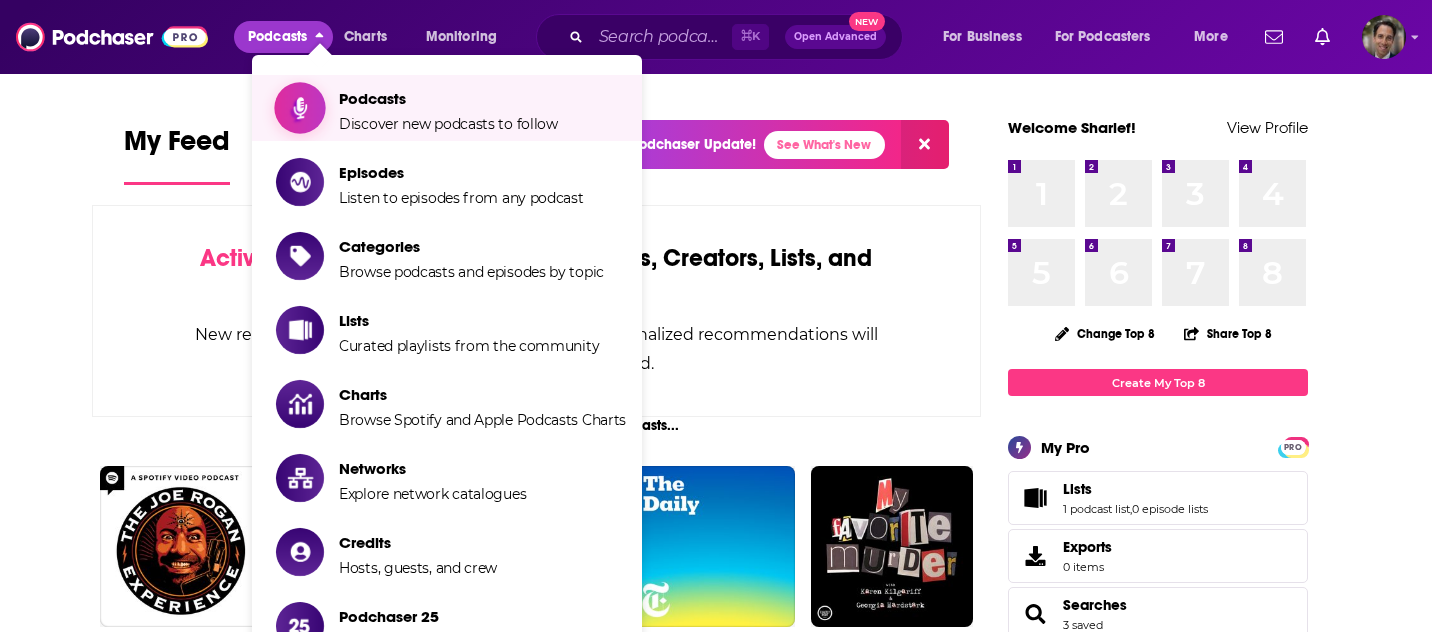 click on "Discover new podcasts to follow" at bounding box center (448, 124) 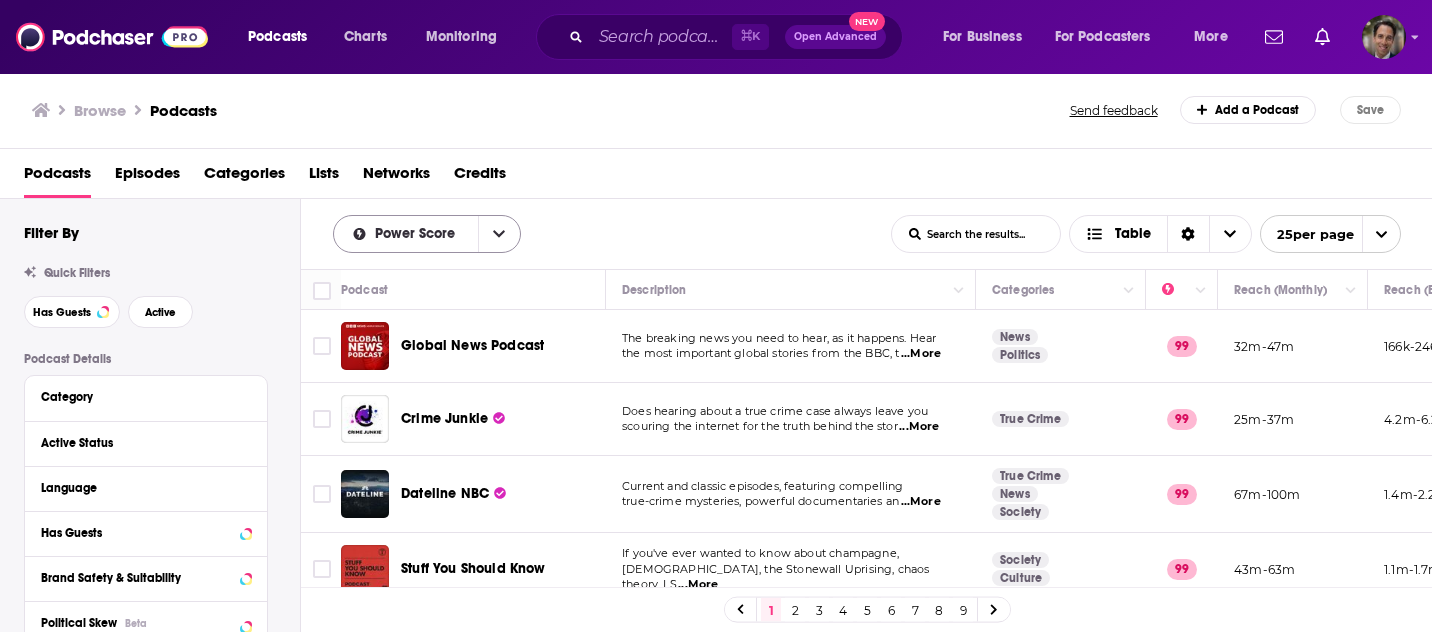 click on "Power Score" at bounding box center [418, 234] 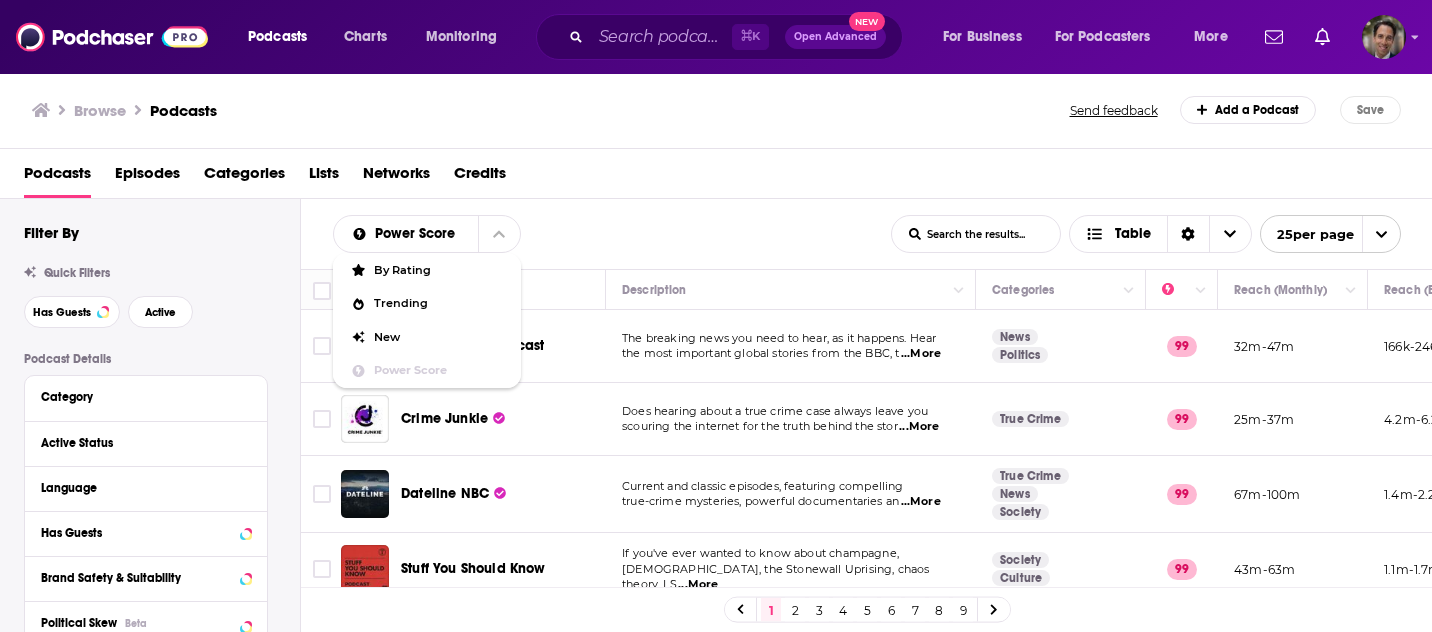 click on "Power Score By Rating Trending New Power Score List Search Input Search the results... Table" at bounding box center [612, 234] 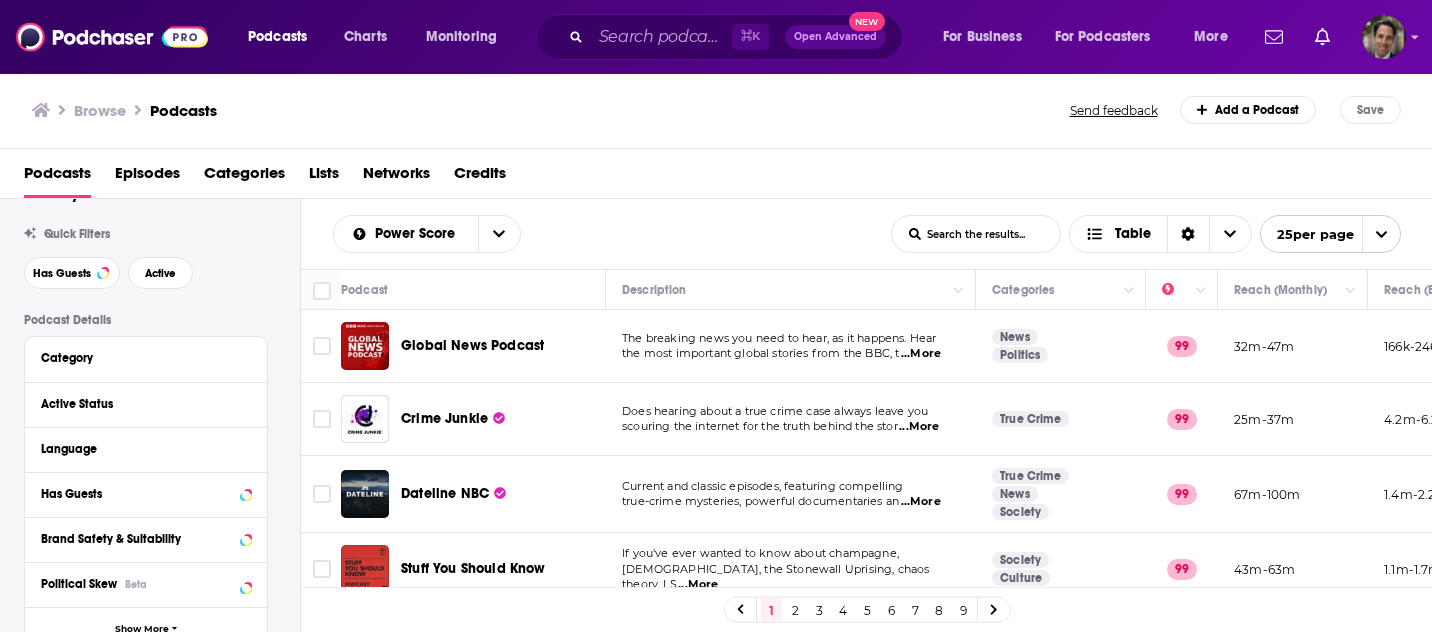 scroll, scrollTop: 42, scrollLeft: 0, axis: vertical 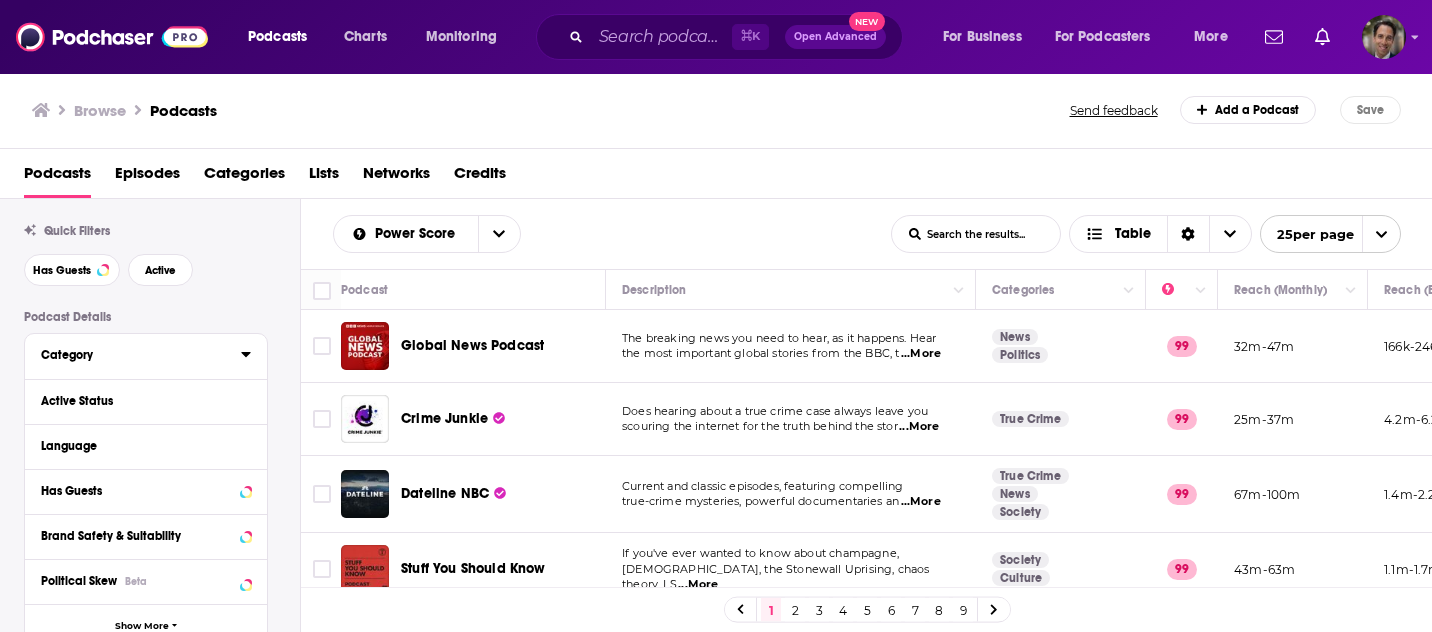 click on "Category" at bounding box center (134, 355) 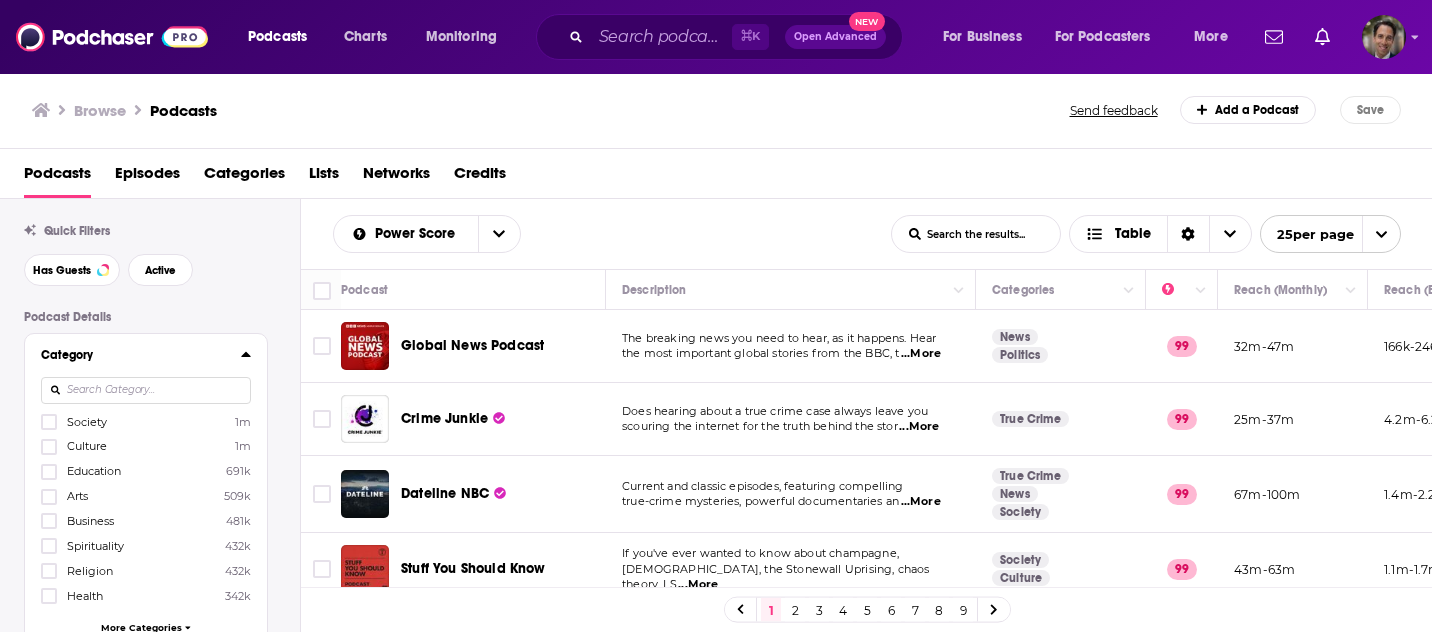 click at bounding box center [146, 390] 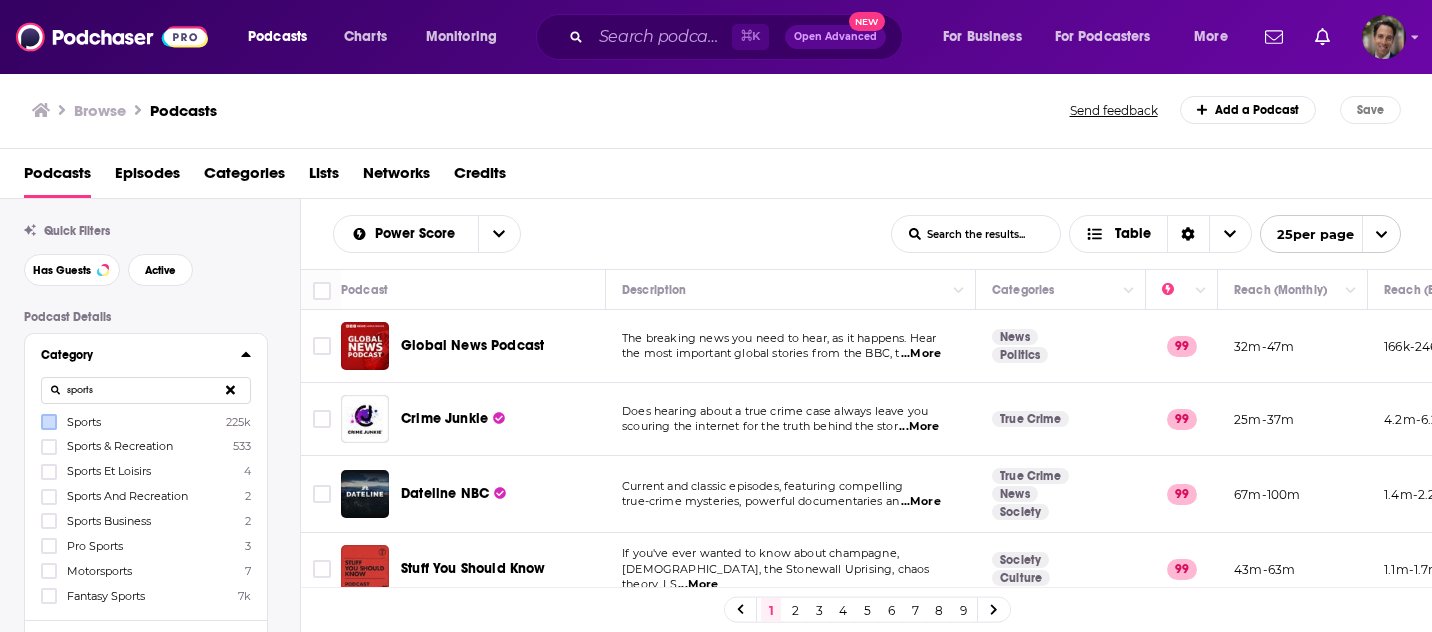 type on "sports" 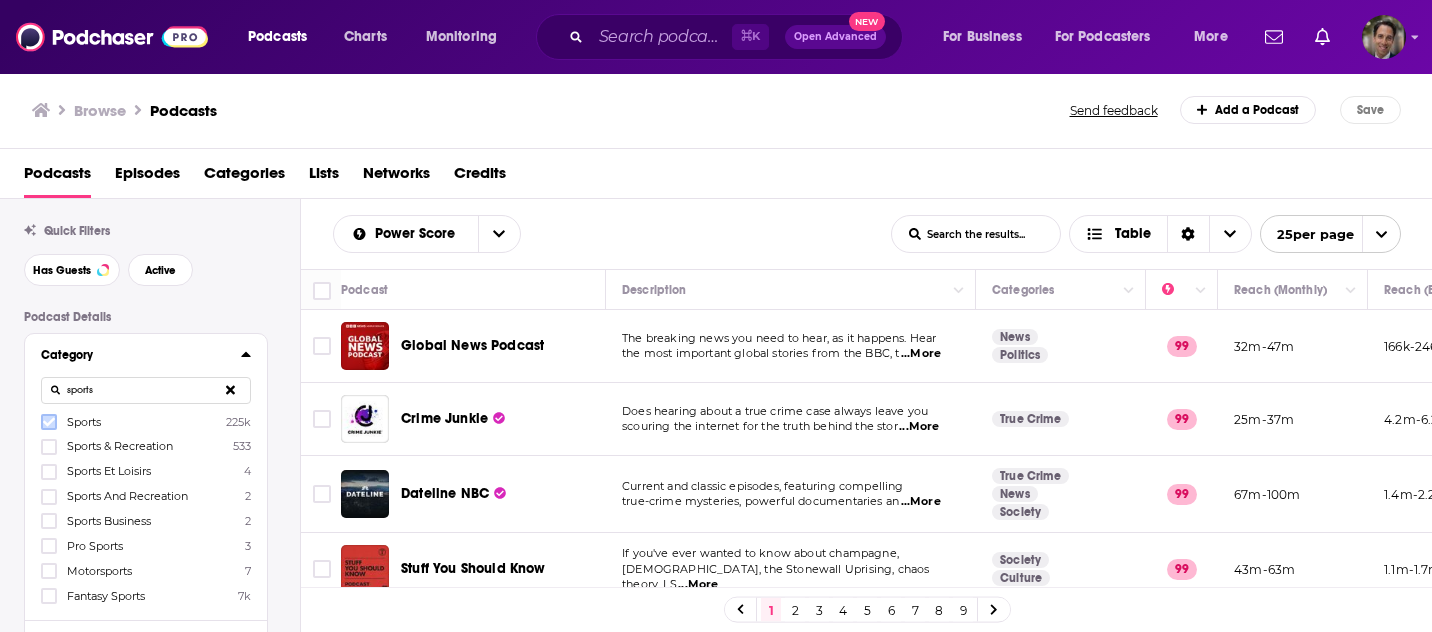 click 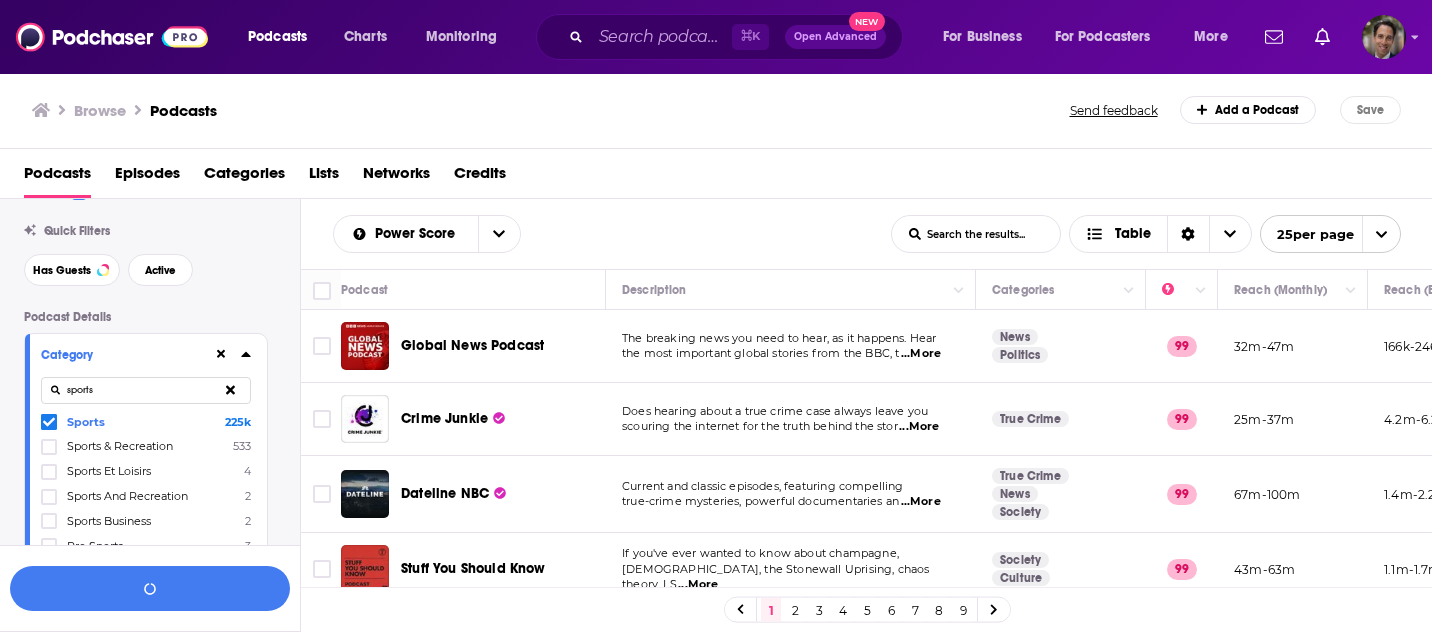 click on "Podcast Details Category sports Sports 225k Sports & Recreation 533 Sports Et Loisirs 4 Sports And Recreation 2 Sports Business 2 Pro Sports 3 Motorsports 7 Fantasy Sports 7k Active Status Language Has Guests Brand Safety & Suitability Political Skew Beta Show More Audience & Reach Power Score™ Reach (Monthly) Reach (Episode Average) Gender Age Income Show More" at bounding box center (162, 786) 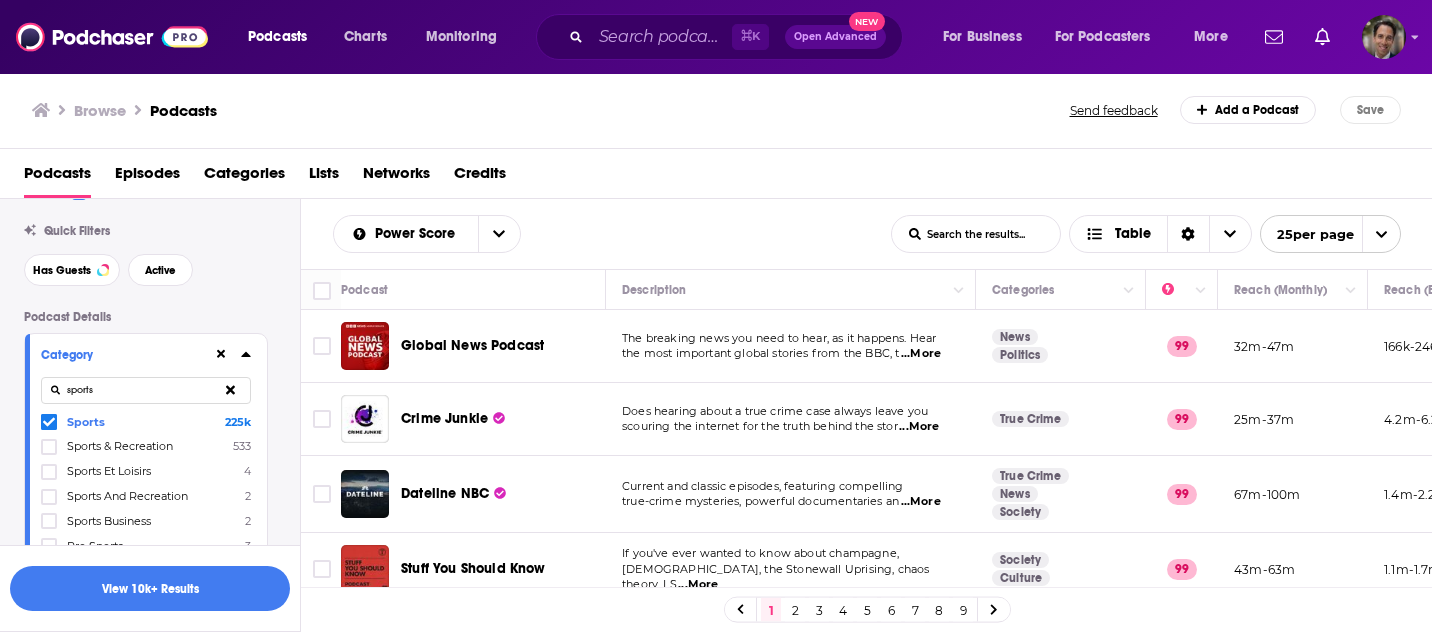 click 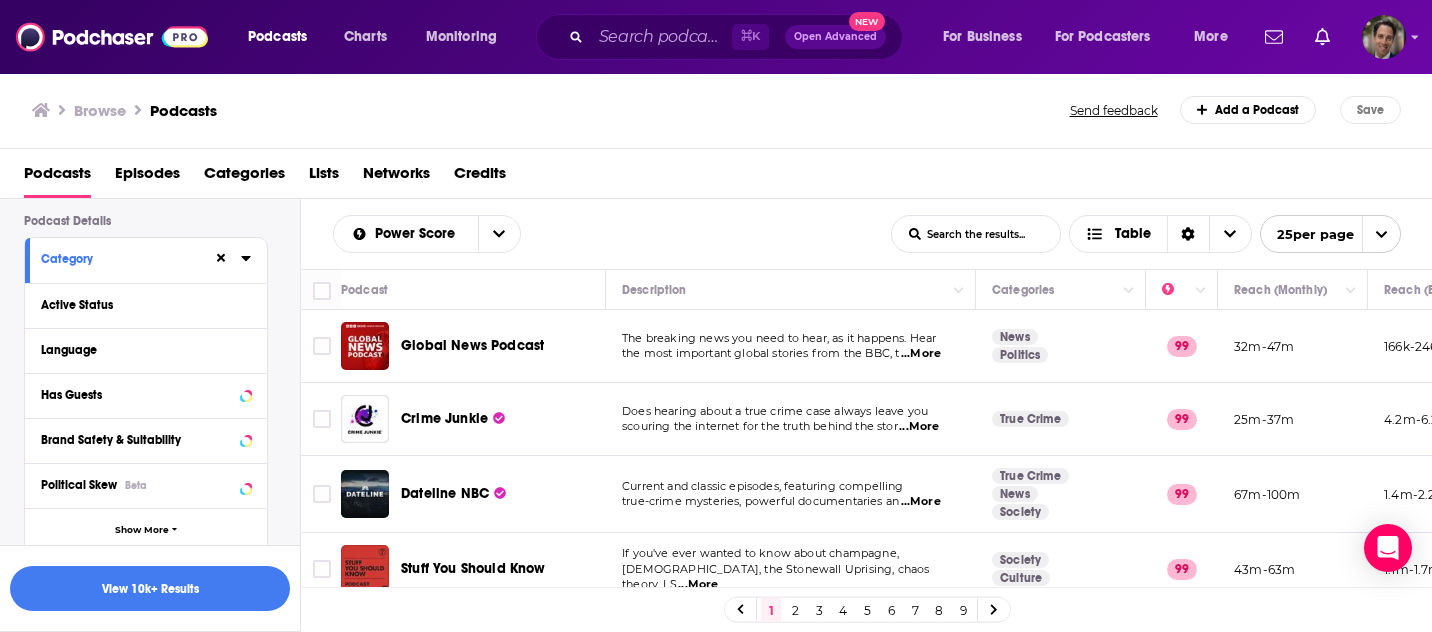 scroll, scrollTop: 139, scrollLeft: 0, axis: vertical 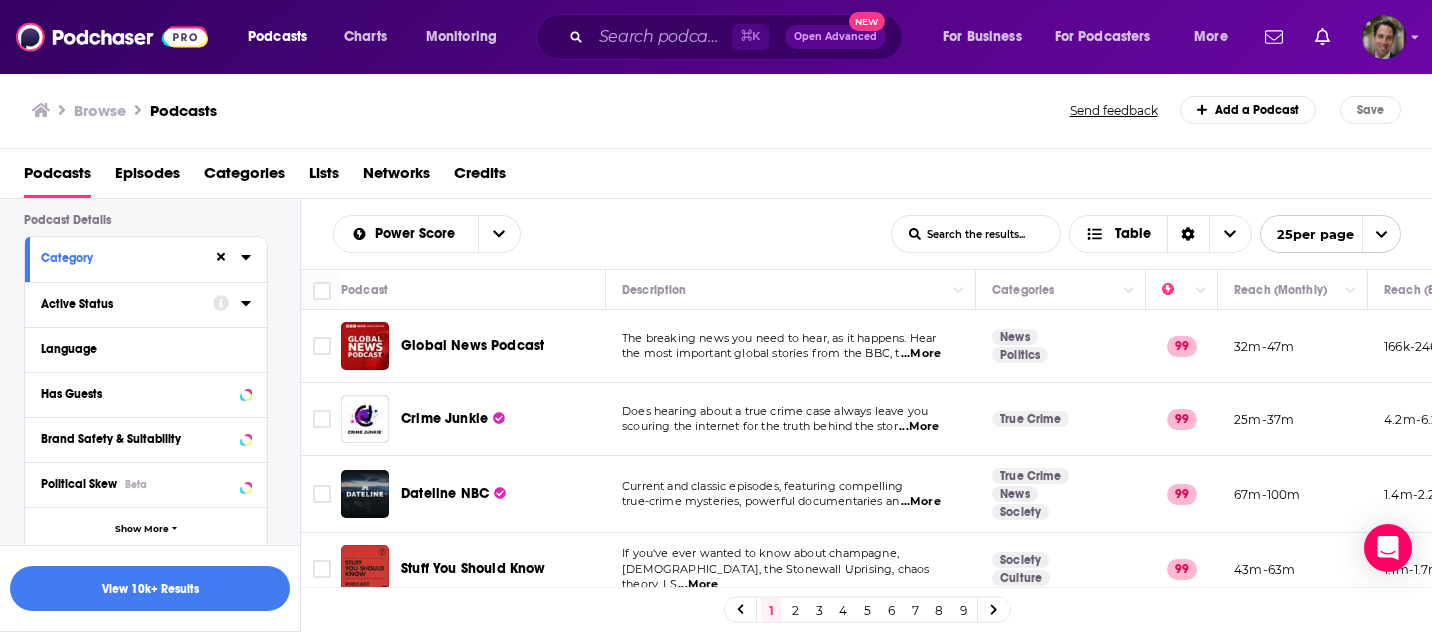 click on "Active Status" at bounding box center (127, 303) 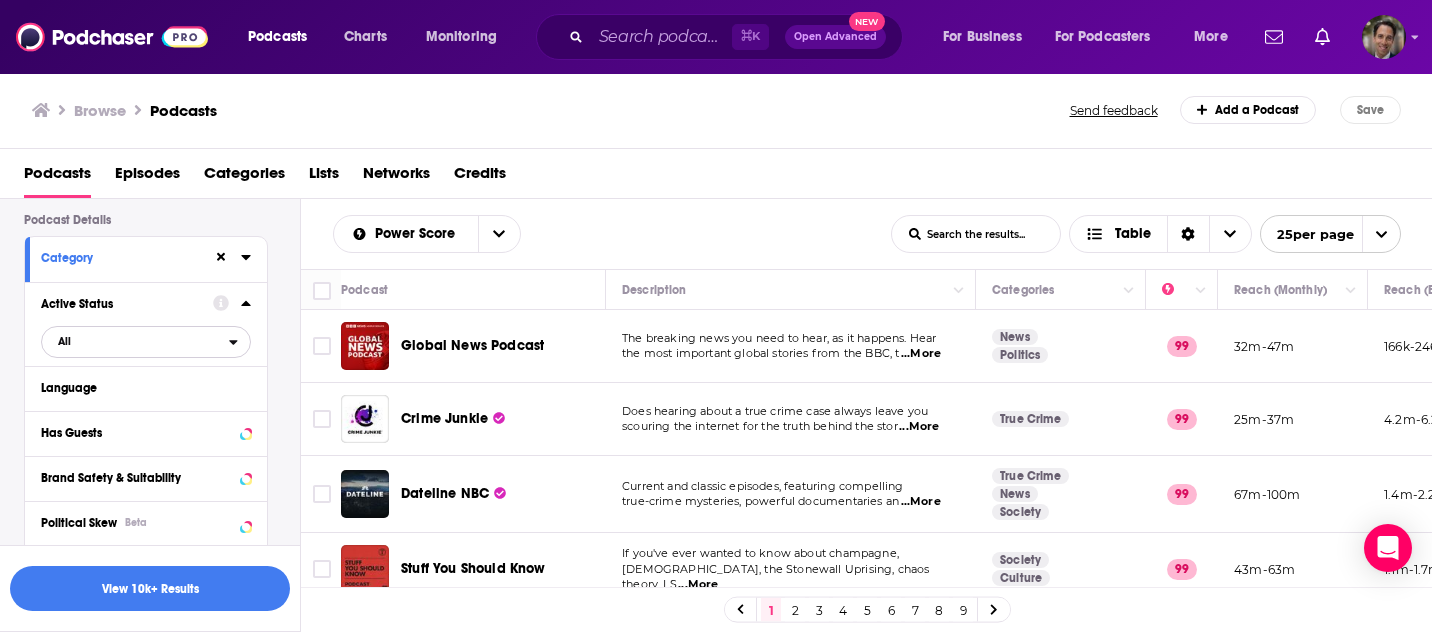click on "All" at bounding box center [135, 341] 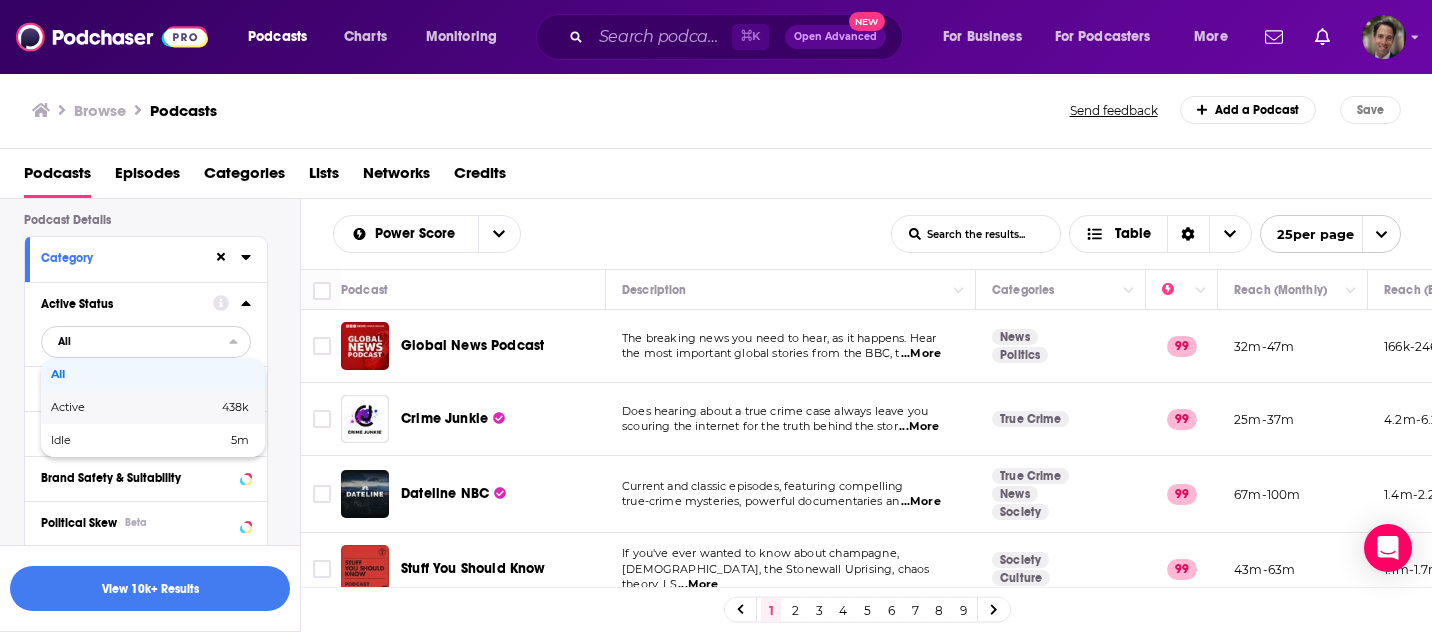 click on "438k" at bounding box center (200, 407) 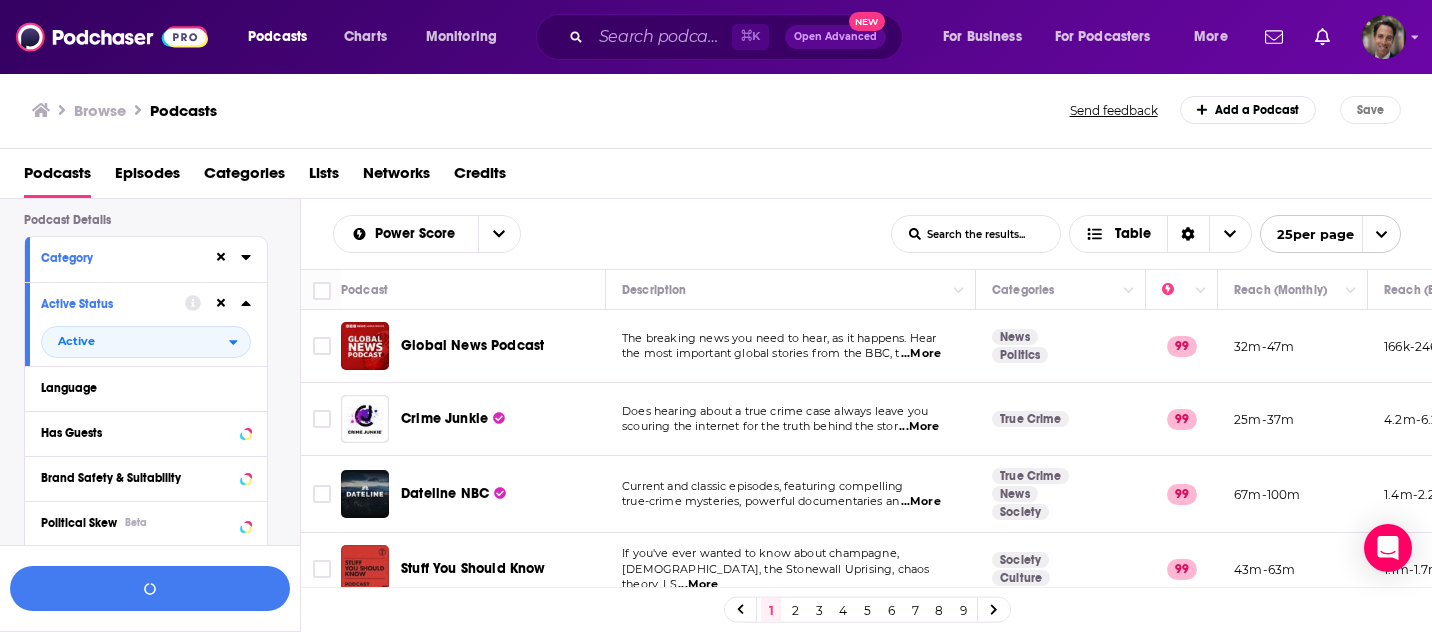 click at bounding box center (218, 303) 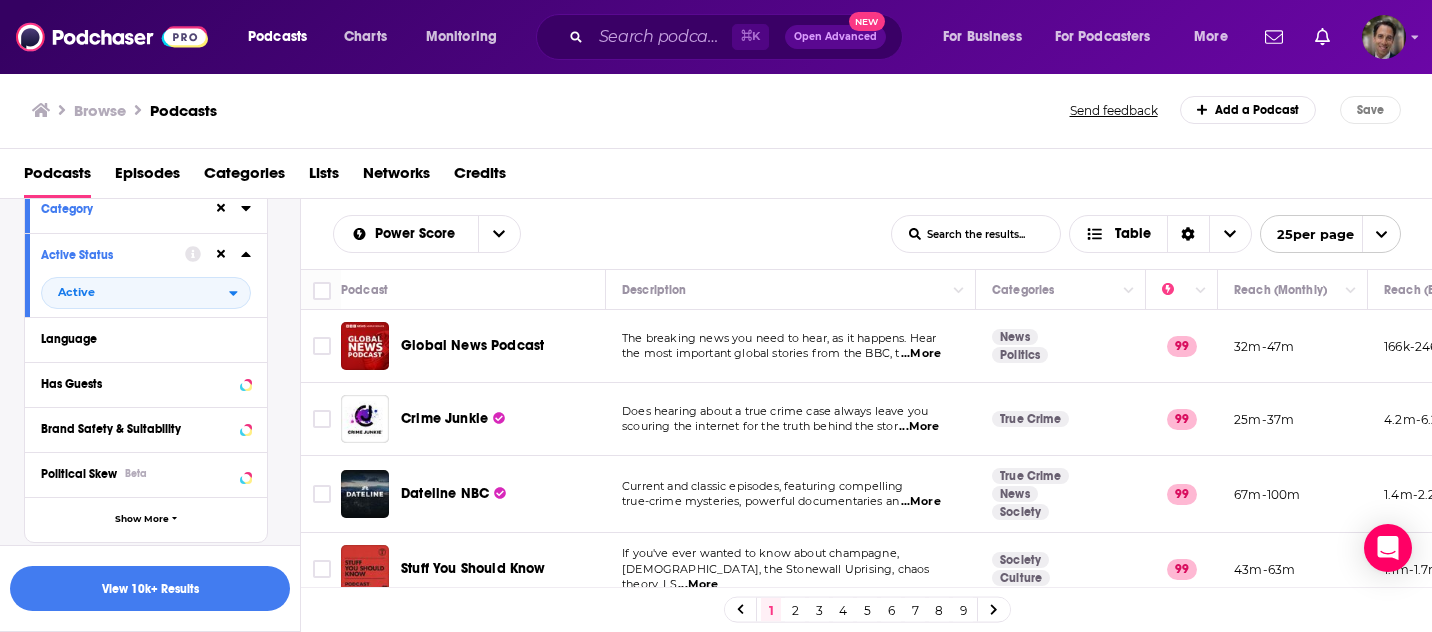 scroll, scrollTop: 190, scrollLeft: 0, axis: vertical 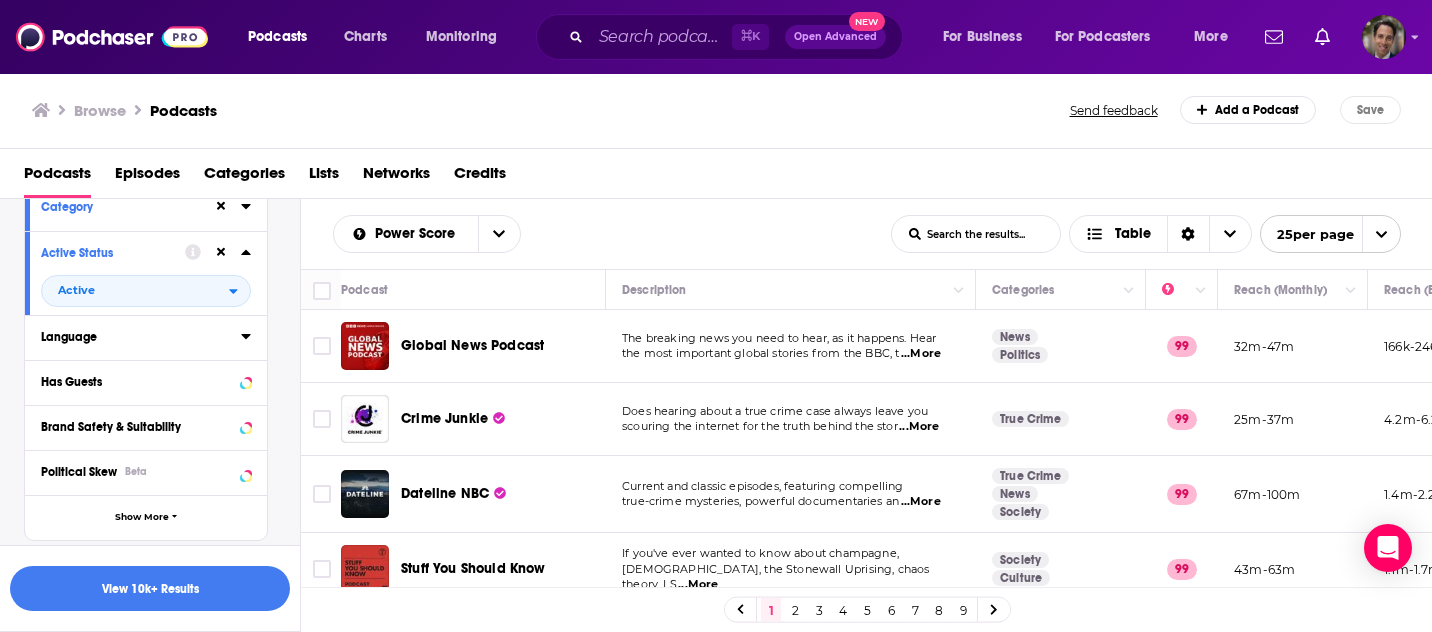 click on "Language" at bounding box center [134, 337] 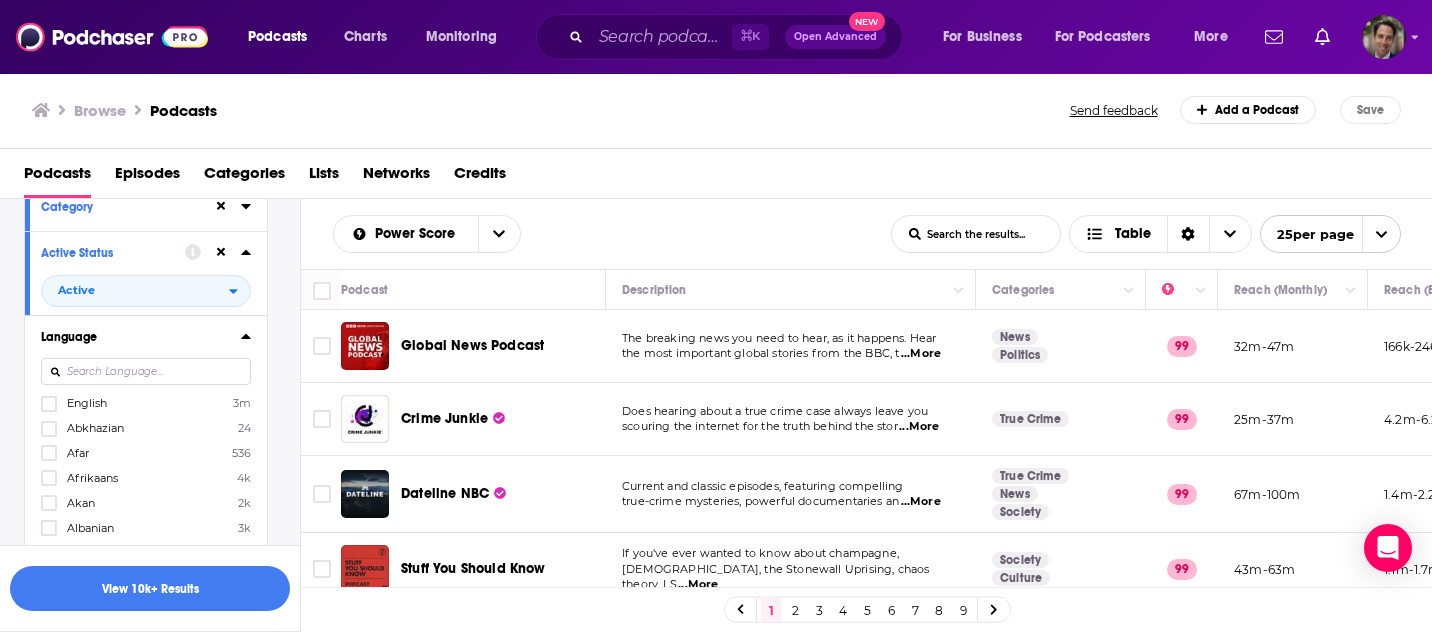 click at bounding box center (146, 371) 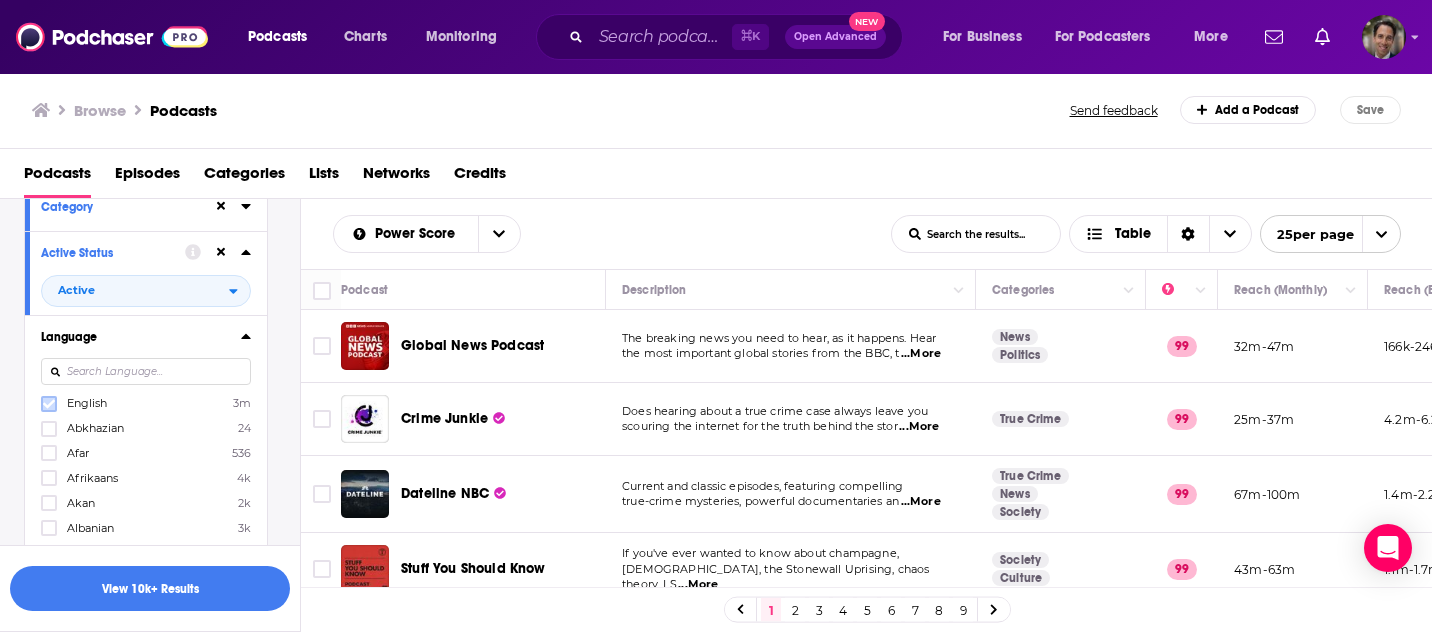 click 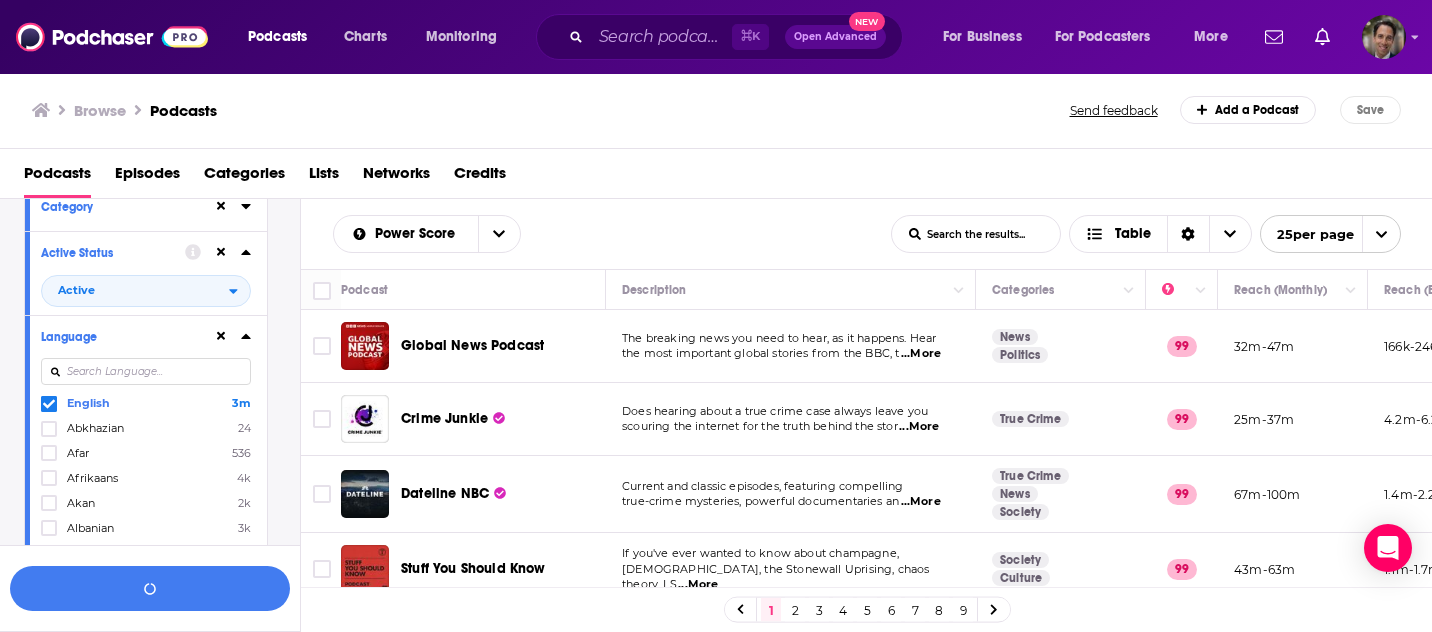 click 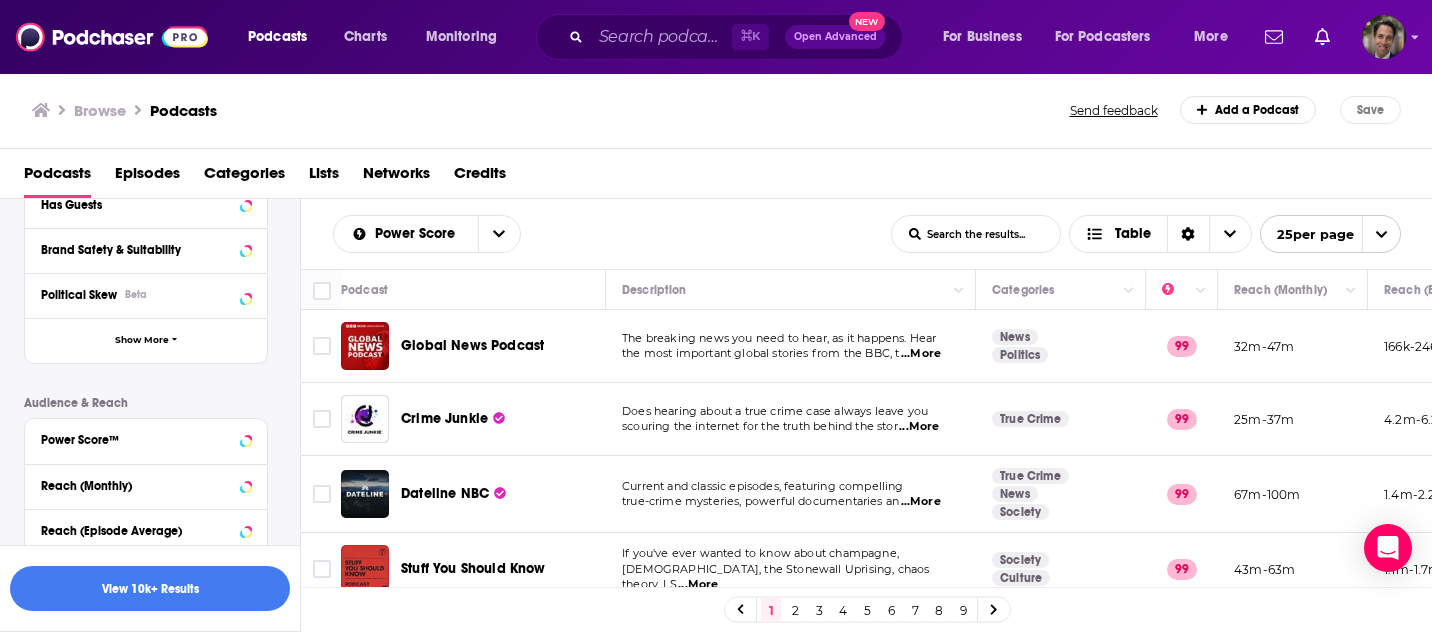 scroll, scrollTop: 370, scrollLeft: 0, axis: vertical 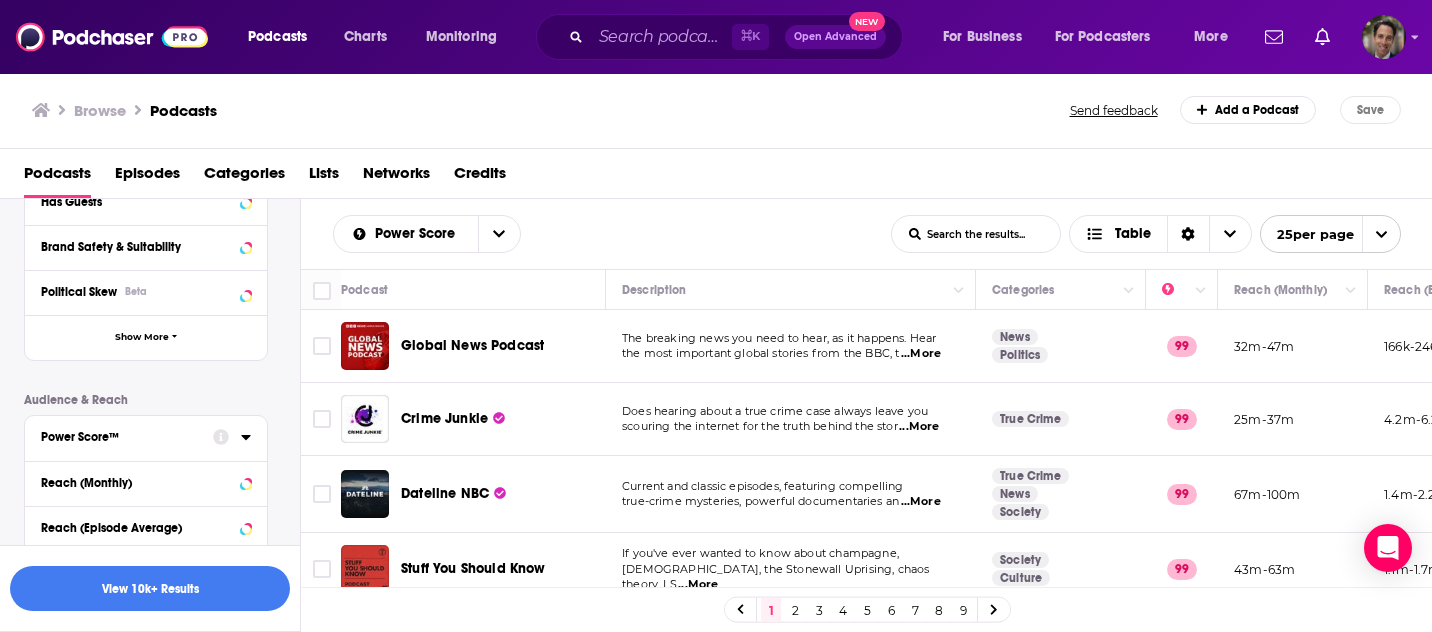 click 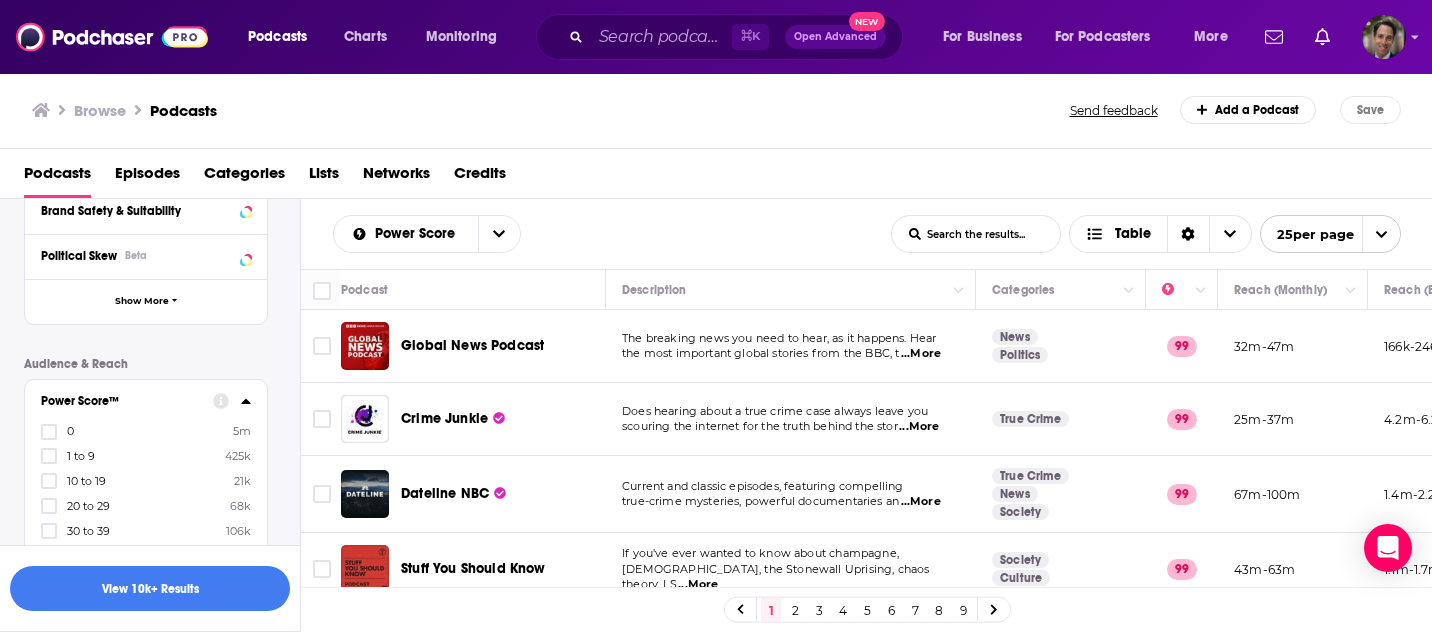 scroll, scrollTop: 410, scrollLeft: 0, axis: vertical 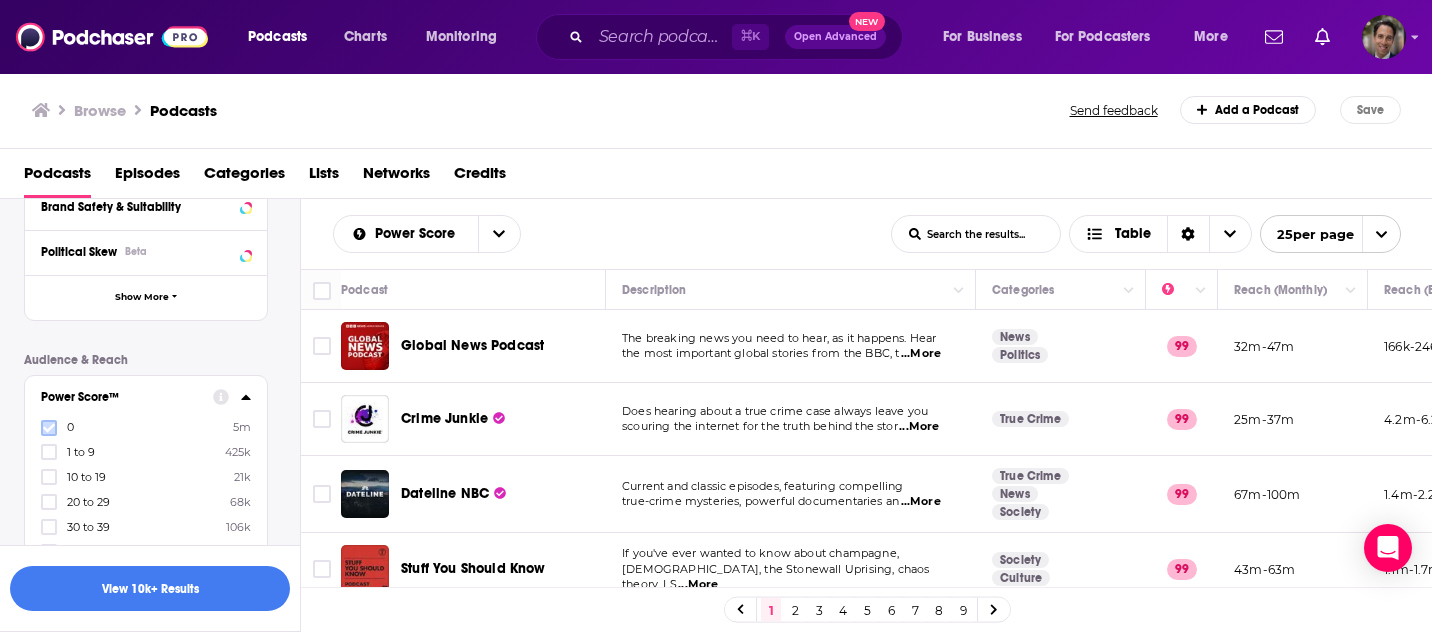 click 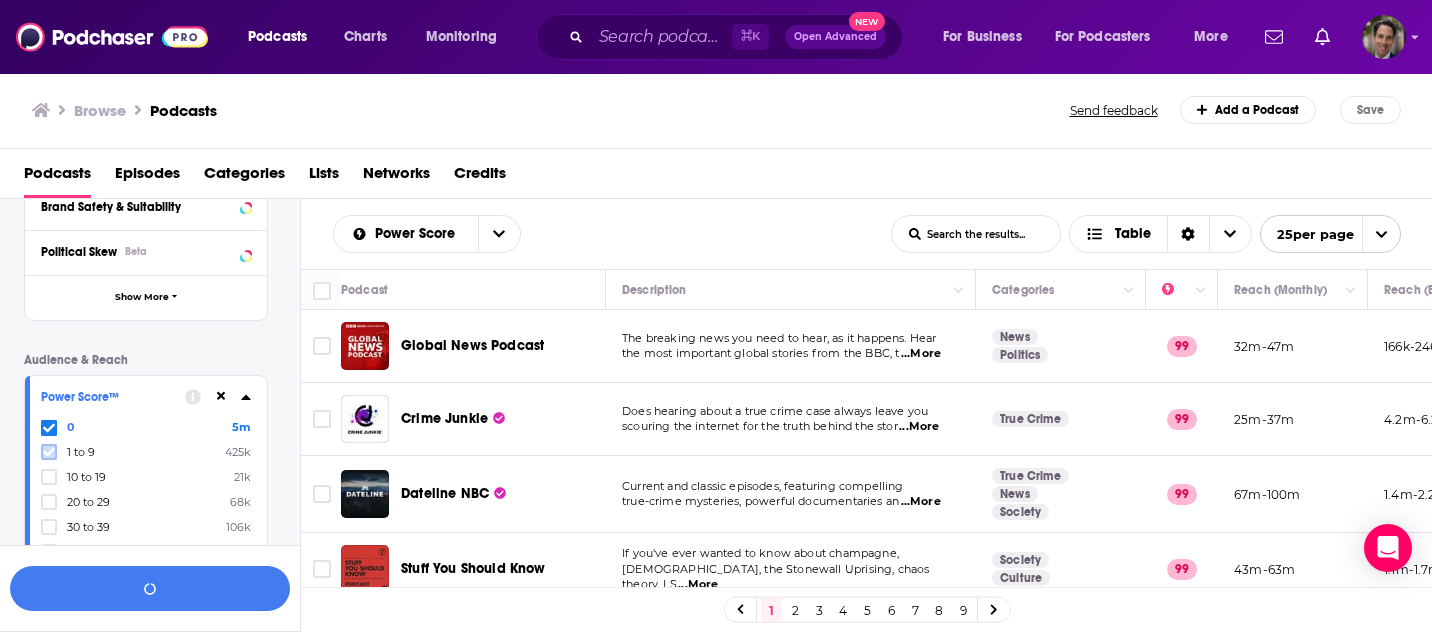click at bounding box center (49, 452) 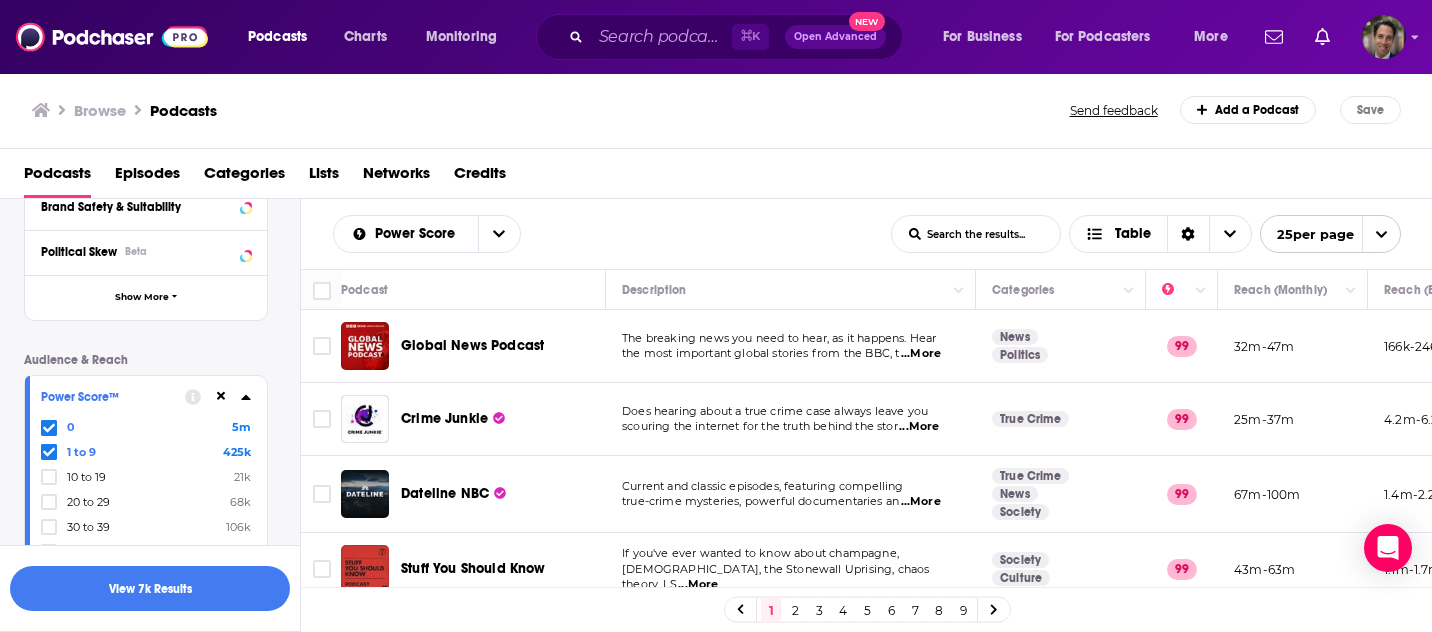 click on "Podcast Details Category Active Status Active Language Has Guests Brand Safety & Suitability Political Skew Beta Show More Audience & Reach Power Score™ 0 5m 1 to 9 425k 10 to 19 21k 20 to 29 68k 30 to 39 106k 40 to 49 80k 50 to 59 37k 60 to 69 14k 70 to 79 4k 80 to [PHONE_NUMBER] to 100 119 Reach (Monthly) Reach (Episode Average) Gender Age Income Show More" at bounding box center [162, 456] 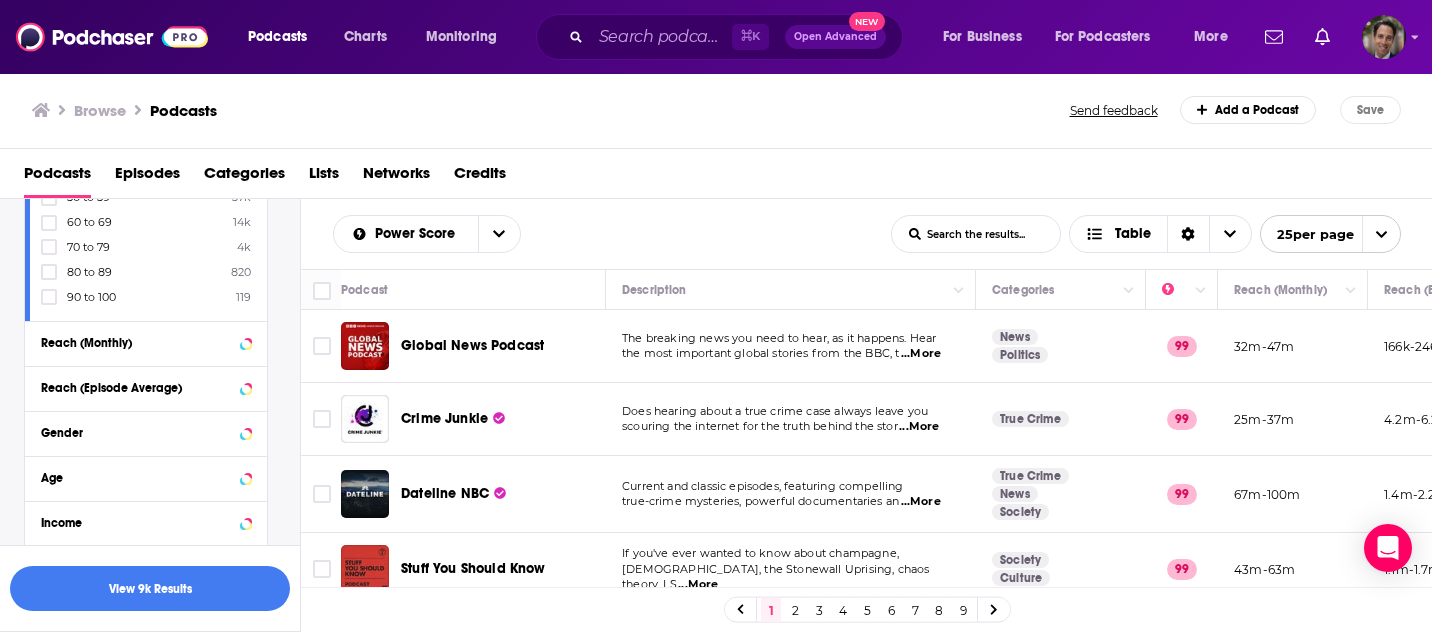scroll, scrollTop: 793, scrollLeft: 0, axis: vertical 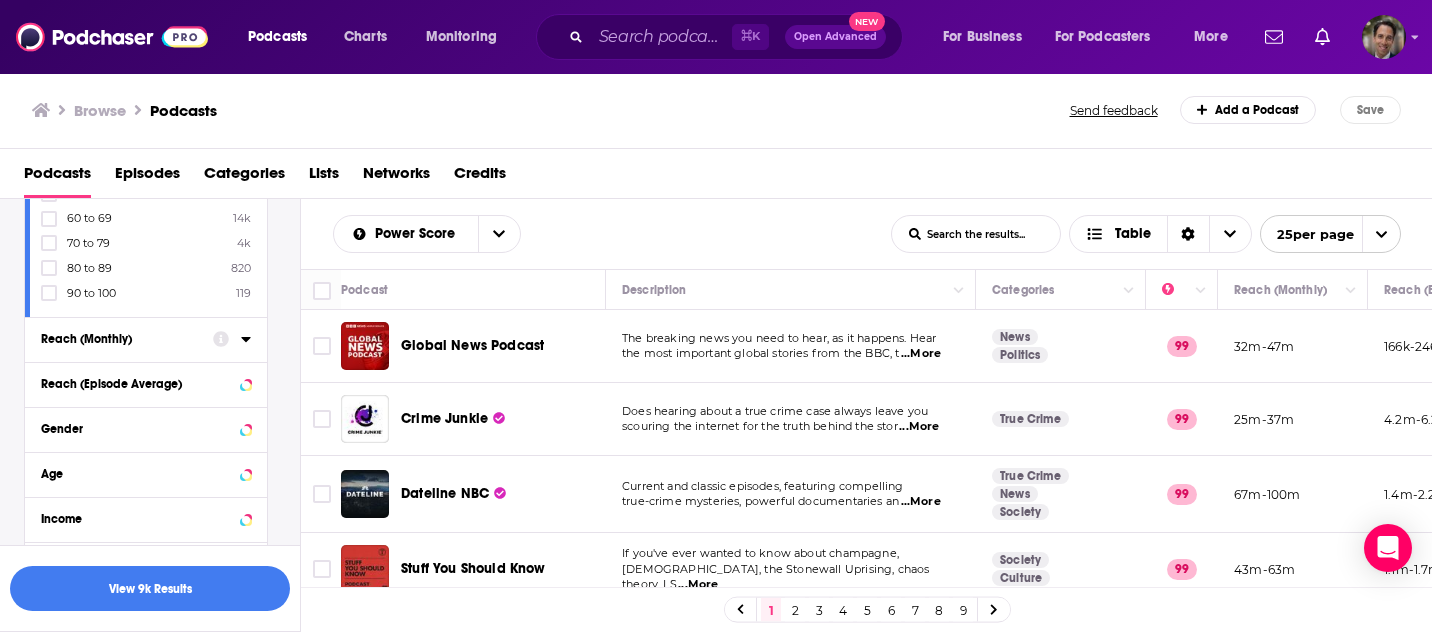 click 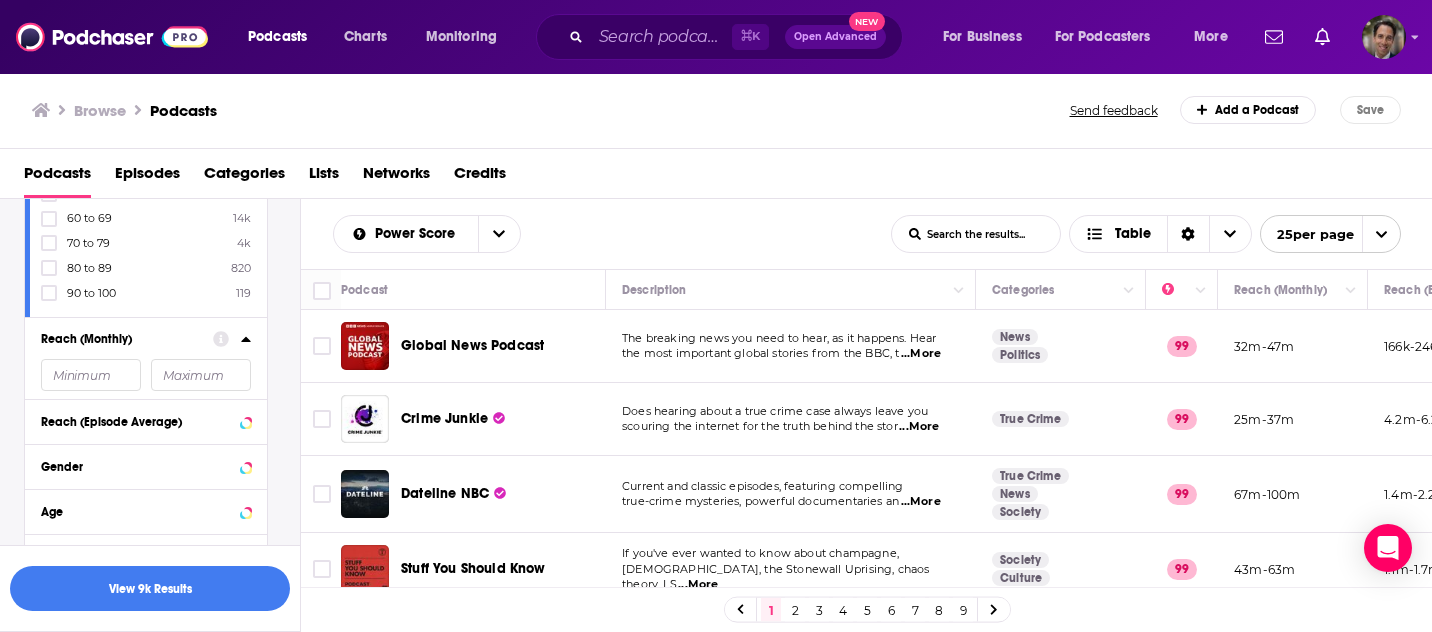click 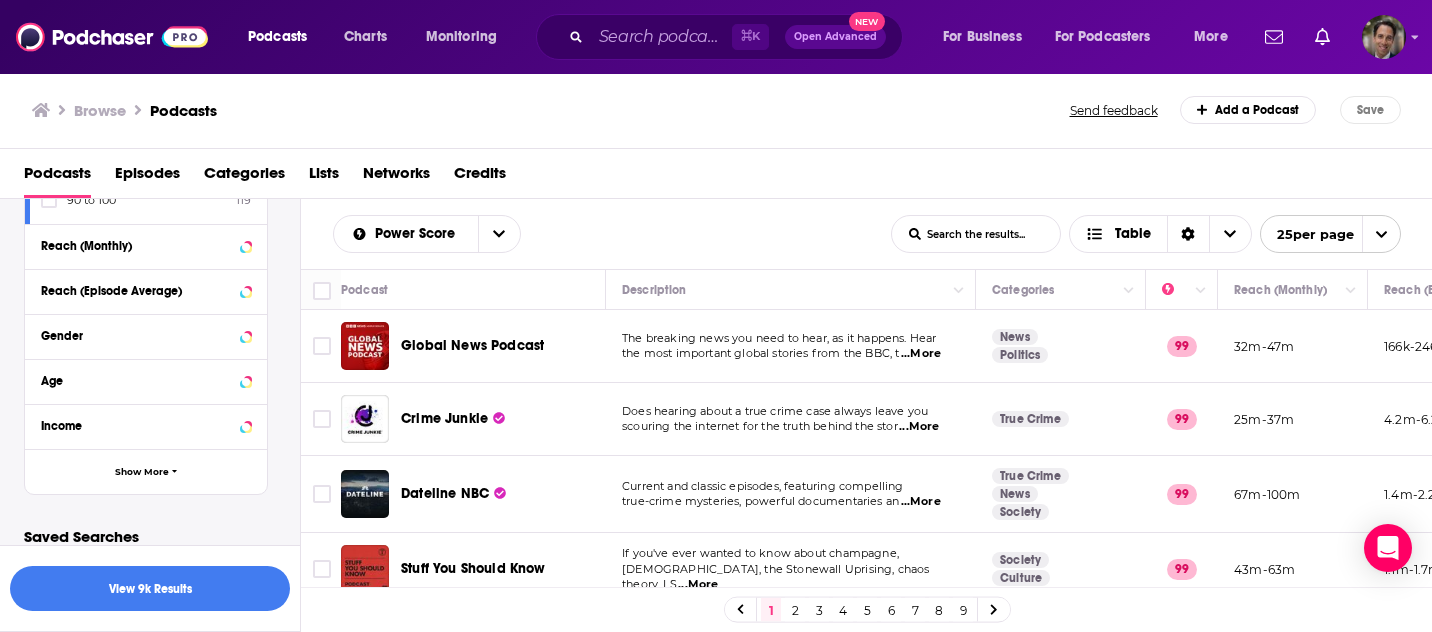 scroll, scrollTop: 894, scrollLeft: 0, axis: vertical 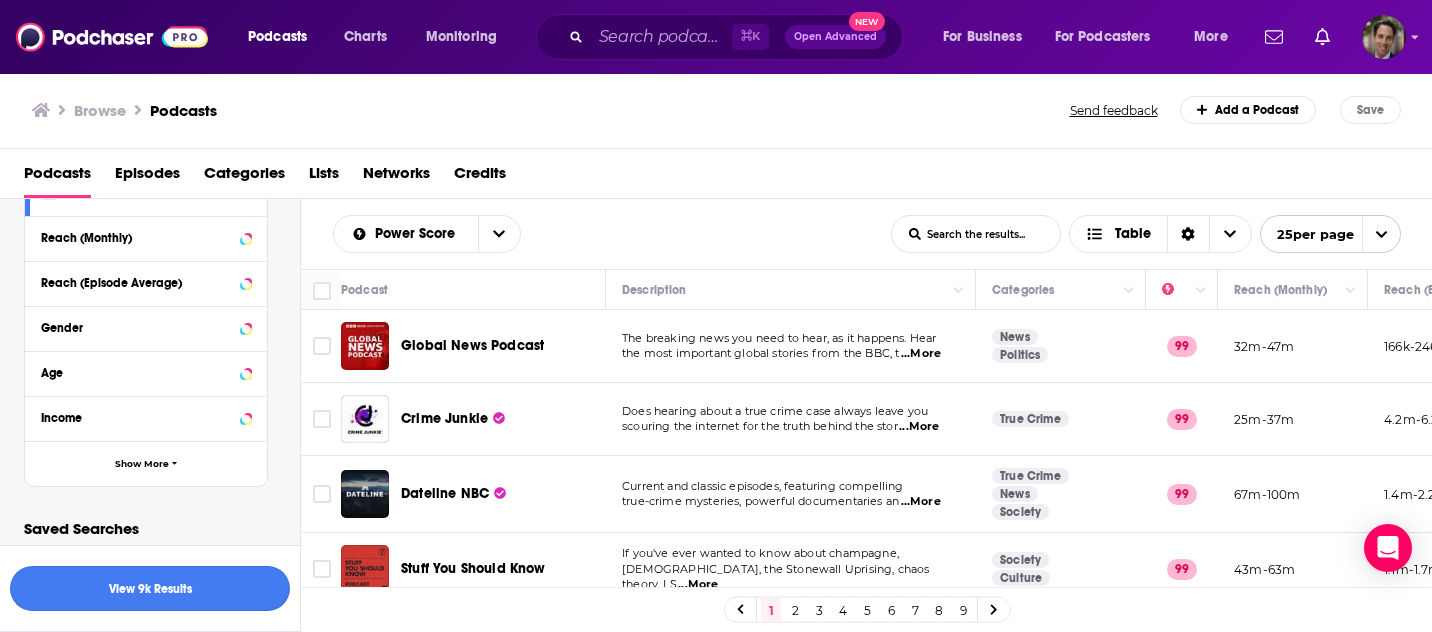 click on "View 9k Results" at bounding box center (150, 588) 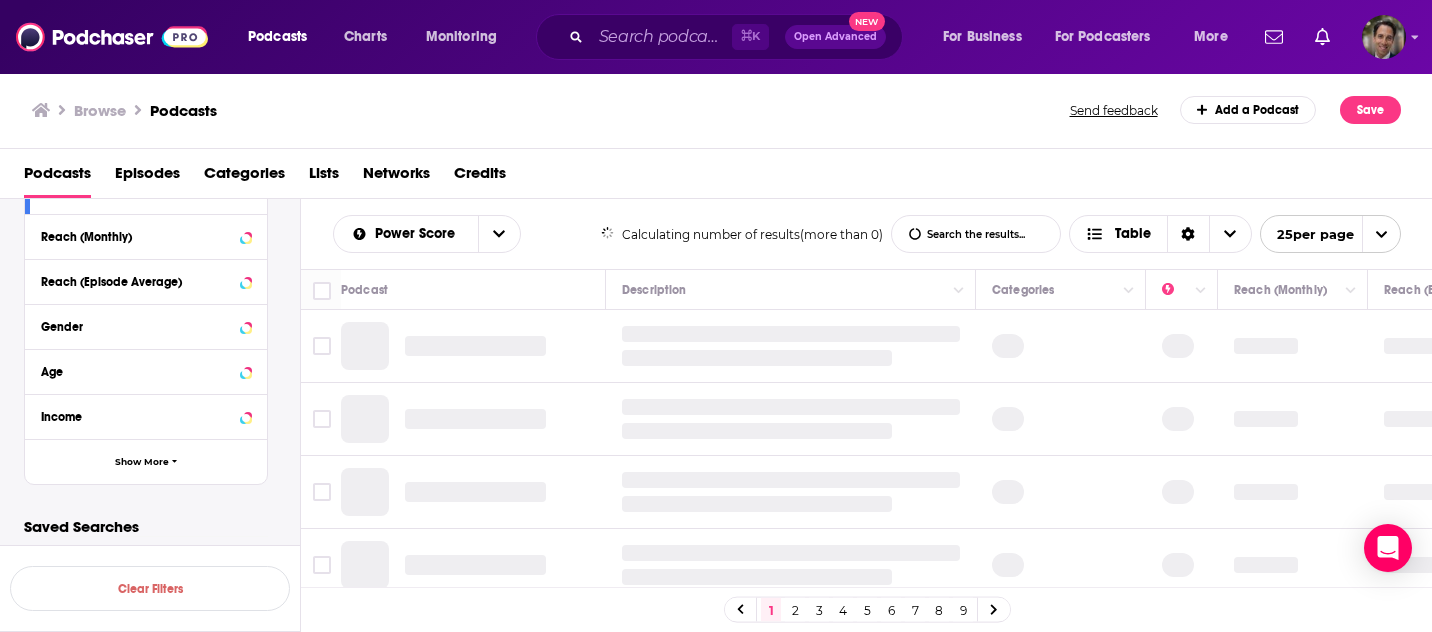 scroll, scrollTop: 675, scrollLeft: 0, axis: vertical 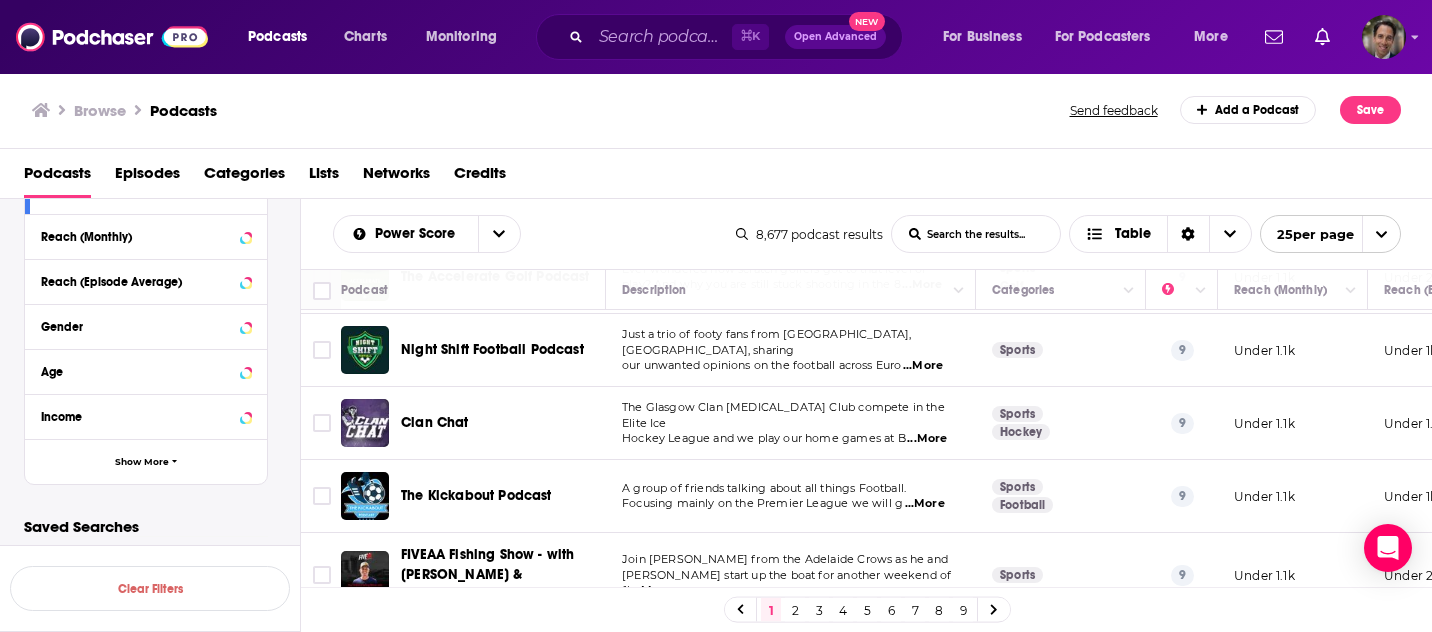 click 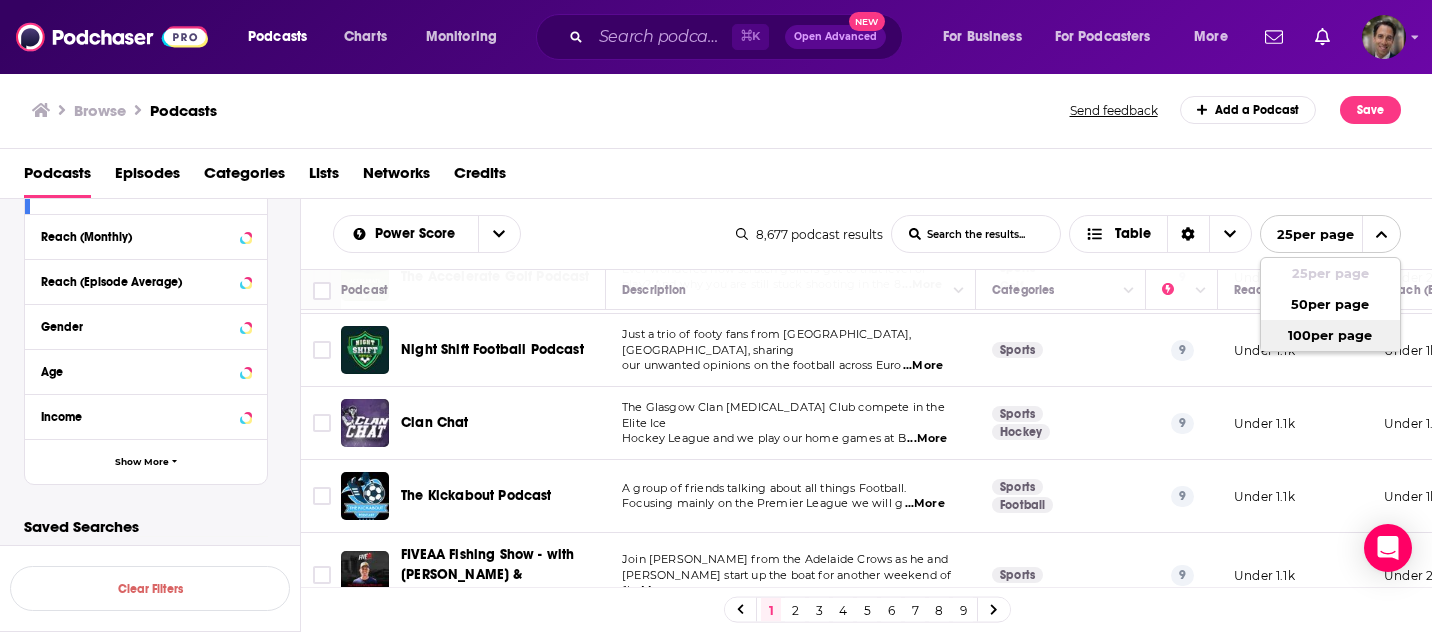 click on "100  per page" at bounding box center [1330, 335] 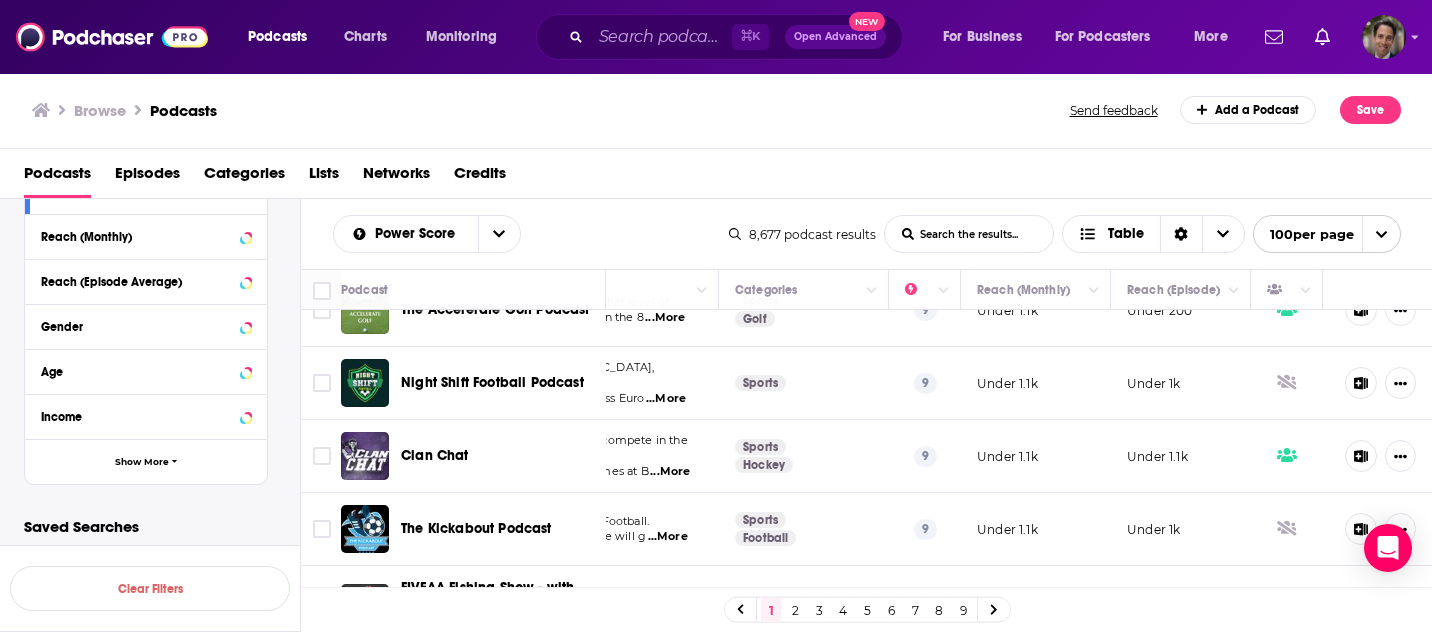 scroll, scrollTop: 27, scrollLeft: 257, axis: both 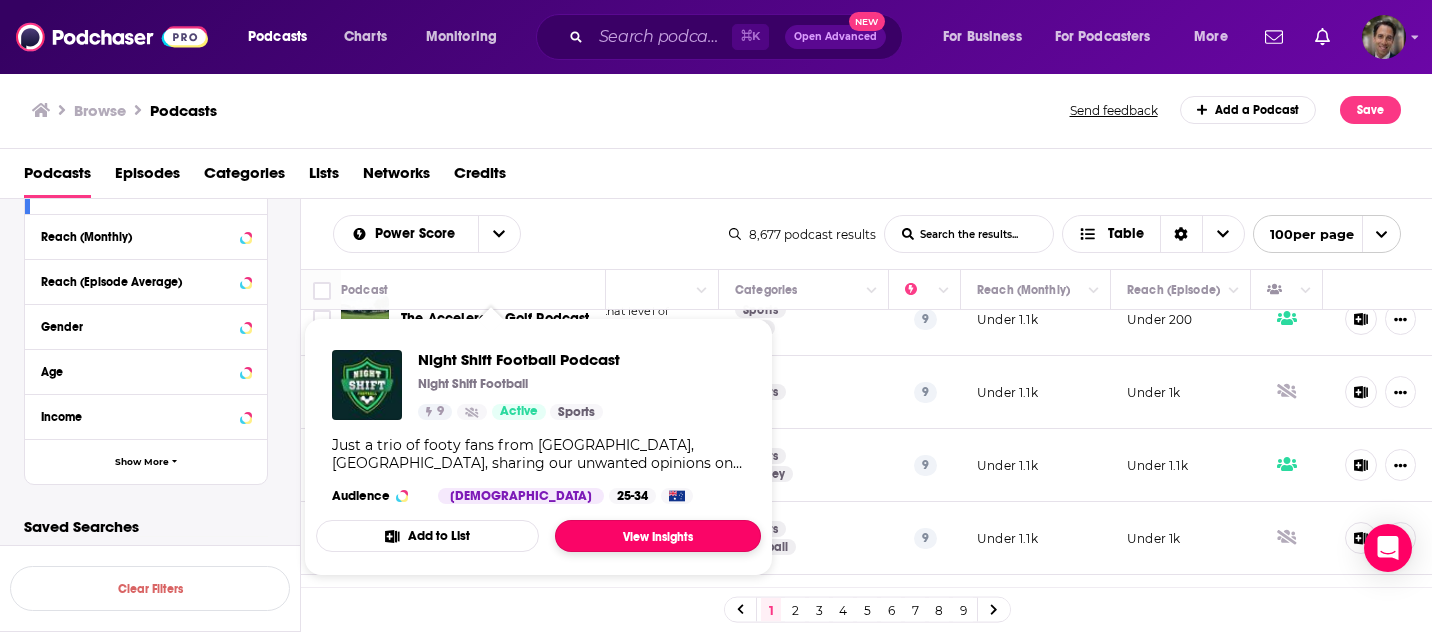 click on "View Insights" at bounding box center (658, 536) 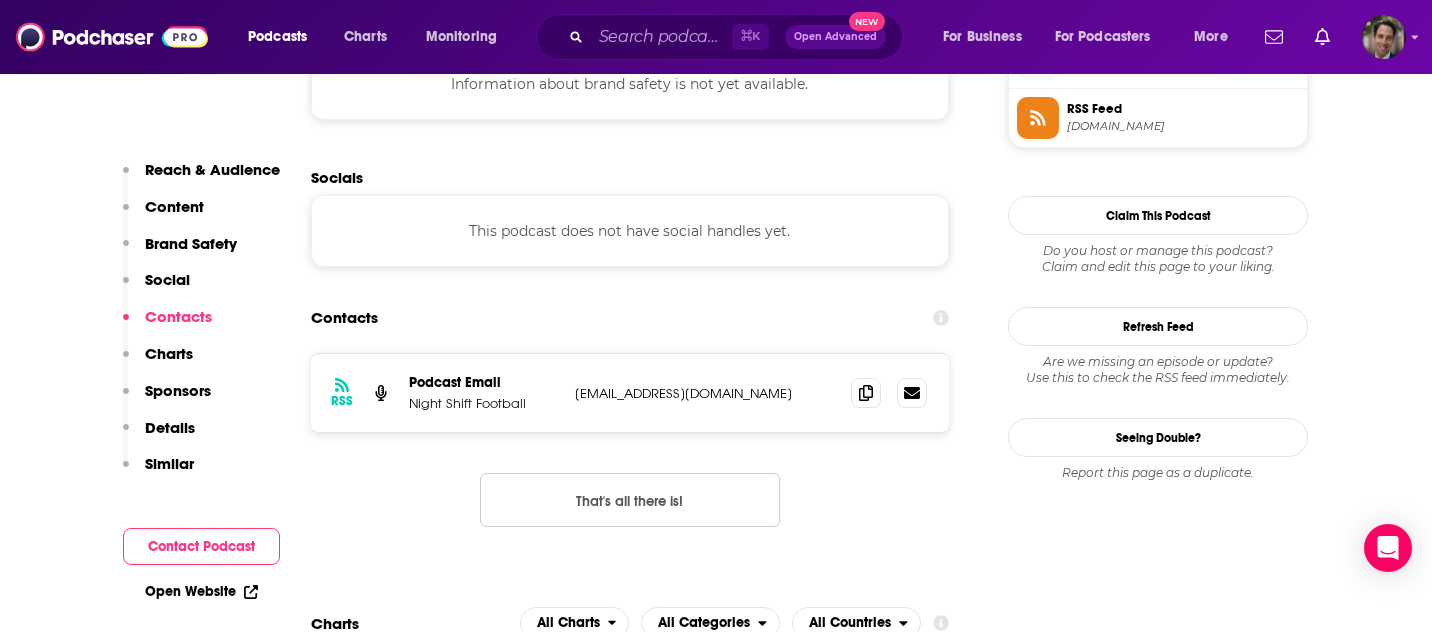 scroll, scrollTop: 1510, scrollLeft: 0, axis: vertical 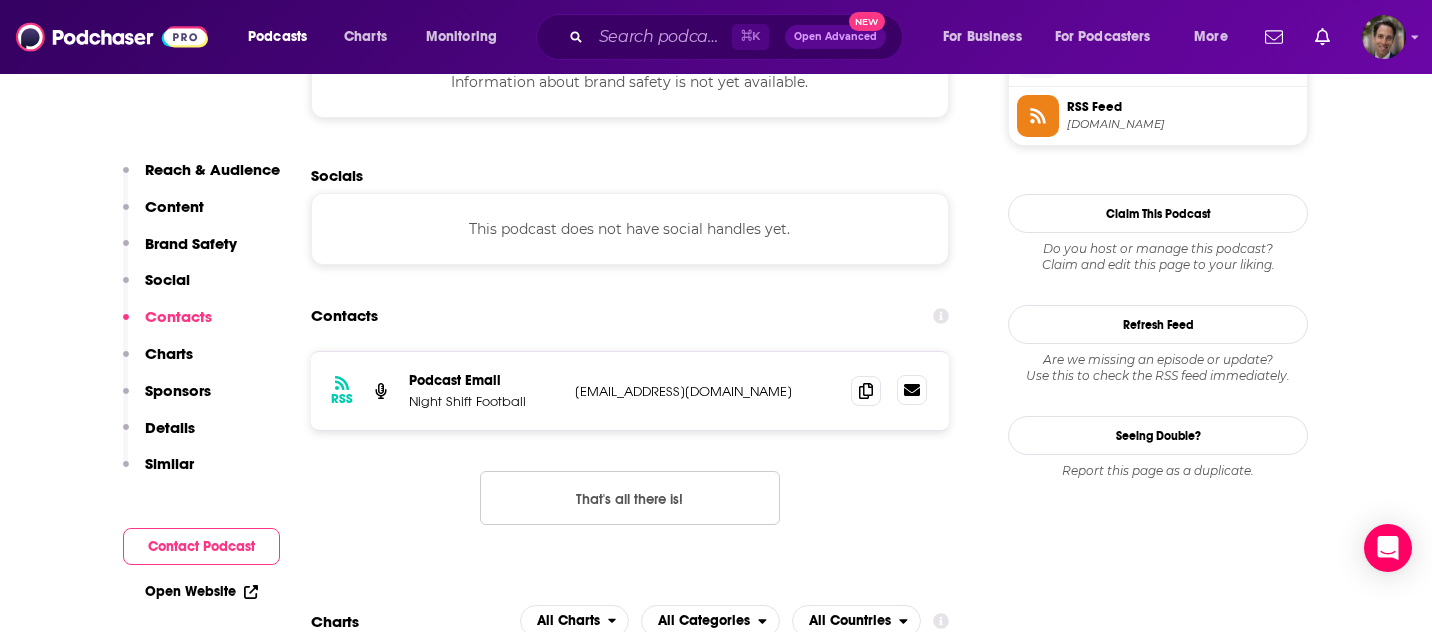click 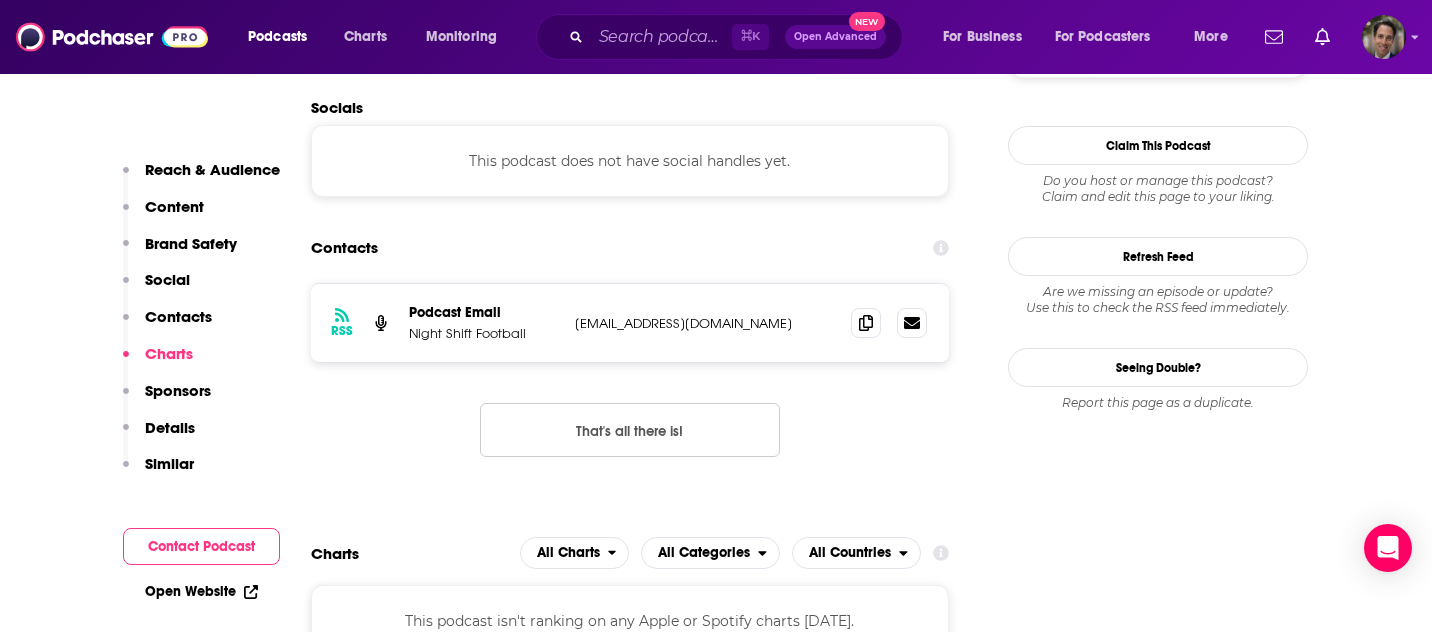scroll, scrollTop: 1571, scrollLeft: 0, axis: vertical 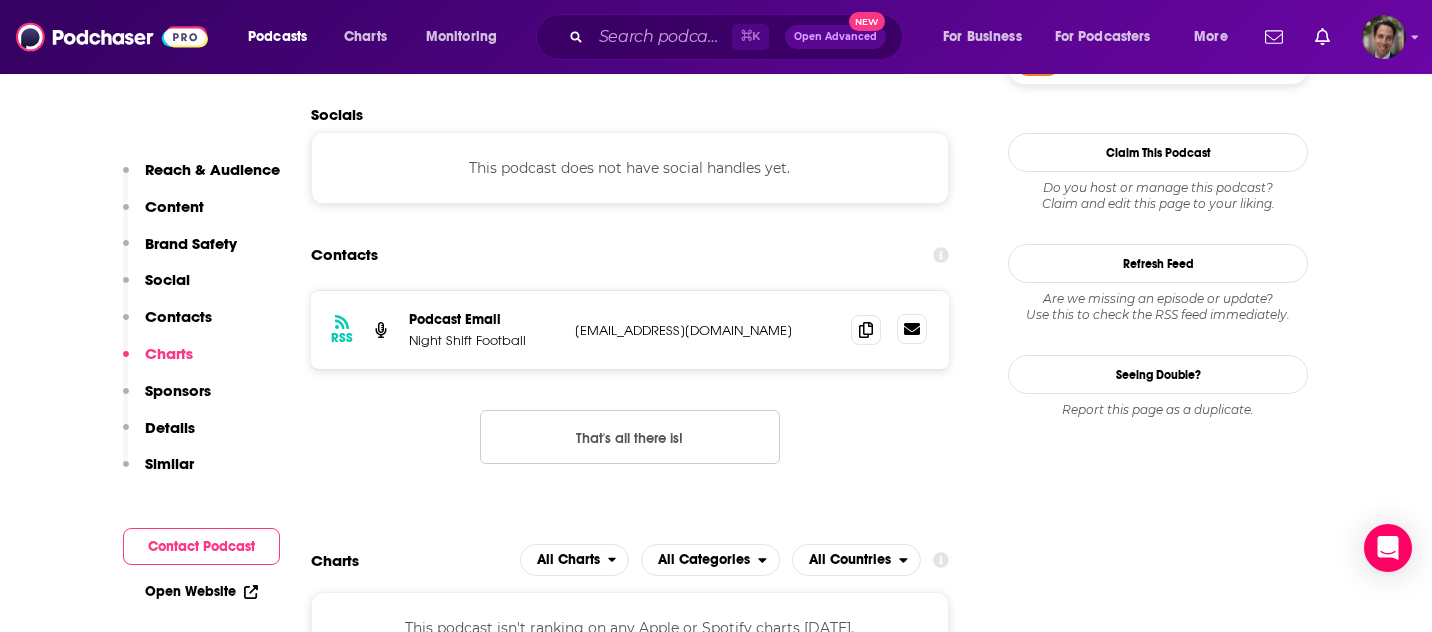 click 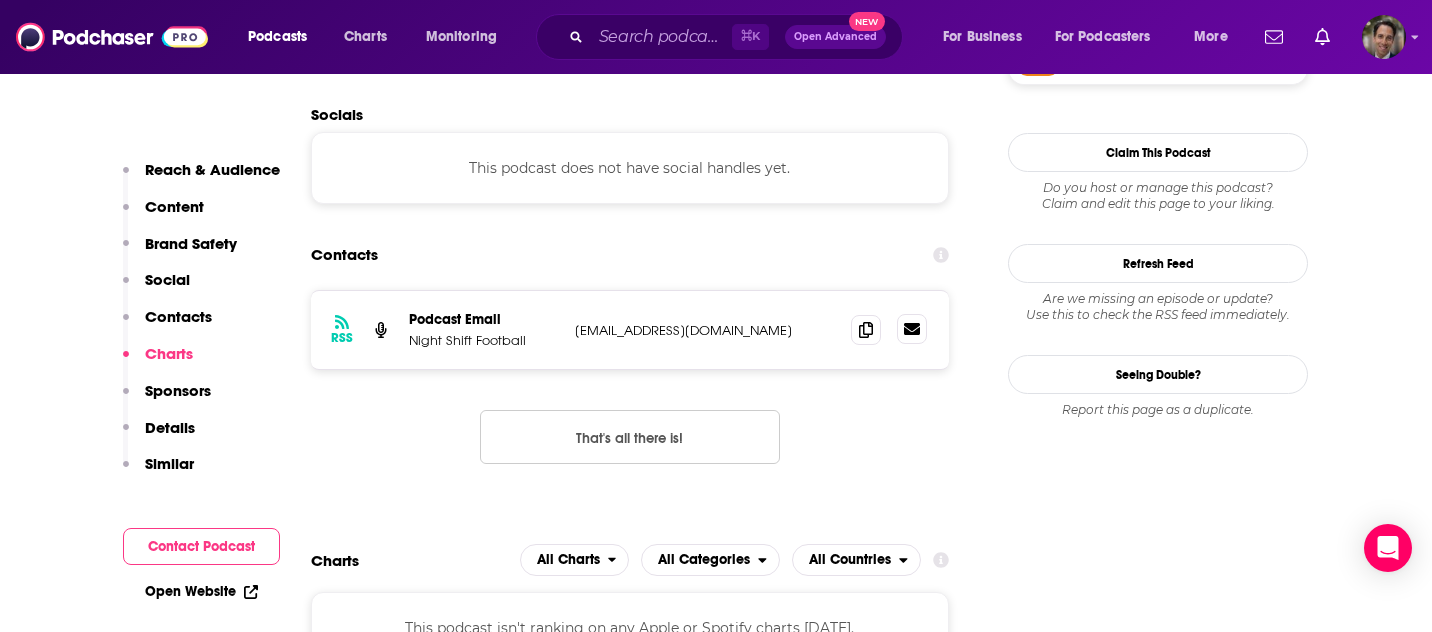 click 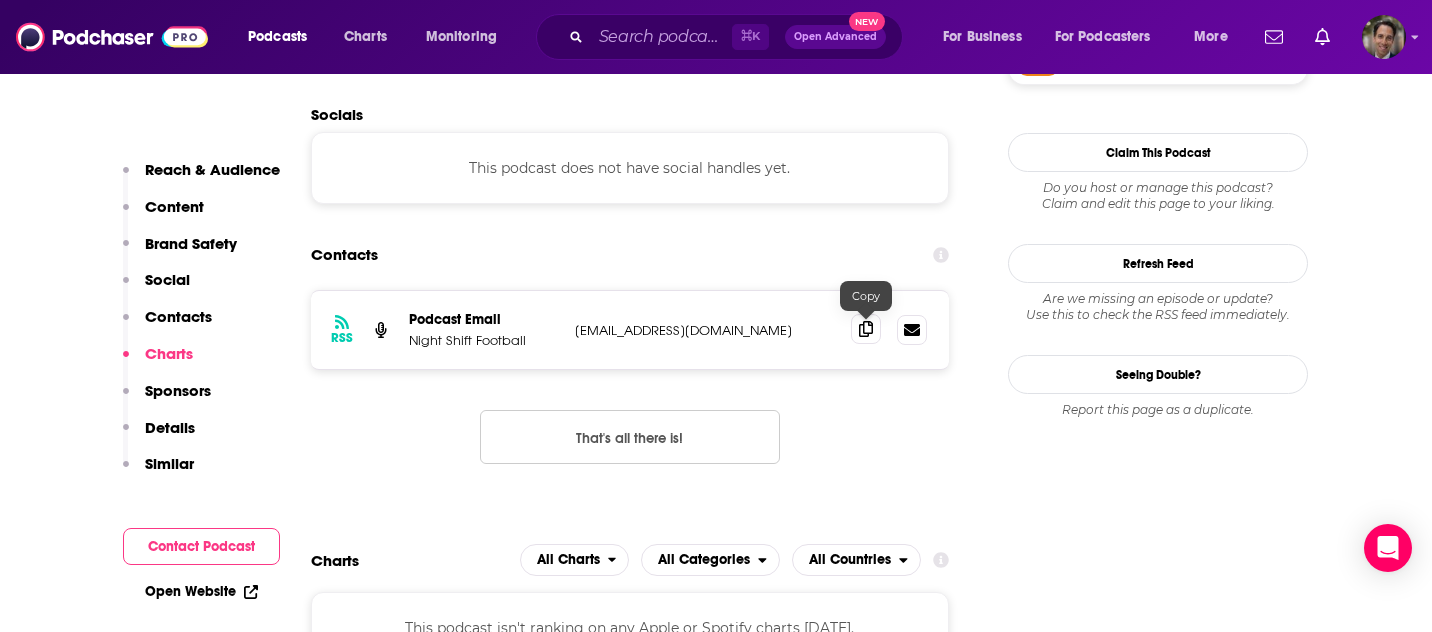 click 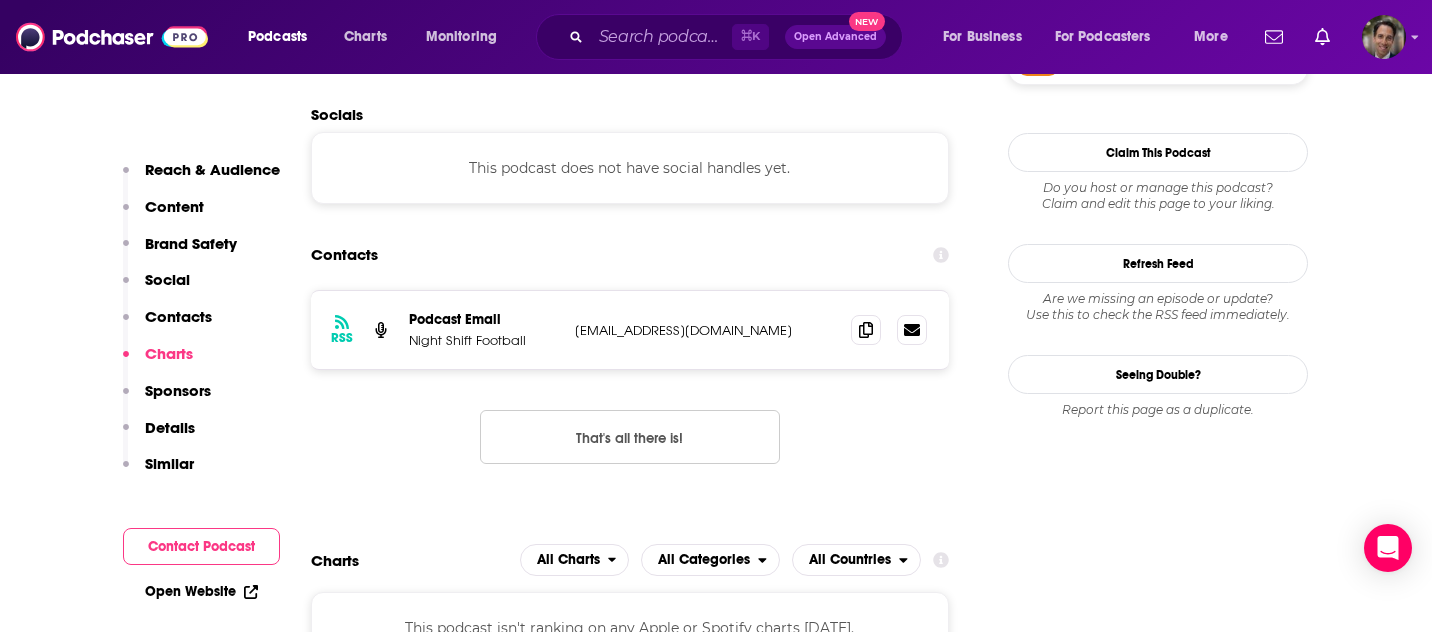 click on "[EMAIL_ADDRESS][DOMAIN_NAME]" at bounding box center [705, 330] 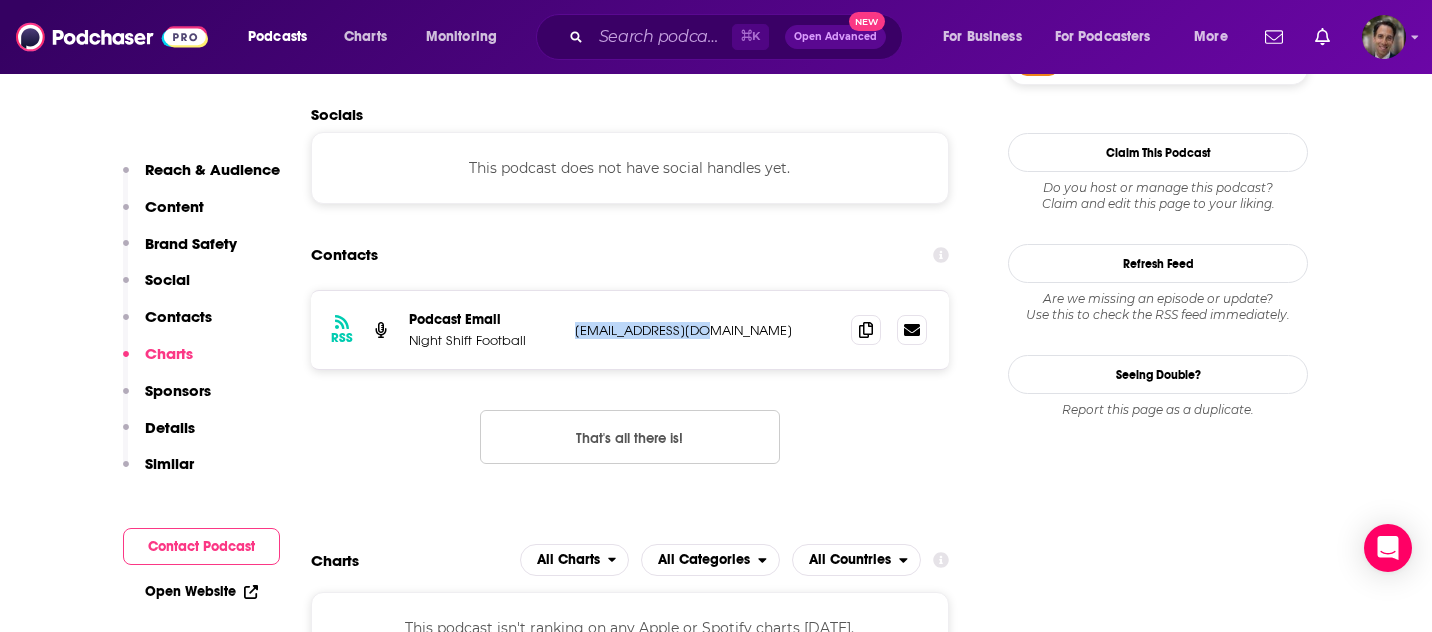 click on "[EMAIL_ADDRESS][DOMAIN_NAME]" at bounding box center (705, 330) 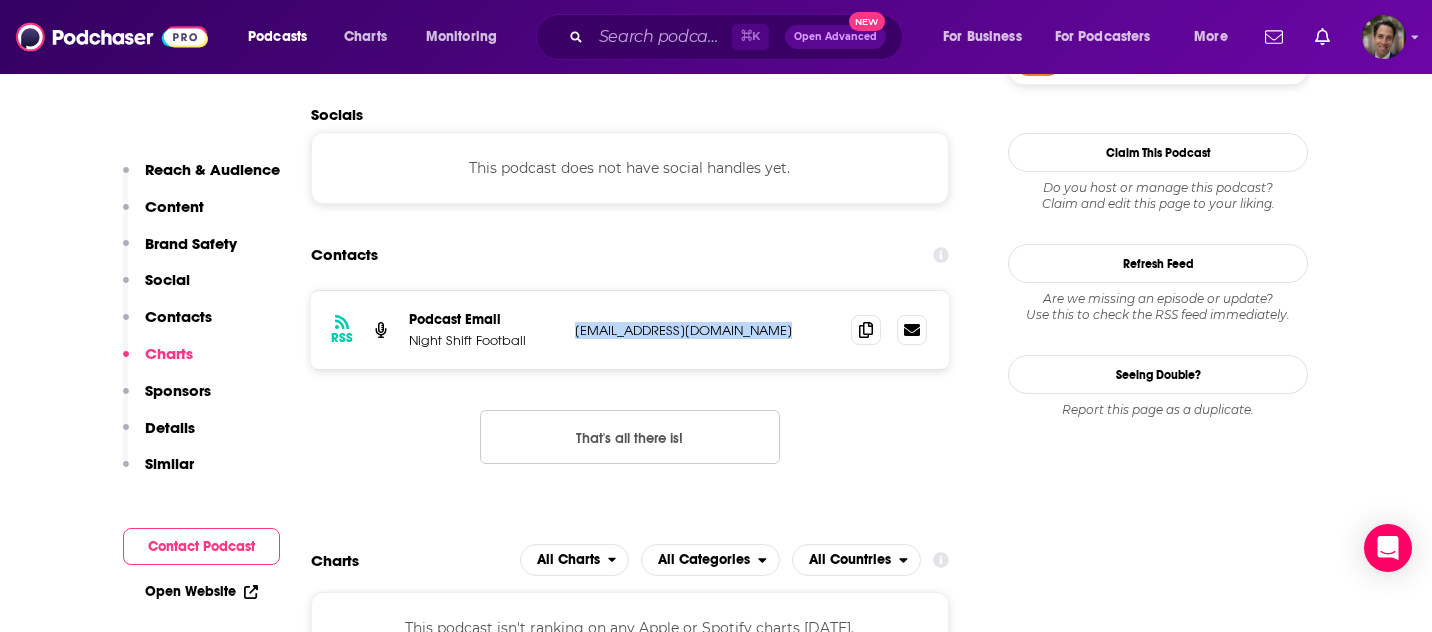 click on "[EMAIL_ADDRESS][DOMAIN_NAME]" at bounding box center [705, 330] 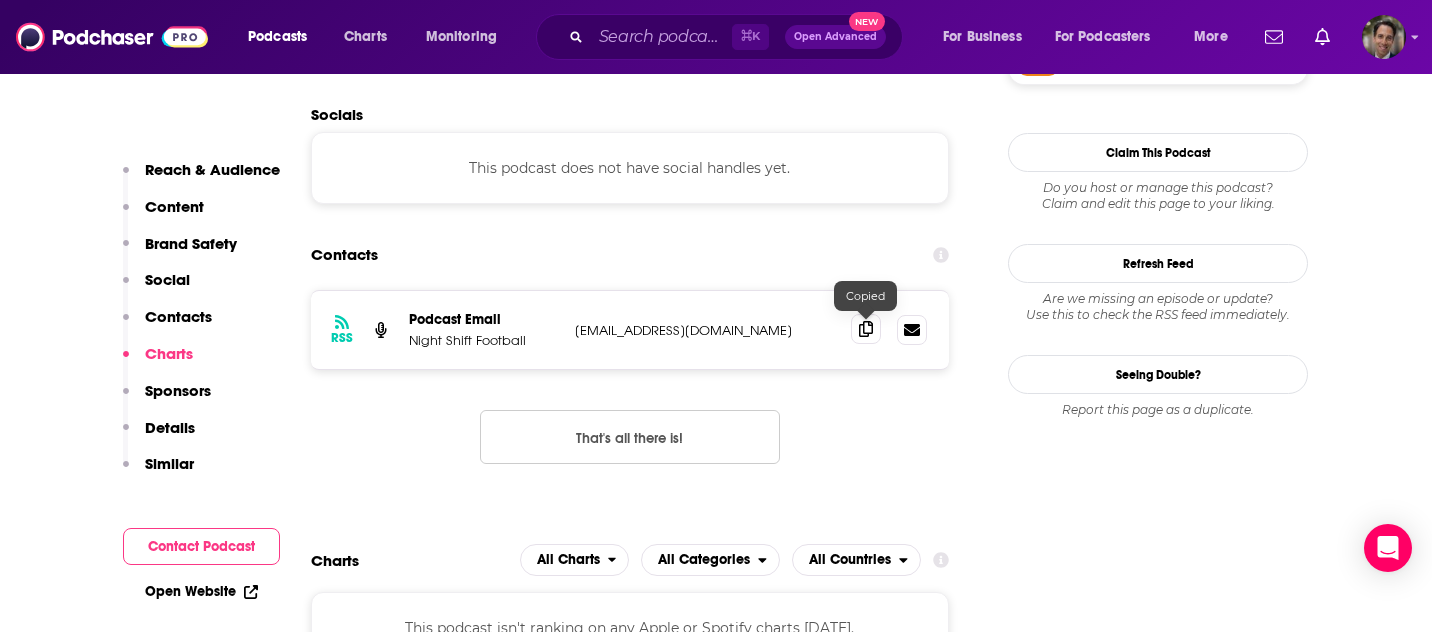 click 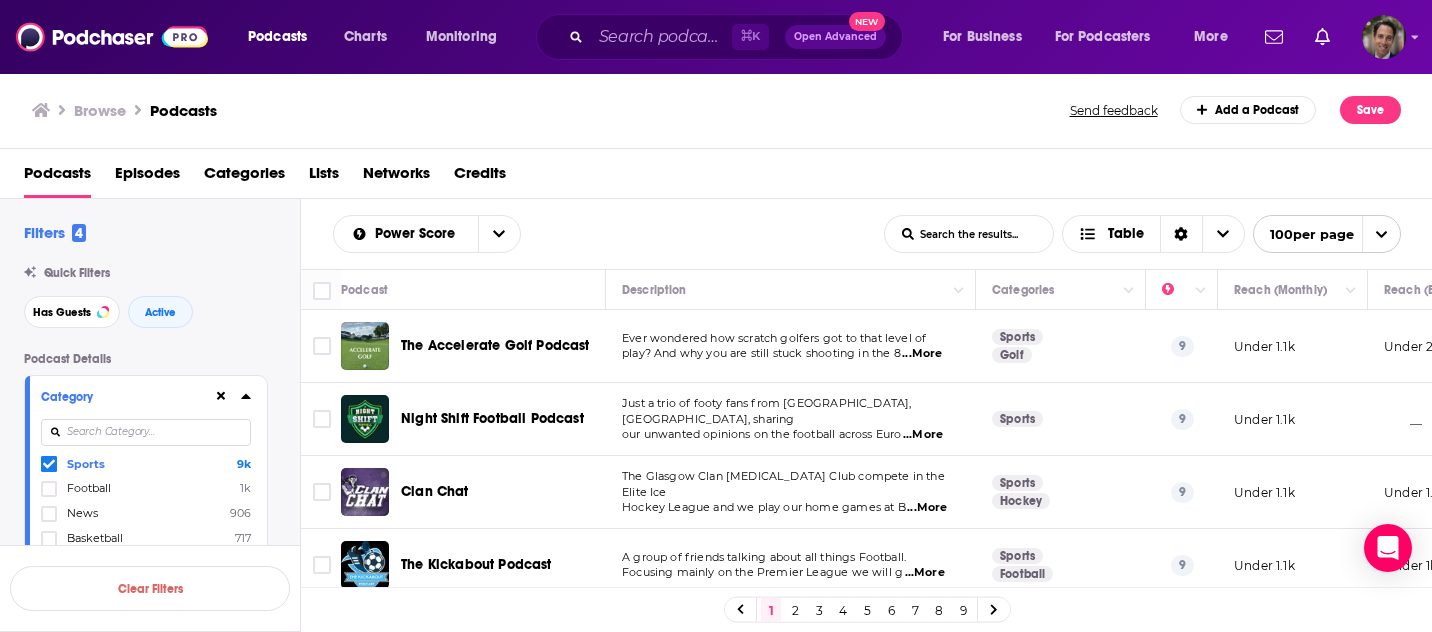 scroll, scrollTop: 0, scrollLeft: 0, axis: both 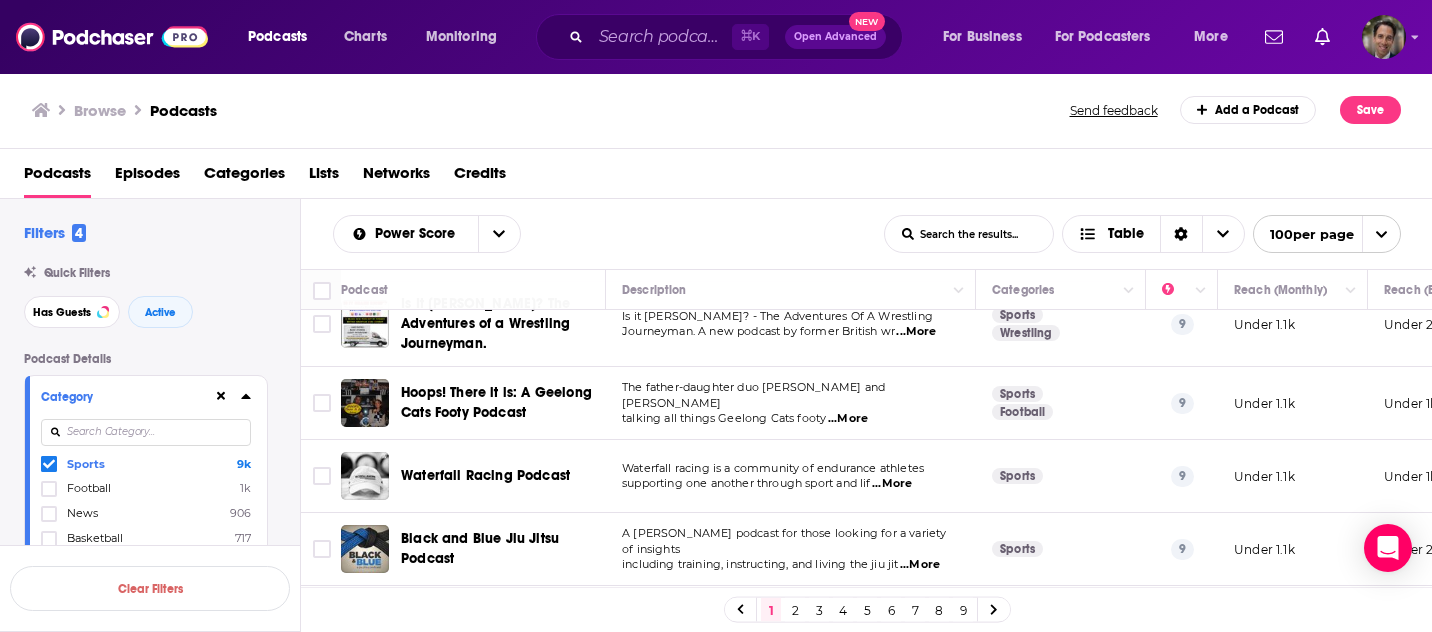 click on "List Search Input" at bounding box center [969, 234] 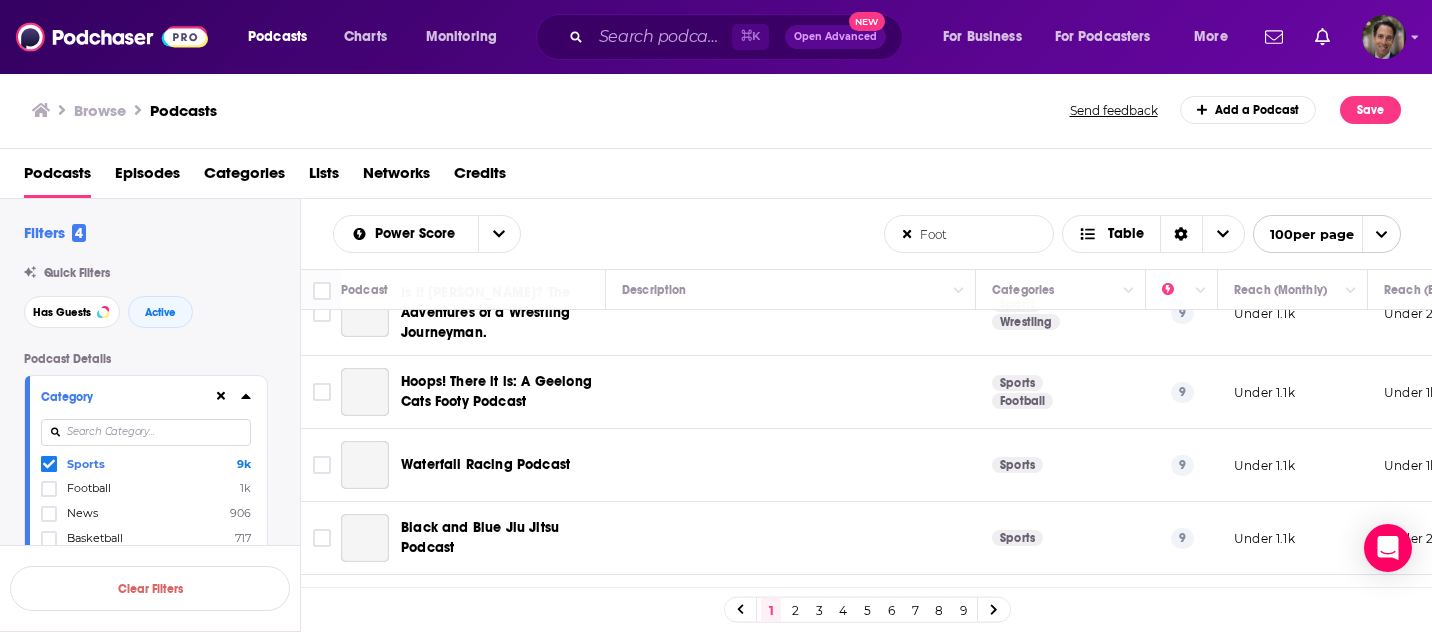 click on "Foot" at bounding box center [969, 234] 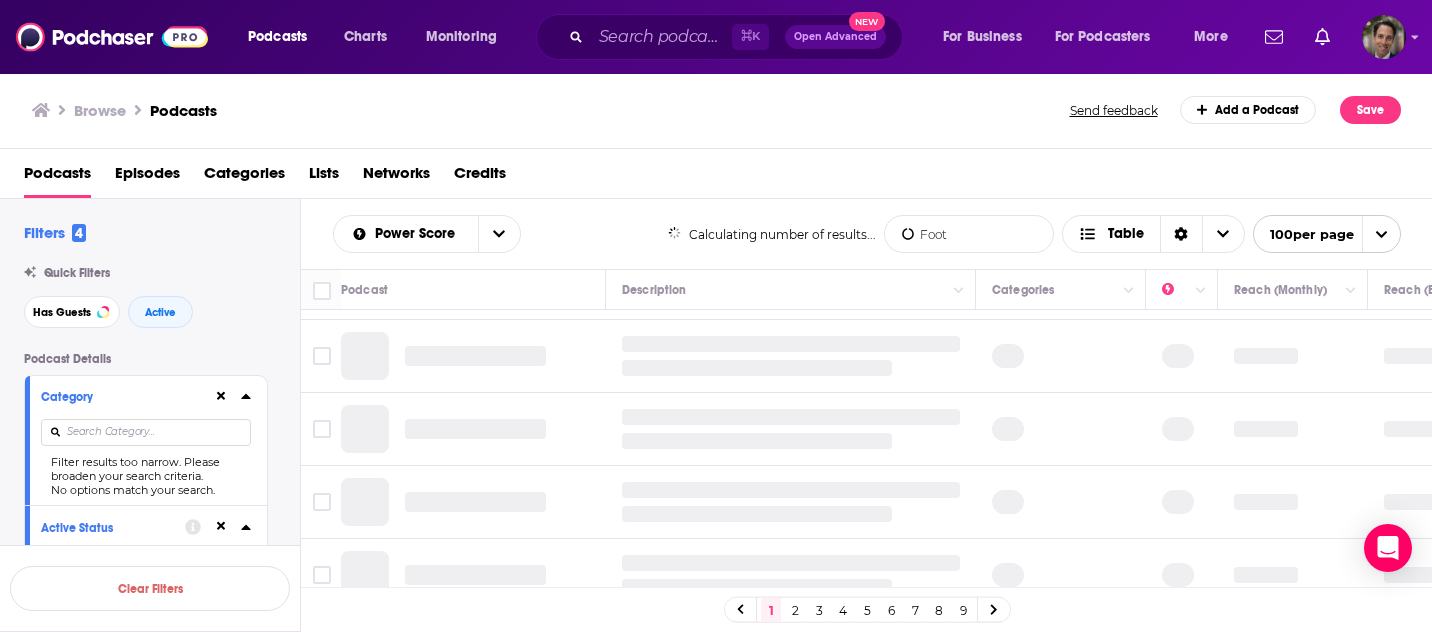 click on "Foot" at bounding box center [969, 234] 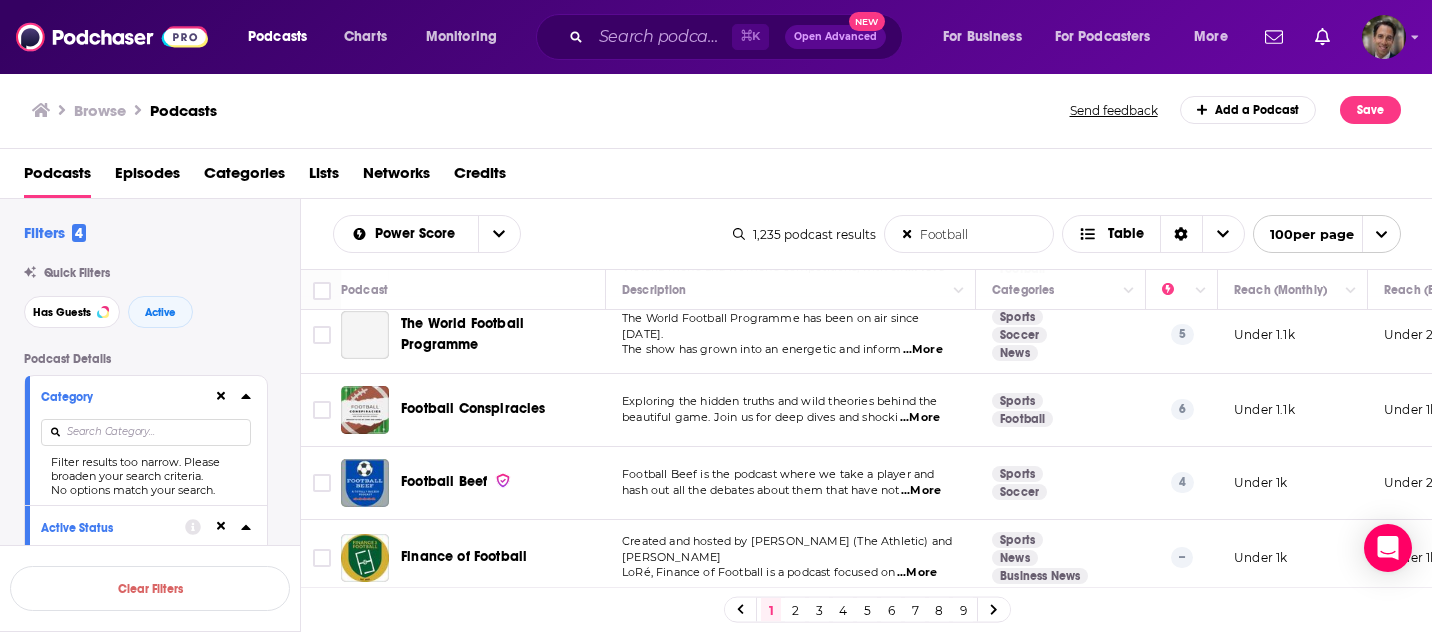 scroll, scrollTop: 864, scrollLeft: 0, axis: vertical 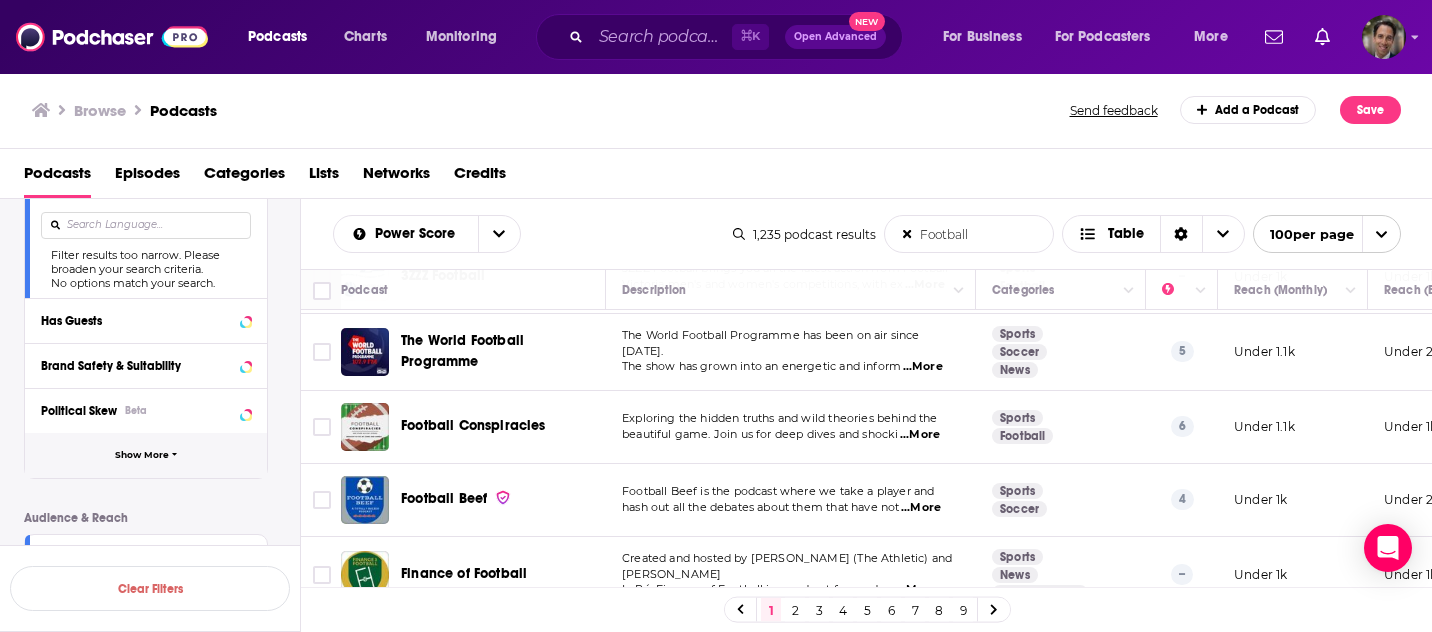 type on "Football" 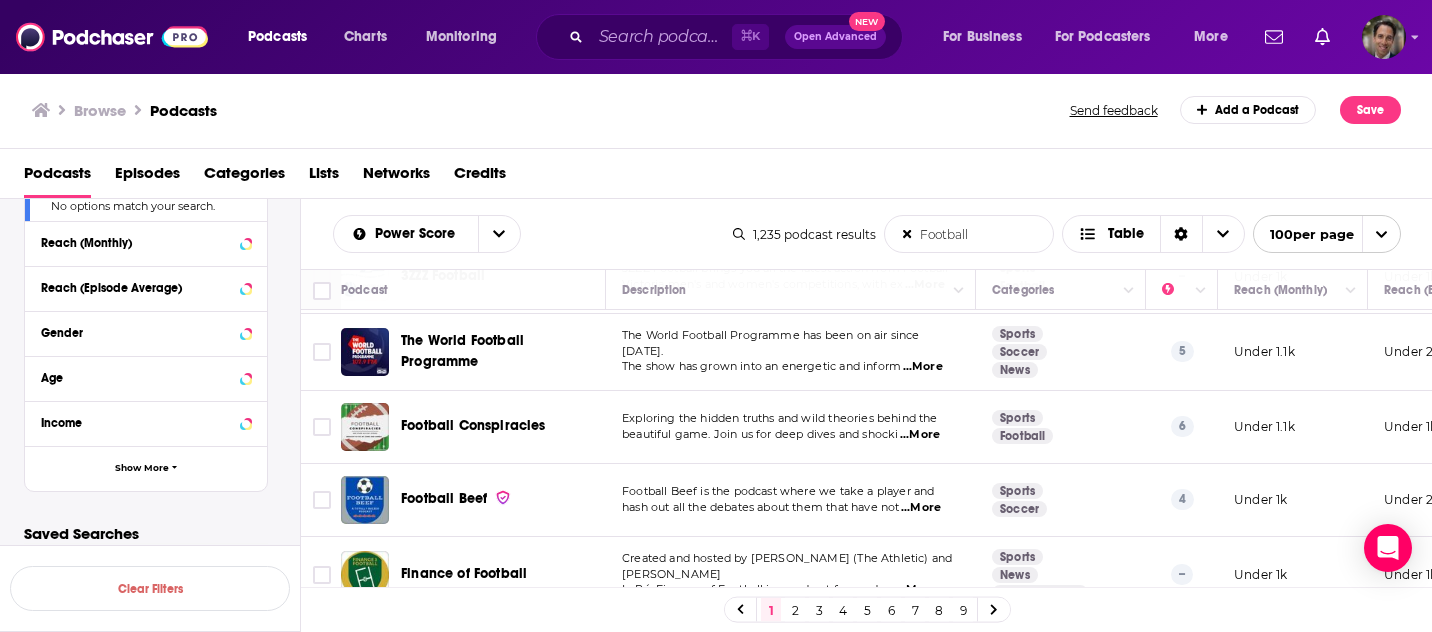 scroll, scrollTop: 1267, scrollLeft: 0, axis: vertical 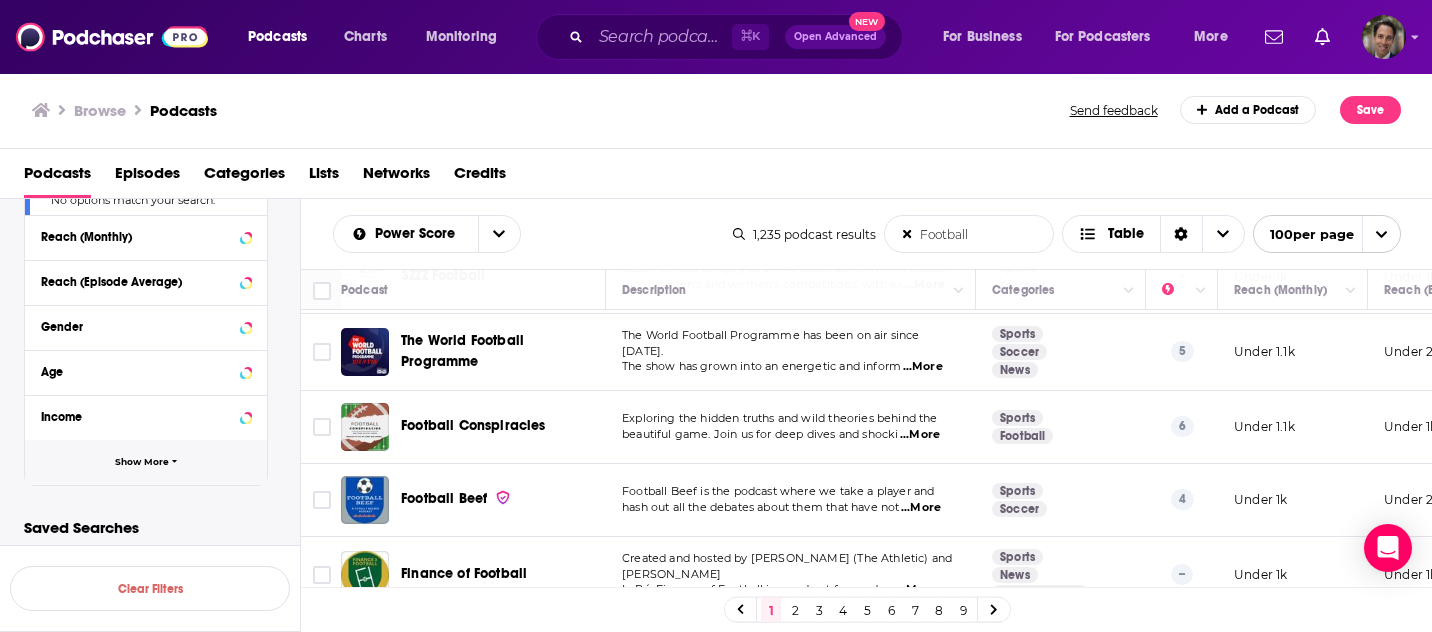click on "Show More" at bounding box center (146, 462) 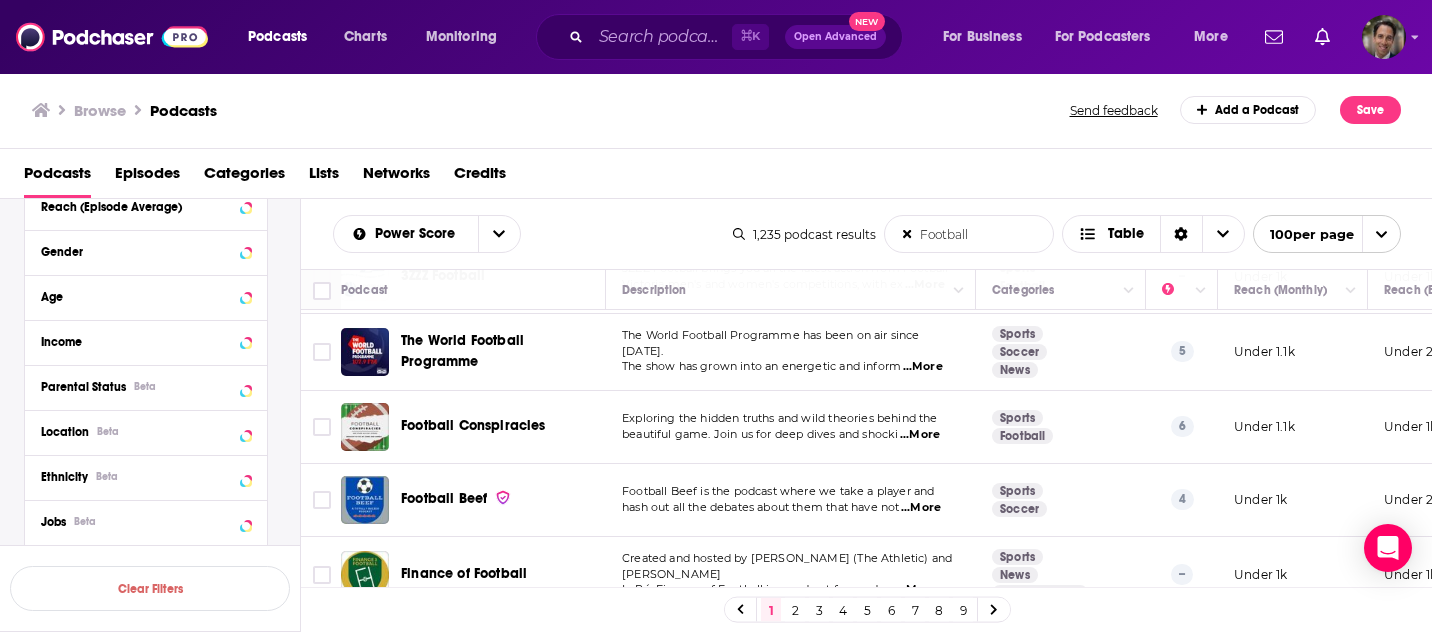 scroll, scrollTop: 1341, scrollLeft: 0, axis: vertical 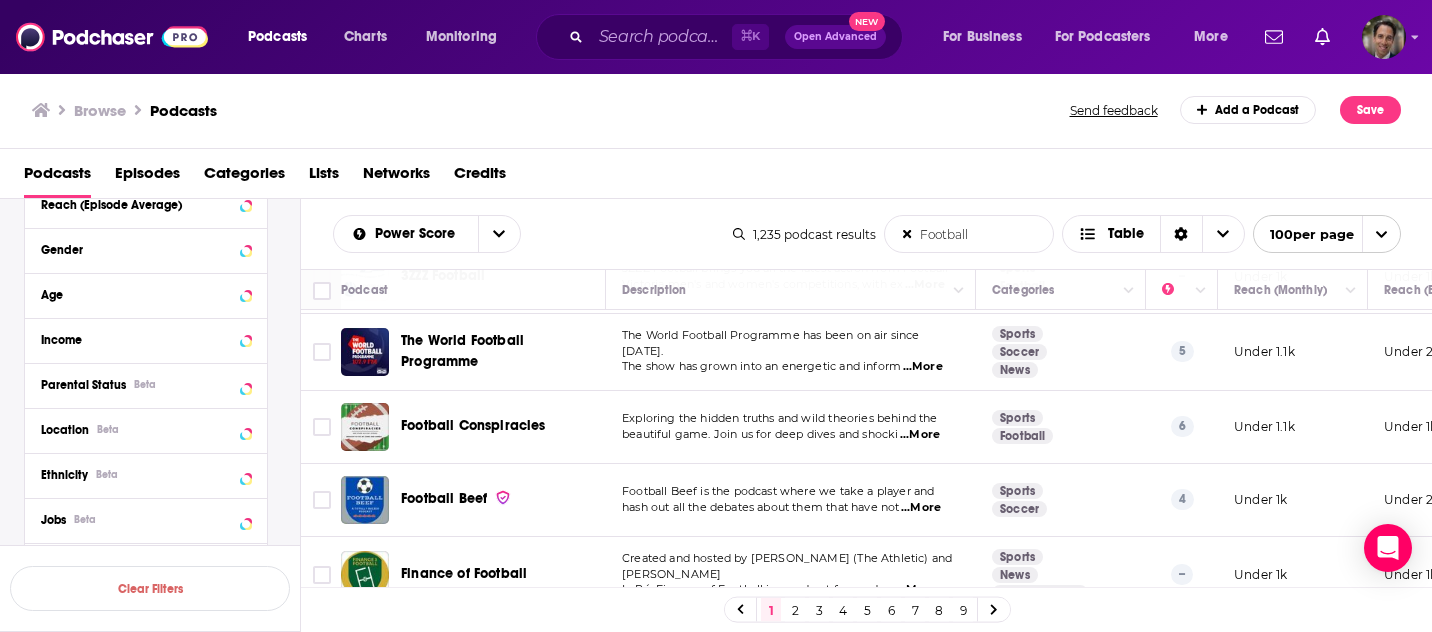 click on "Location Beta" at bounding box center [146, 430] 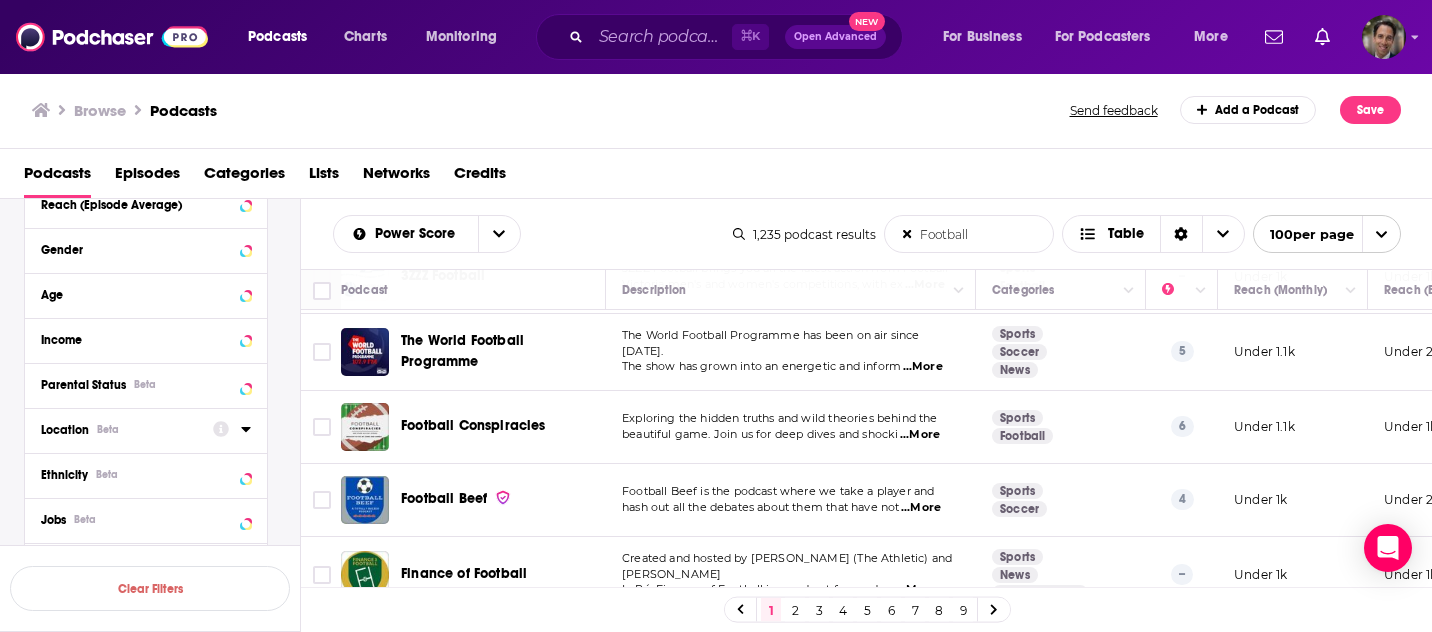 click on "Location Beta" at bounding box center (120, 430) 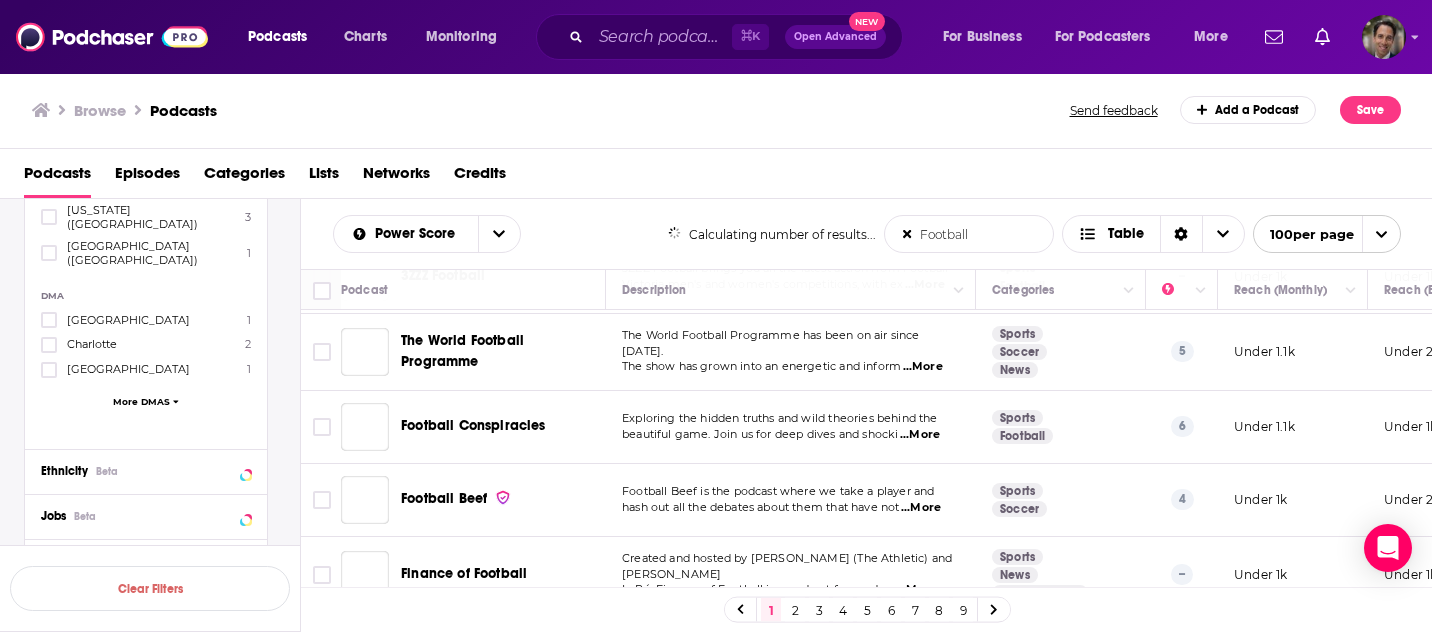 scroll, scrollTop: 1405, scrollLeft: 0, axis: vertical 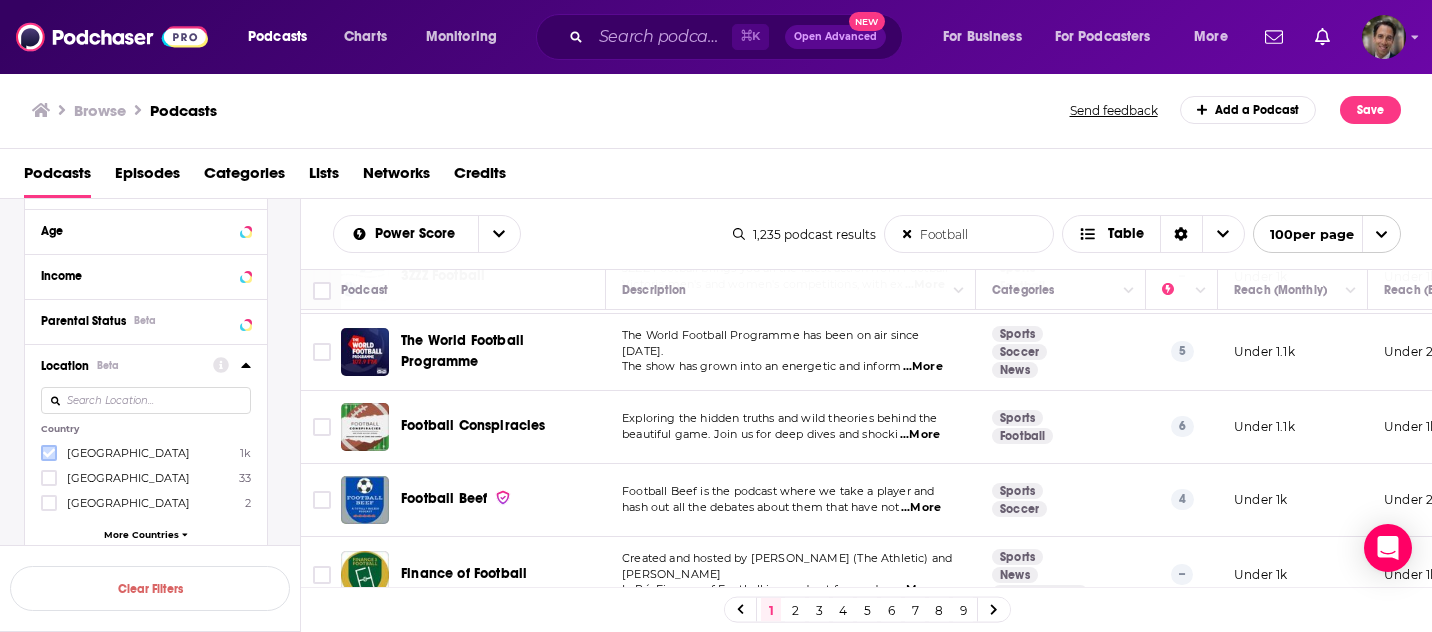 click 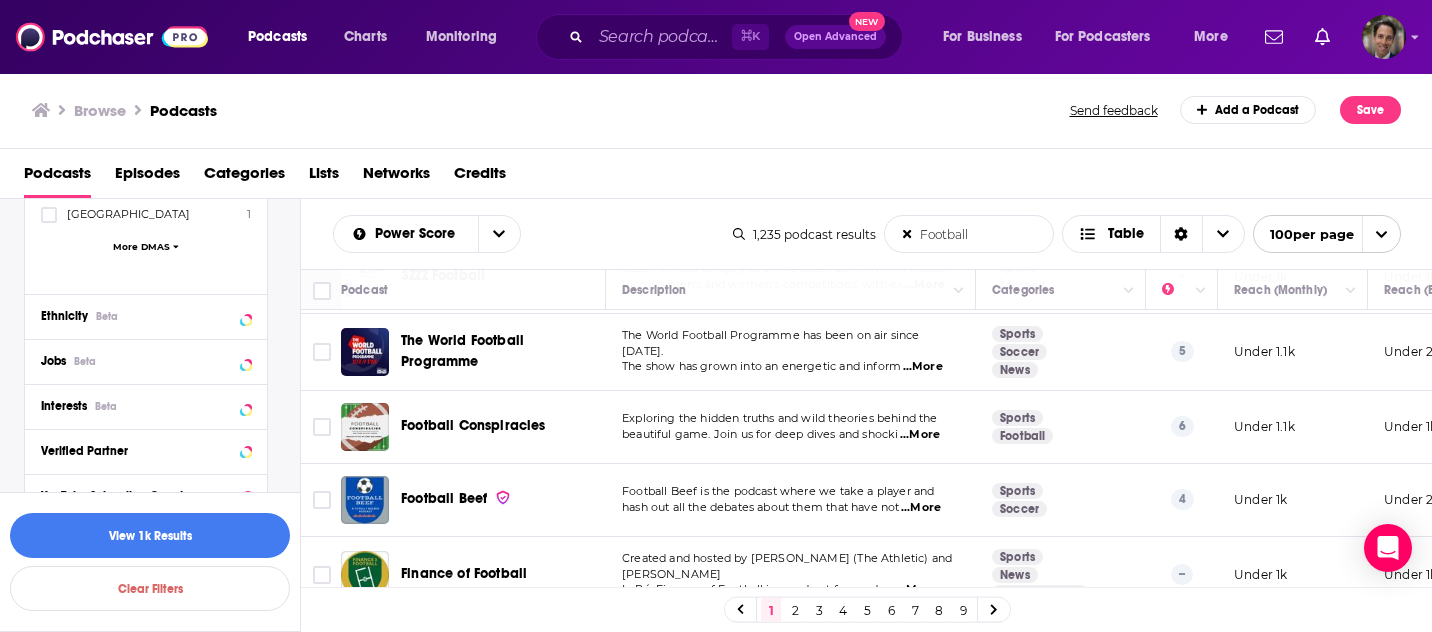 scroll, scrollTop: 2018, scrollLeft: 0, axis: vertical 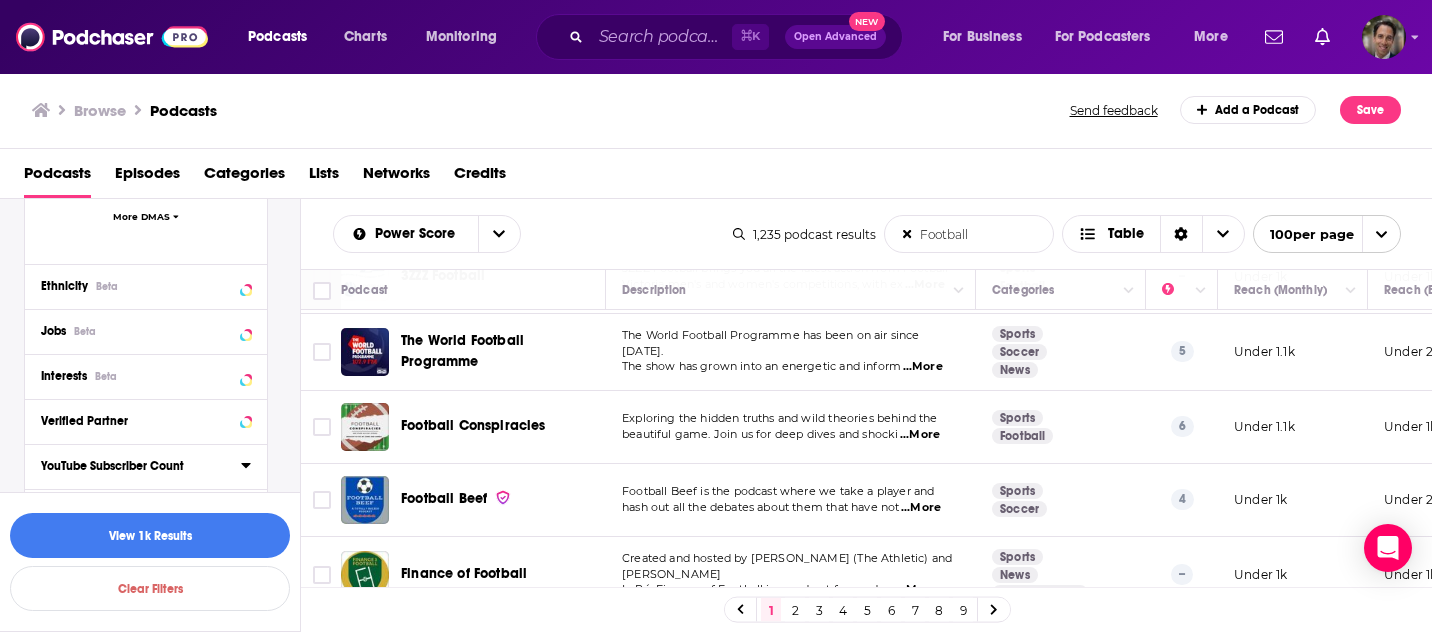 click 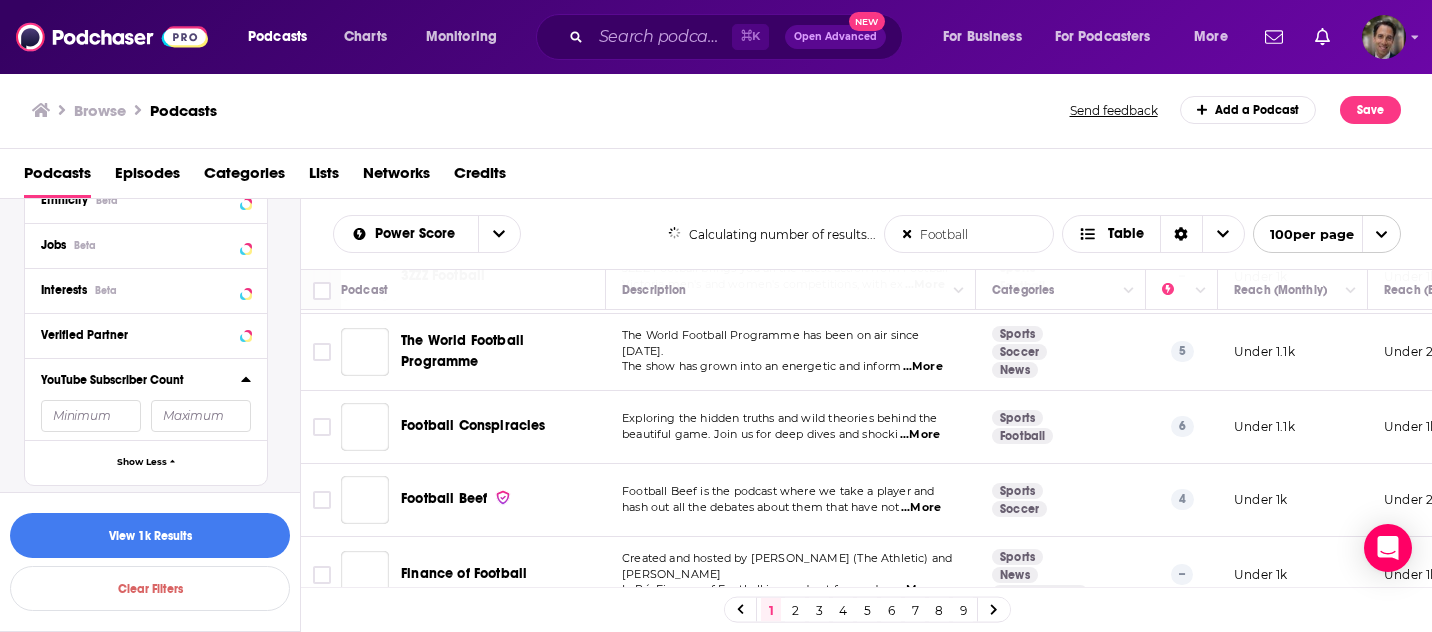 scroll, scrollTop: 2071, scrollLeft: 0, axis: vertical 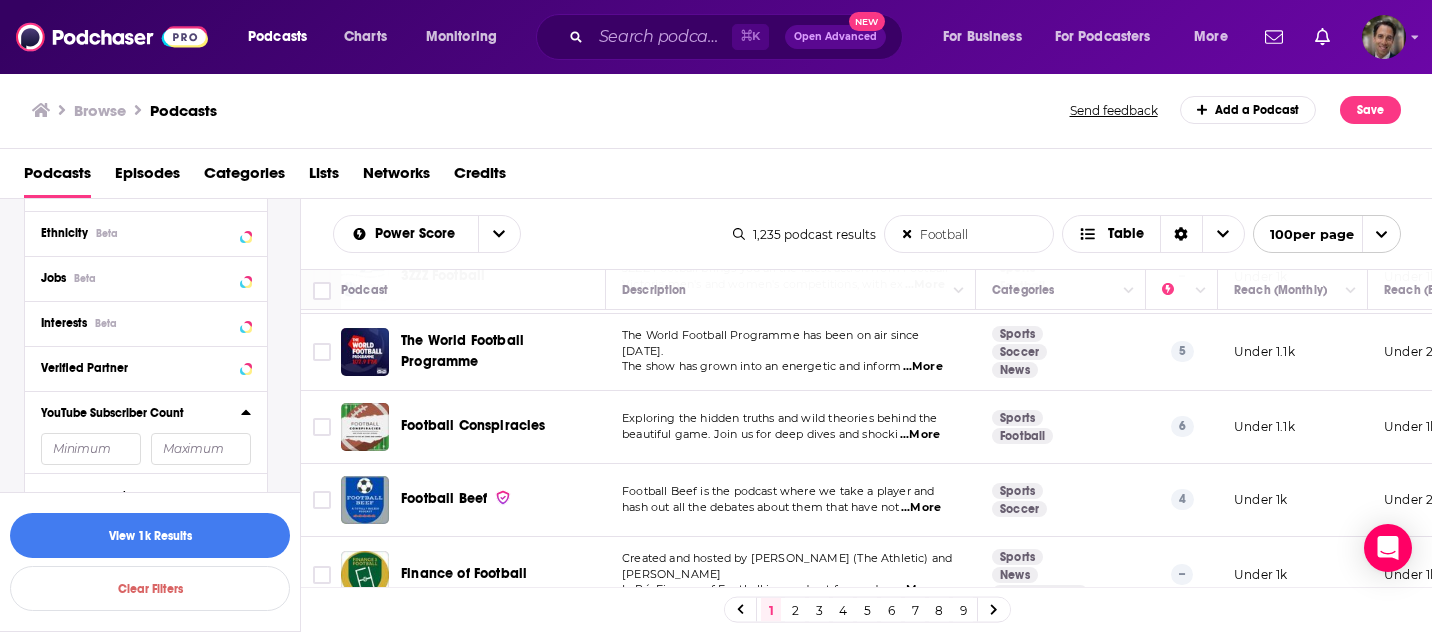 click at bounding box center (91, 449) 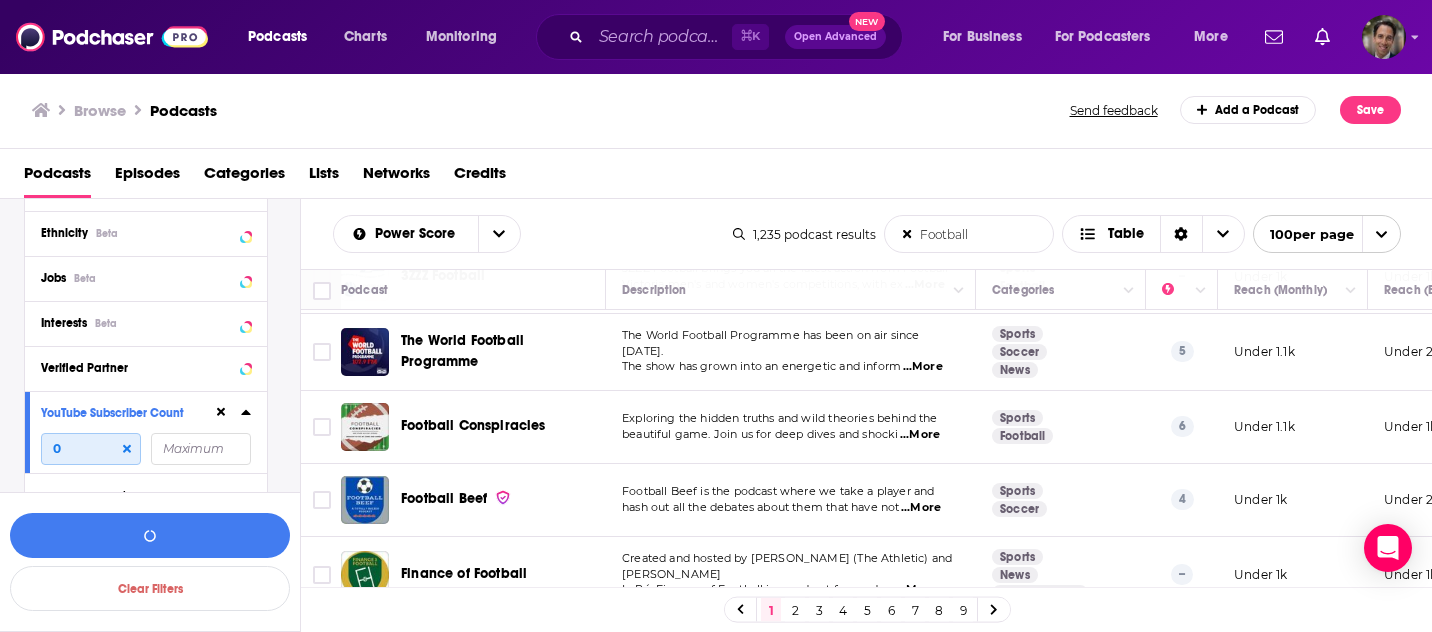 type on "0" 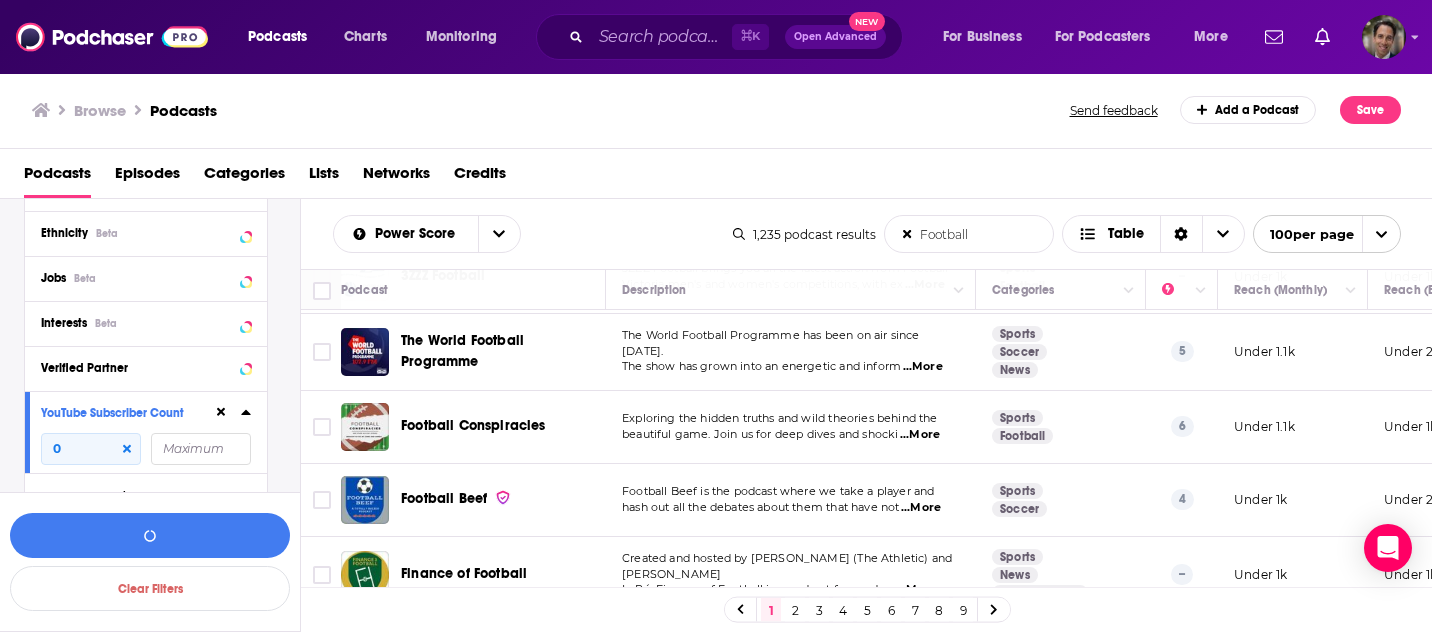 click at bounding box center [201, 449] 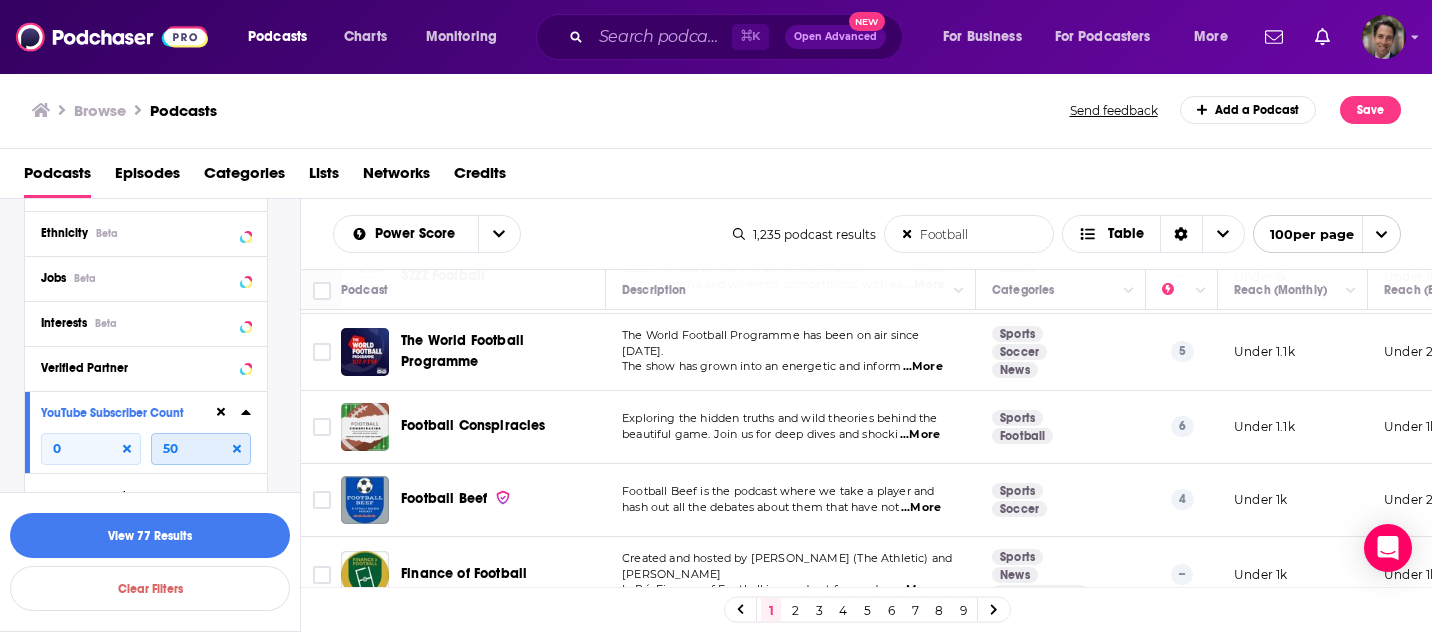 type on "5" 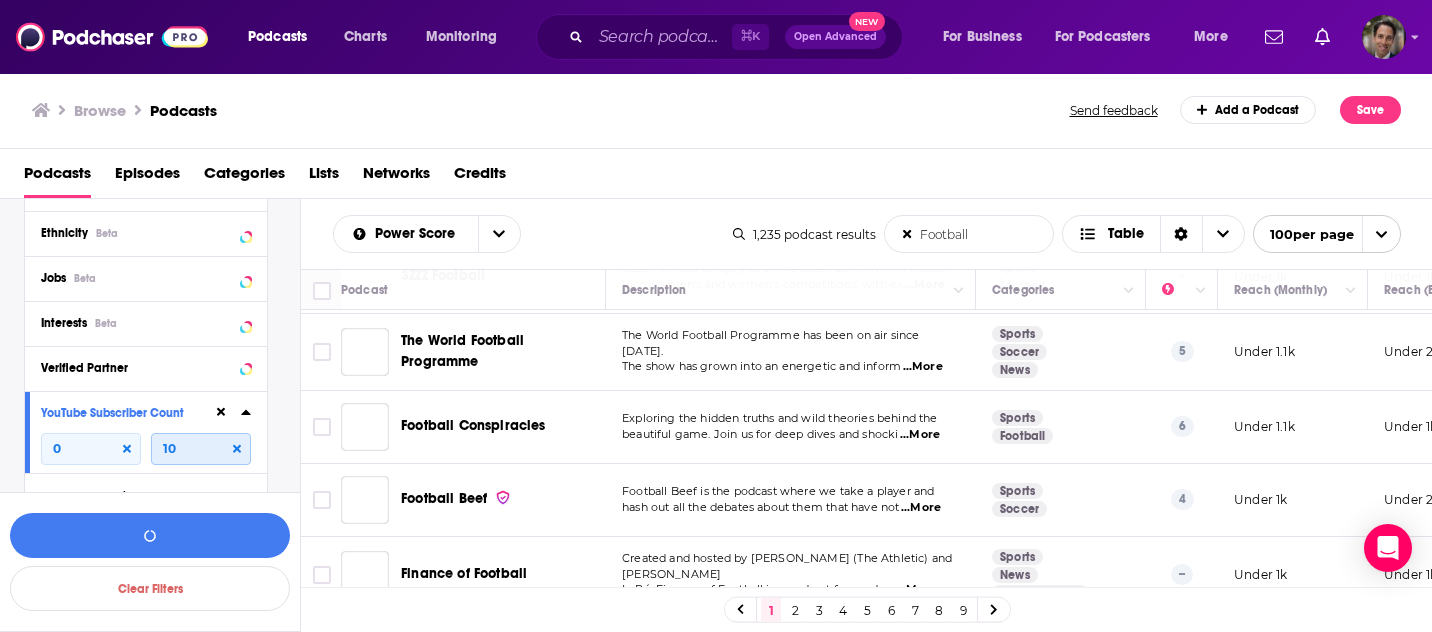 type on "1" 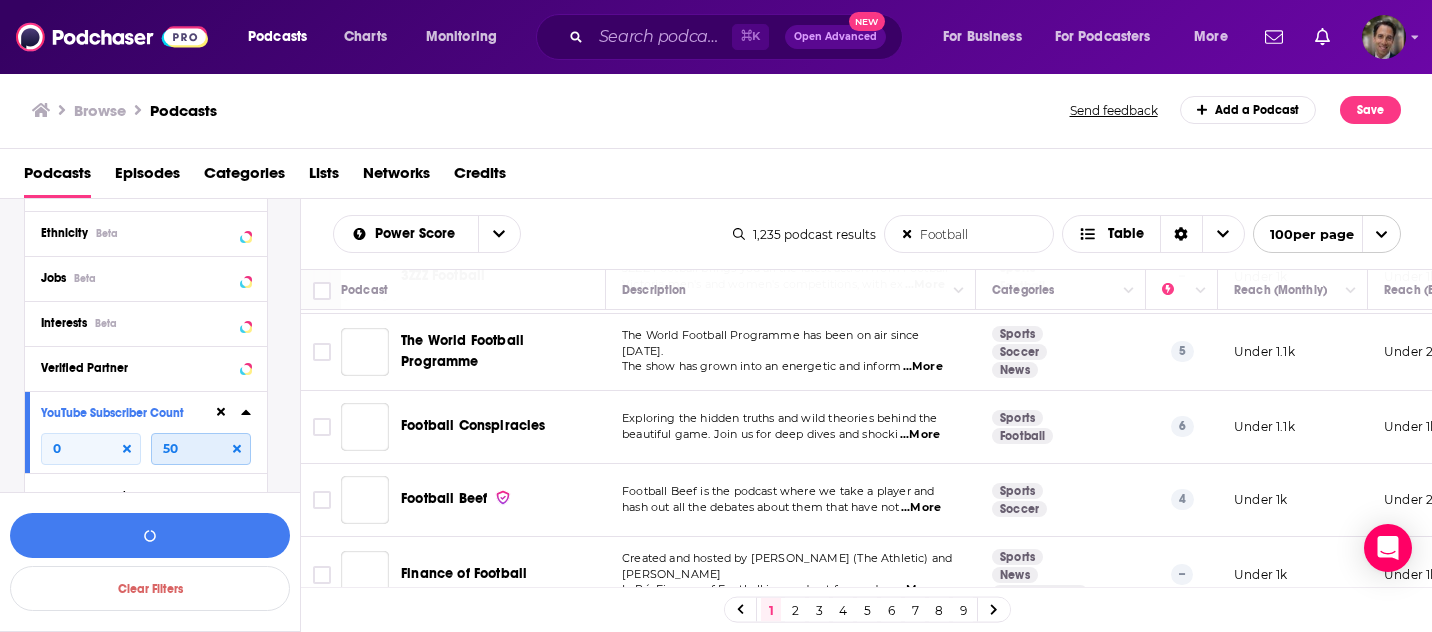 type on "5" 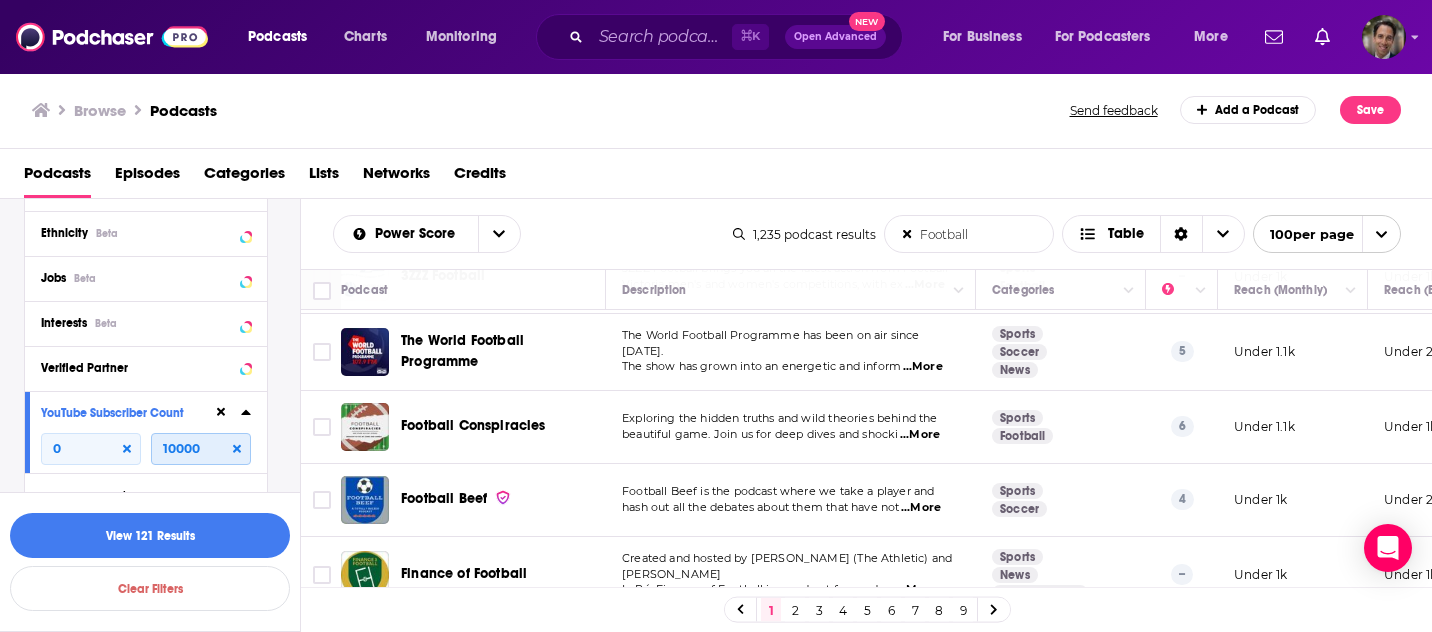 type on "10000" 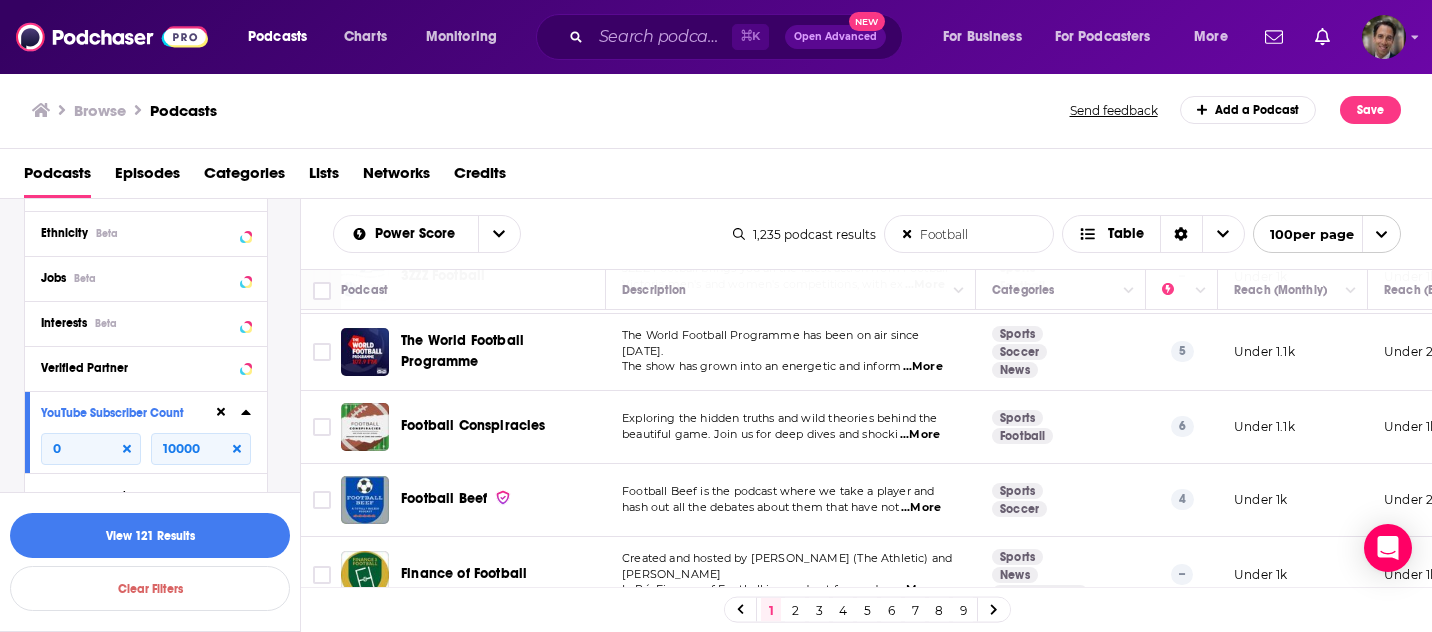click at bounding box center (221, 412) 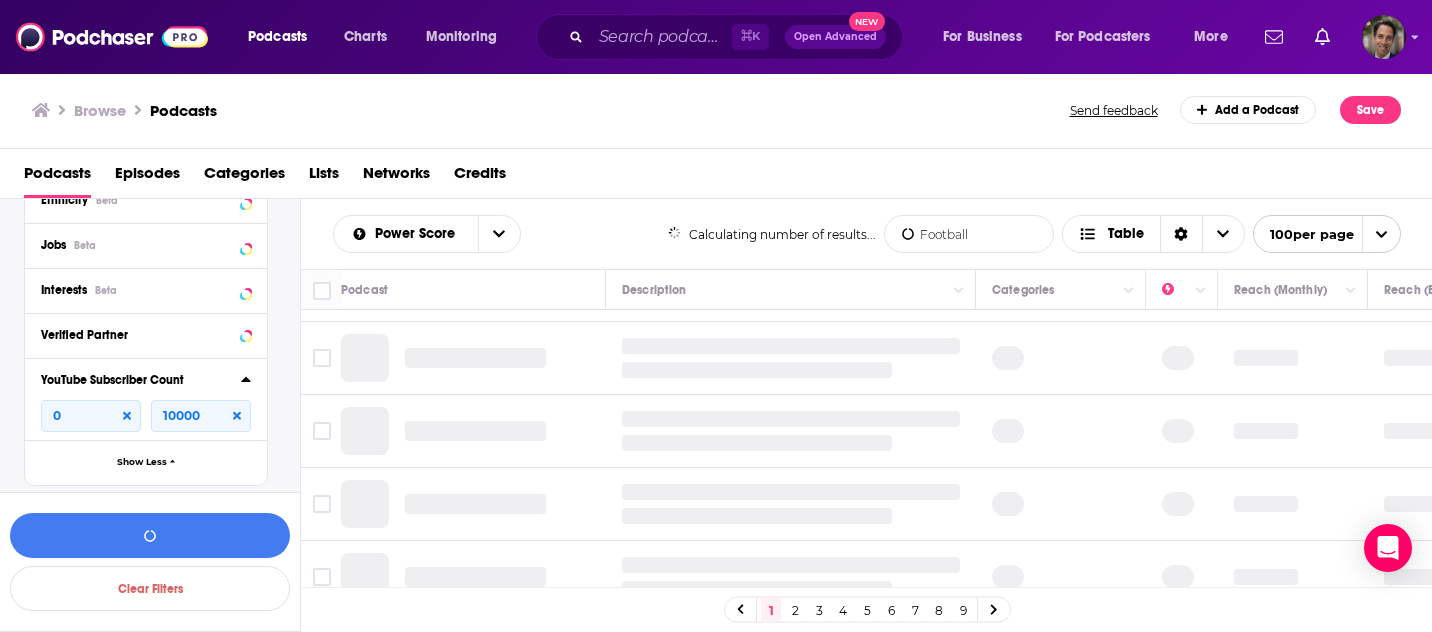 scroll, scrollTop: 2071, scrollLeft: 0, axis: vertical 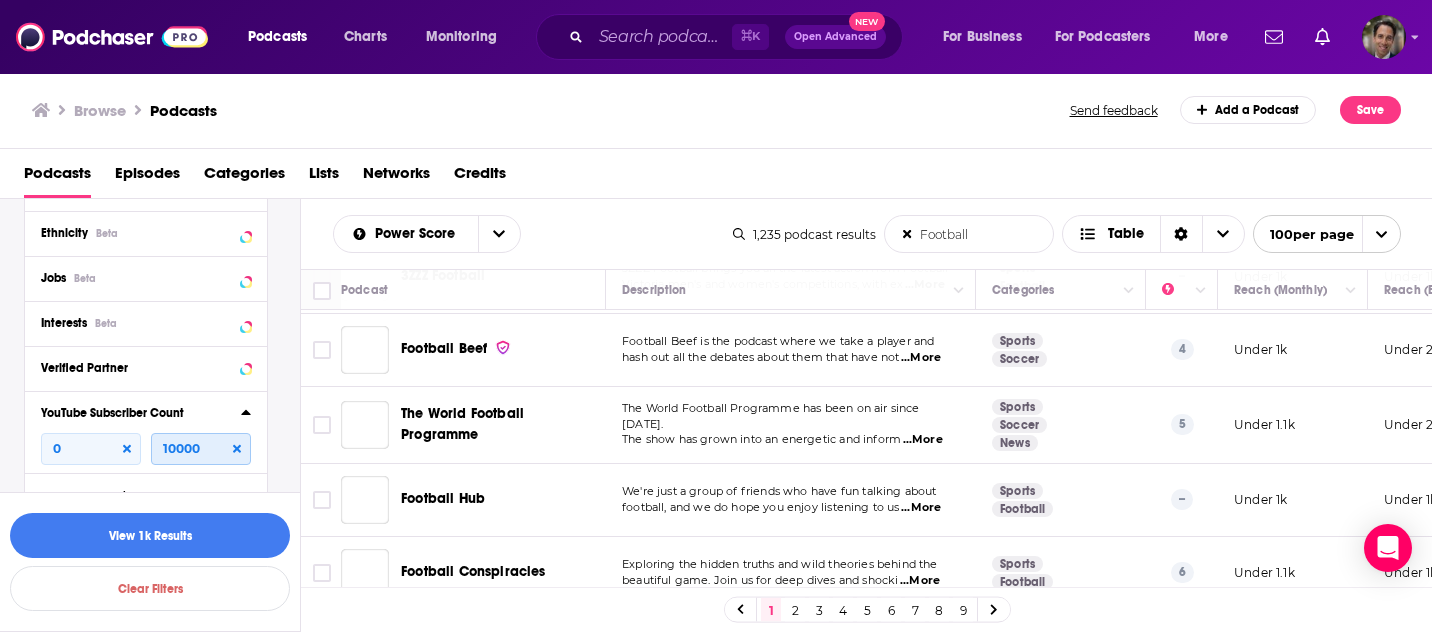 click on "10000" at bounding box center [201, 449] 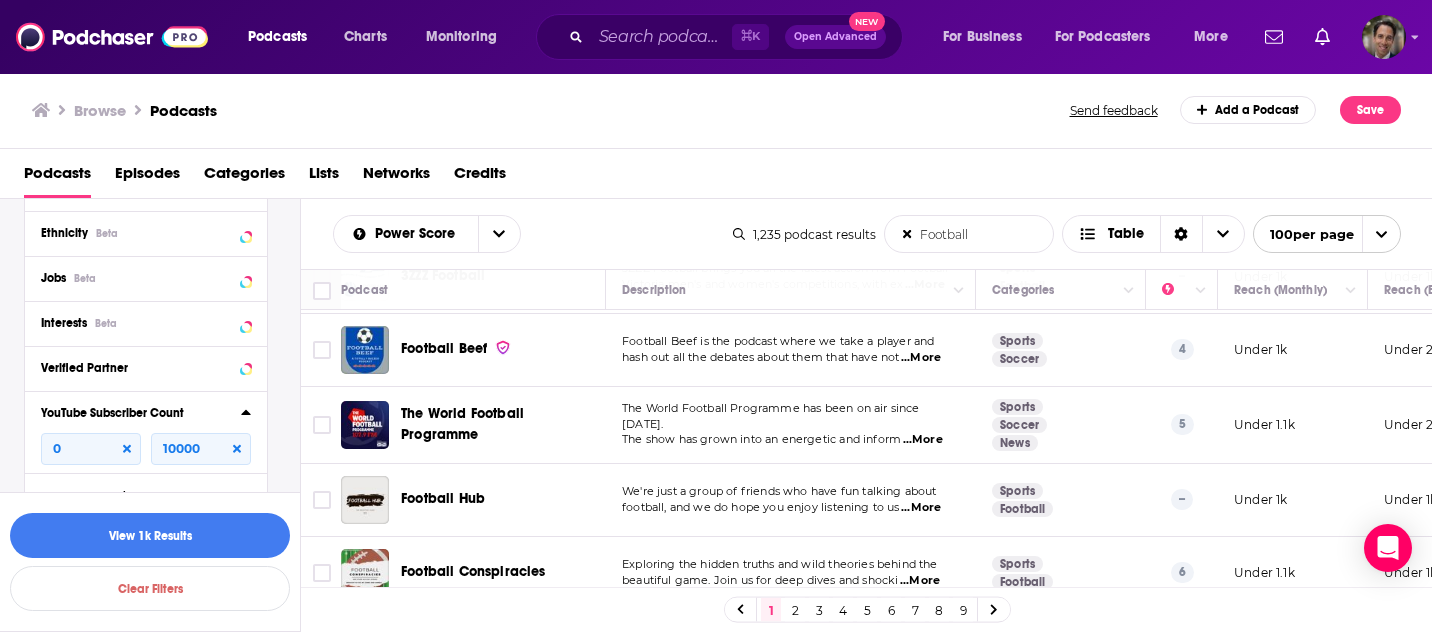 click 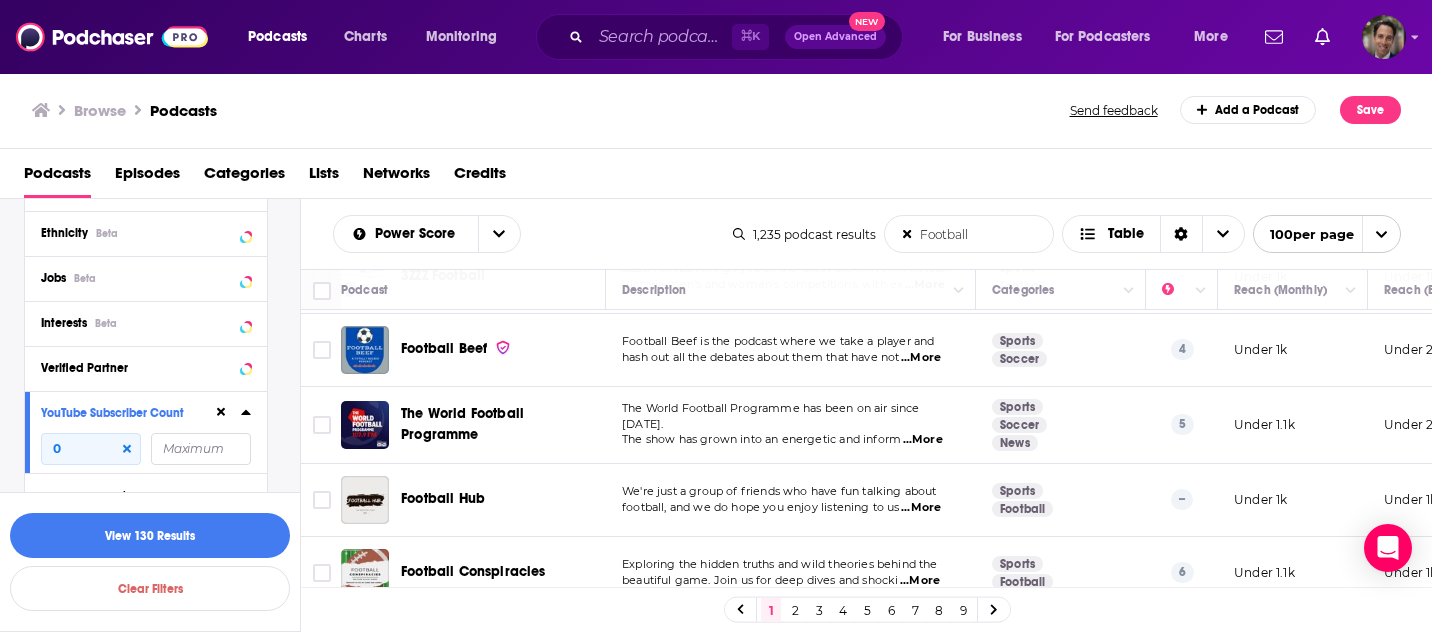 click 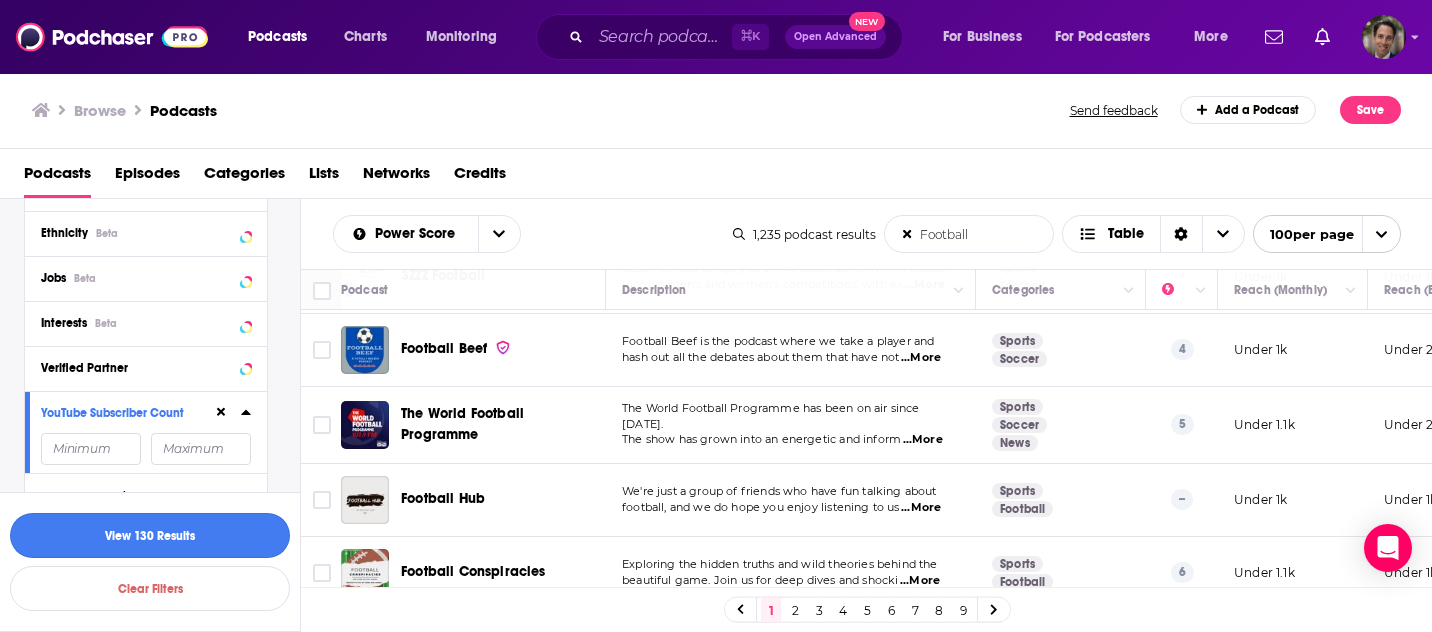 click on "View 130 Results" at bounding box center [150, 535] 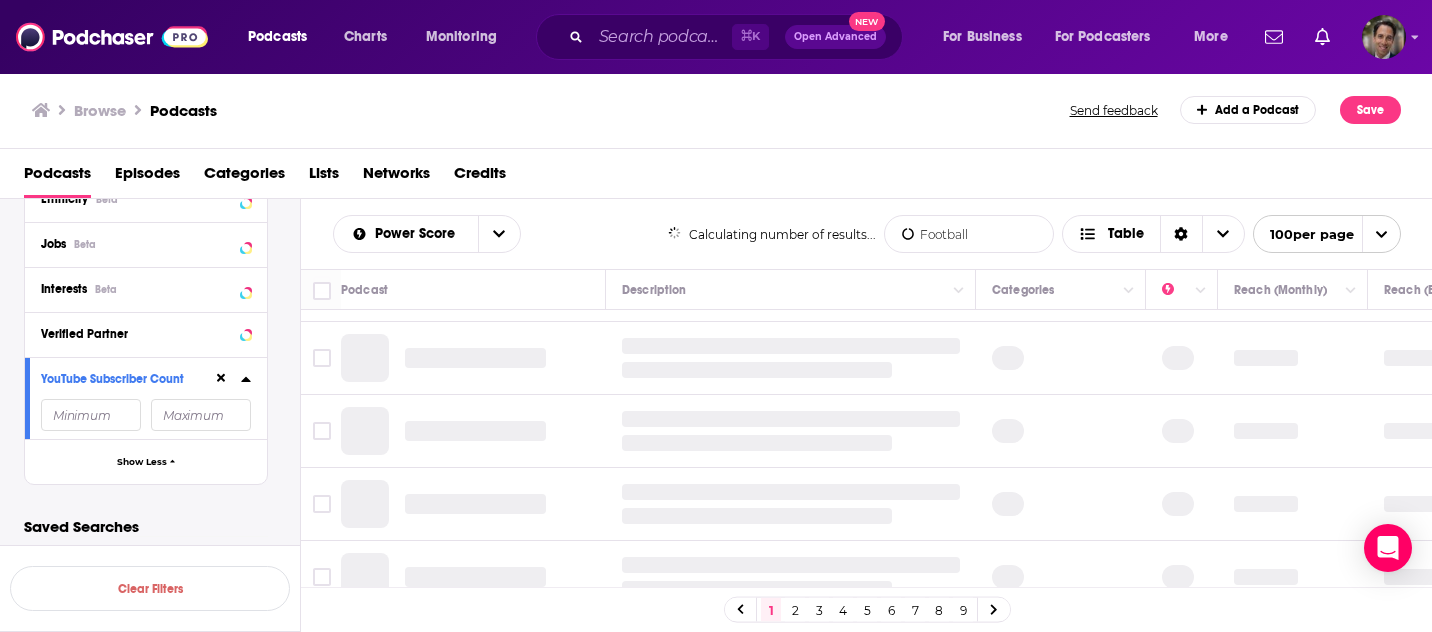 scroll, scrollTop: 2222, scrollLeft: 0, axis: vertical 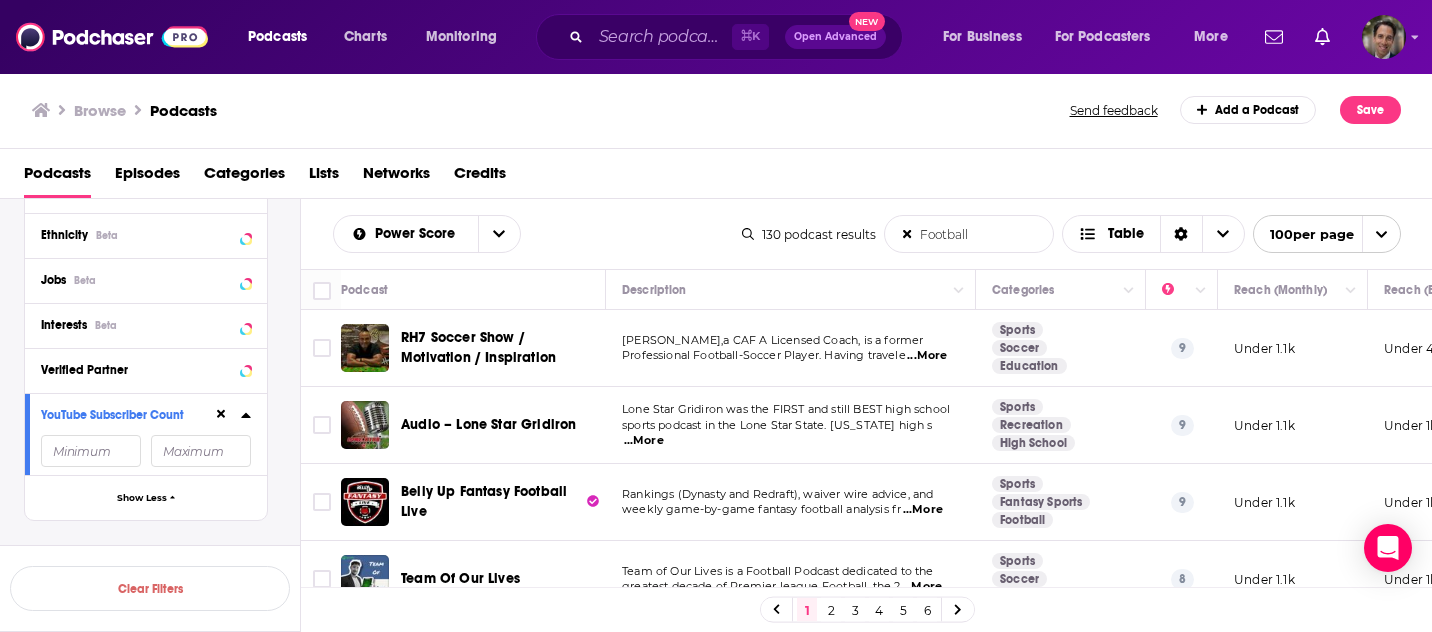 click 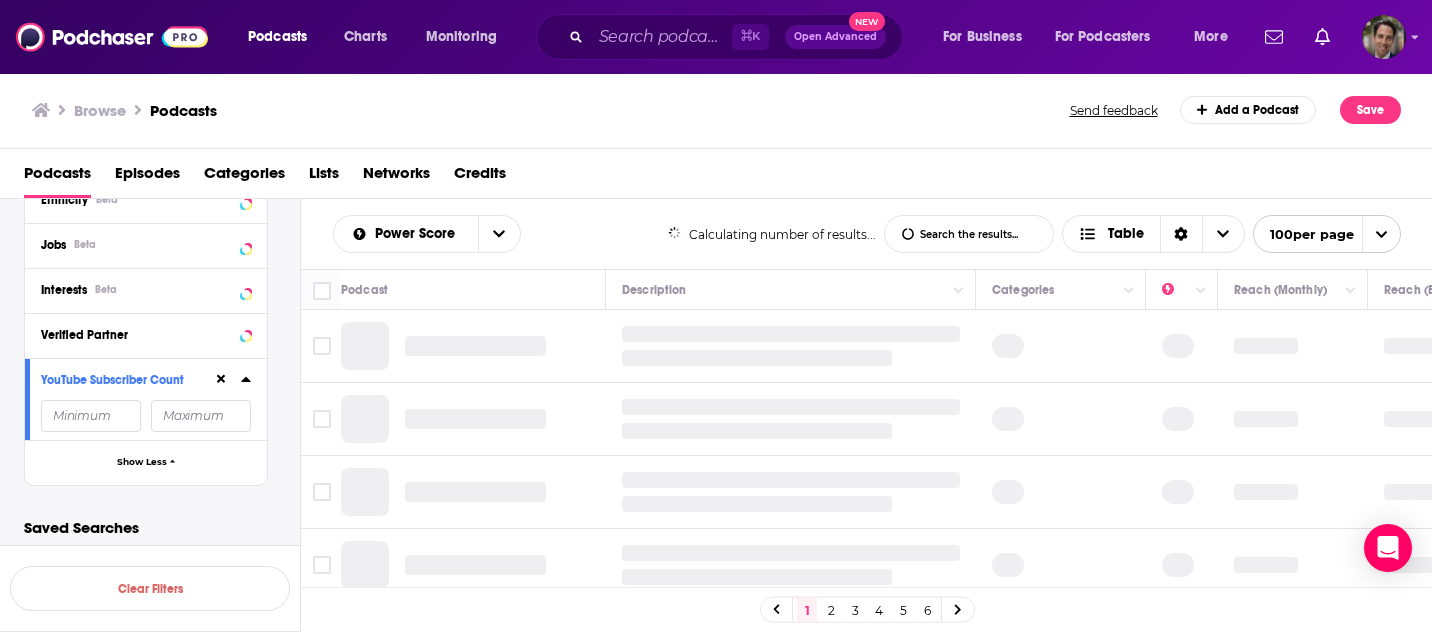 scroll, scrollTop: 1920, scrollLeft: 0, axis: vertical 